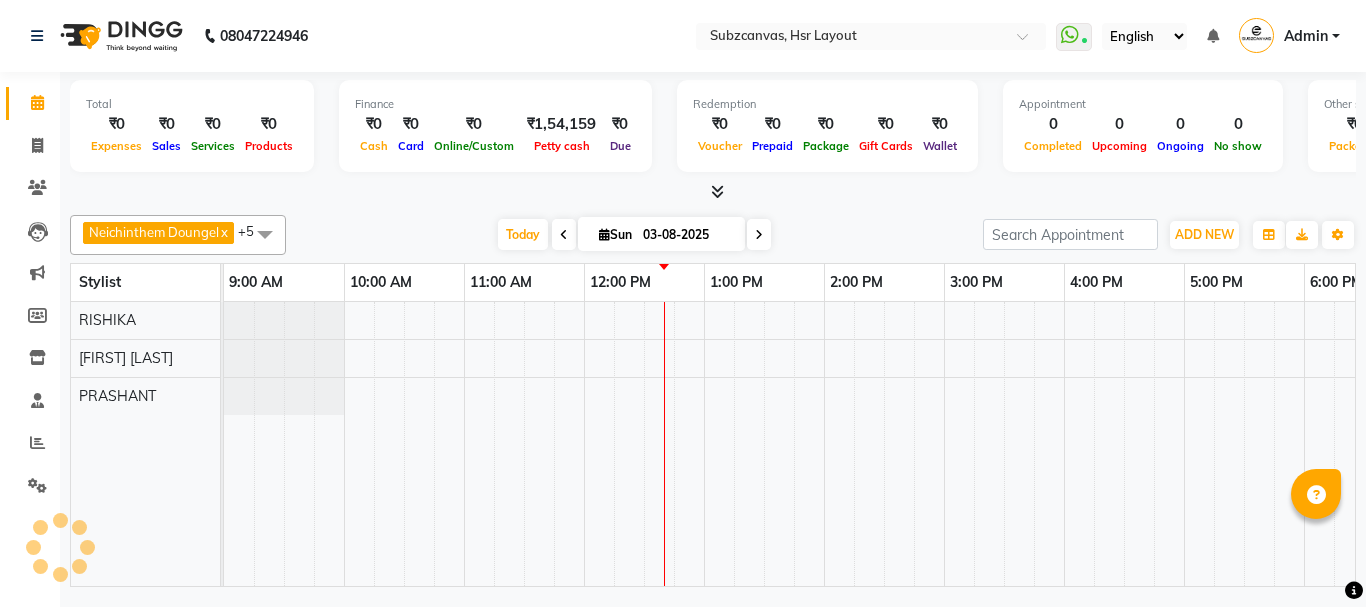 scroll, scrollTop: 0, scrollLeft: 0, axis: both 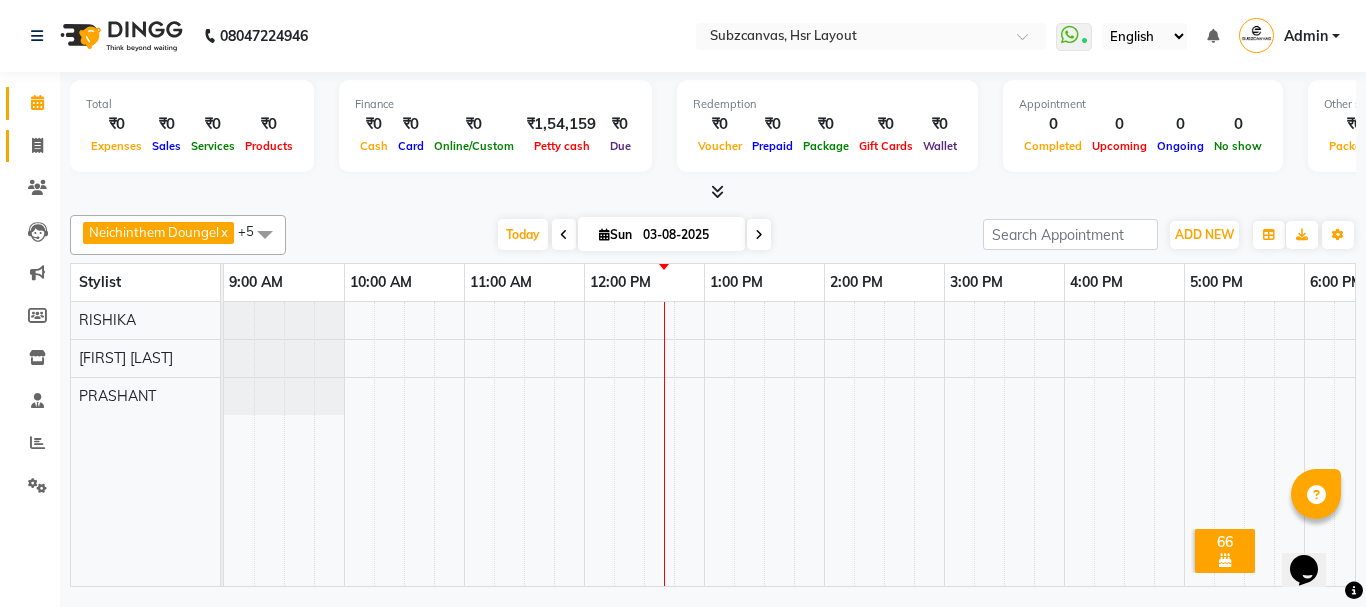 click 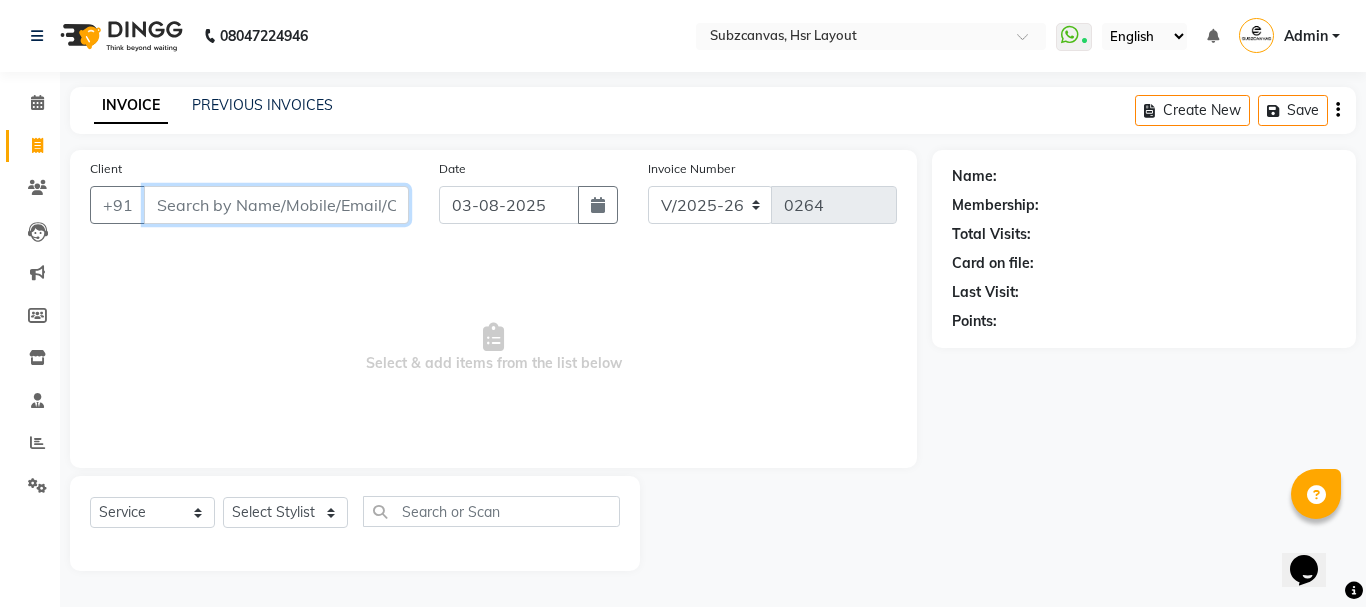 click on "Client" at bounding box center [276, 205] 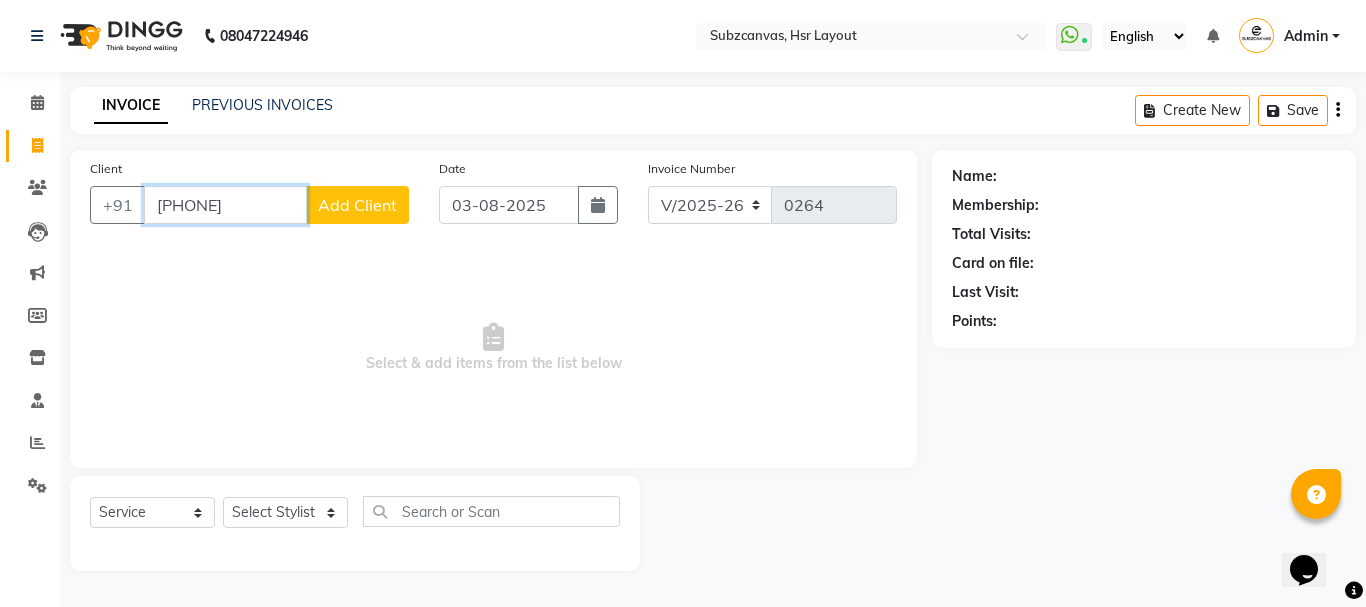 type on "[PHONE]" 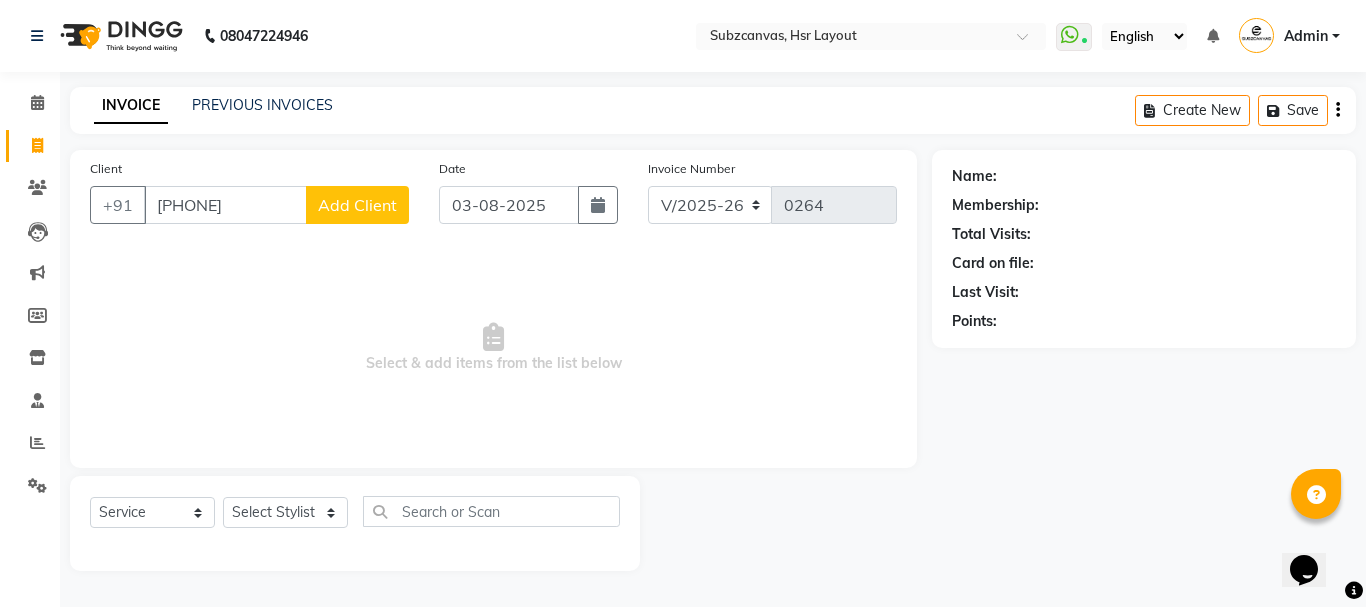 click on "Add Client" 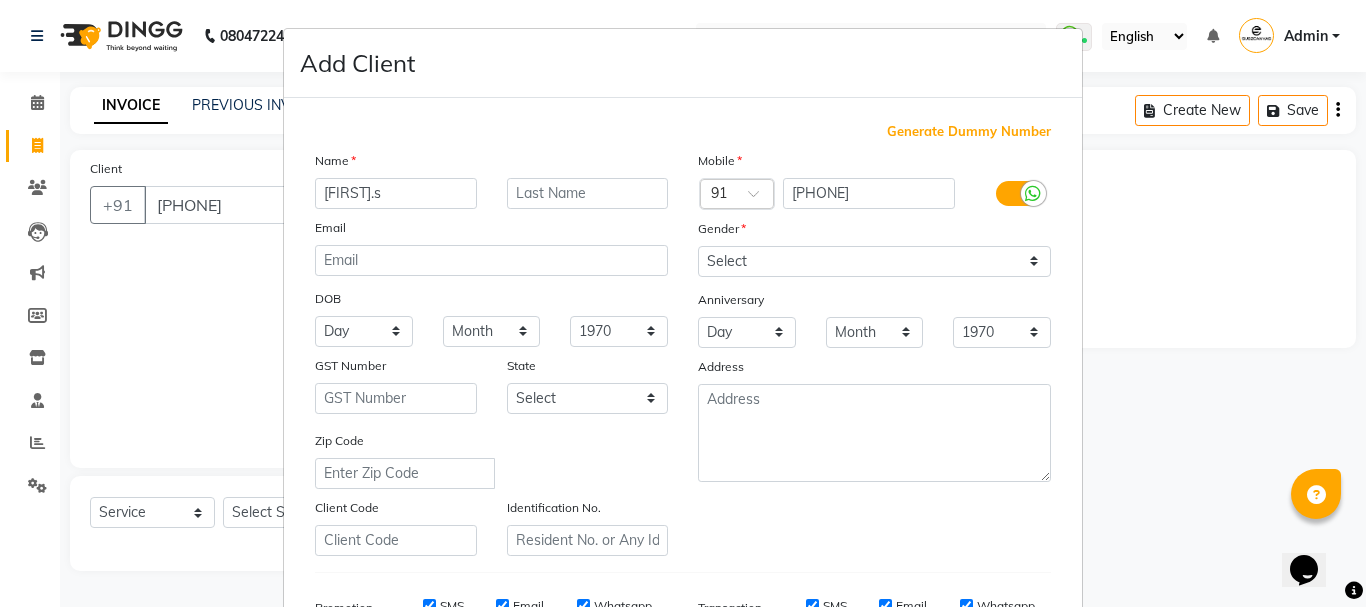 type on "[FIRST].s" 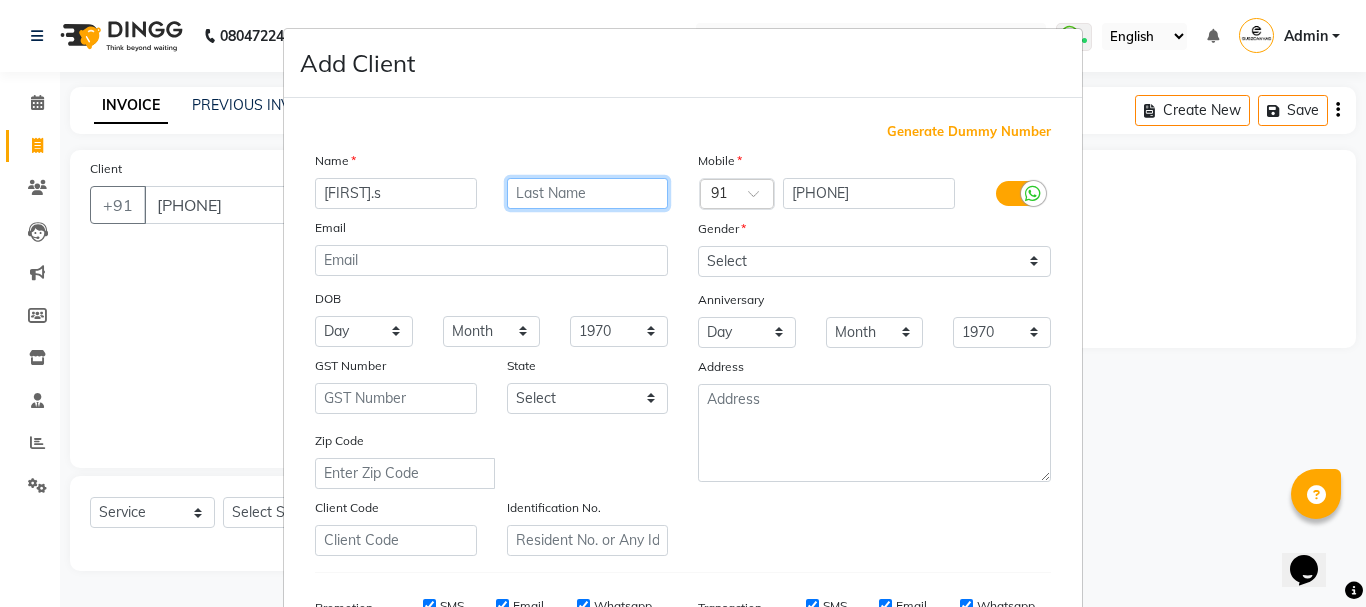 click at bounding box center [588, 193] 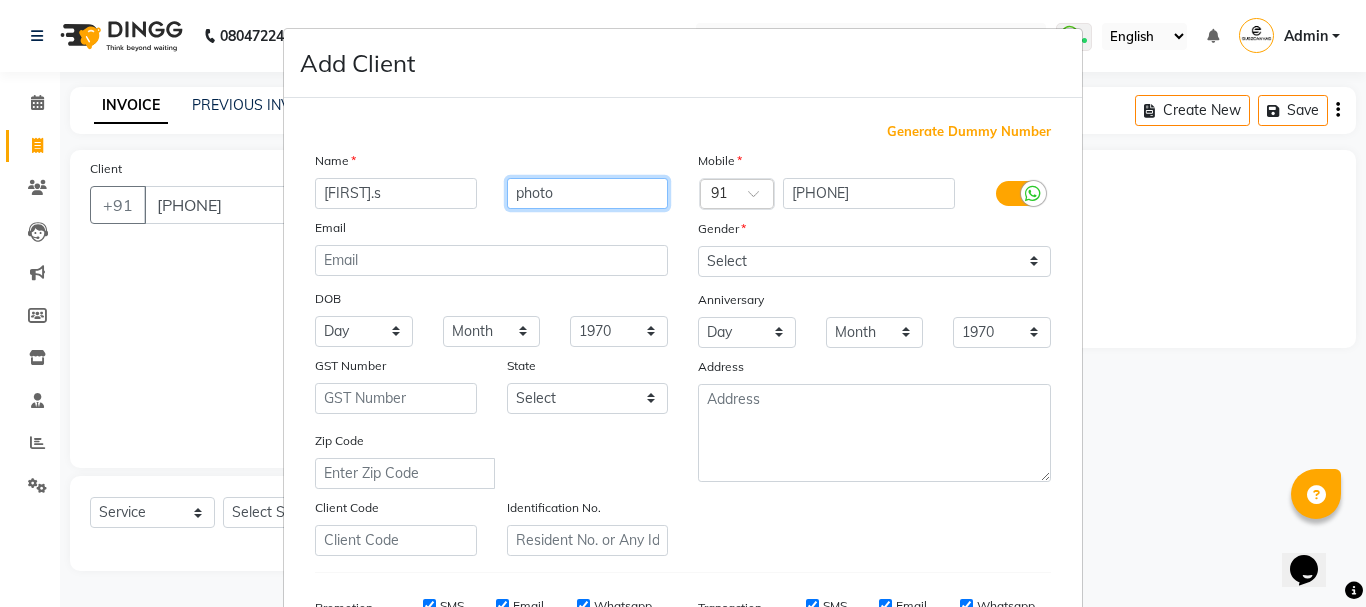 type on "photo" 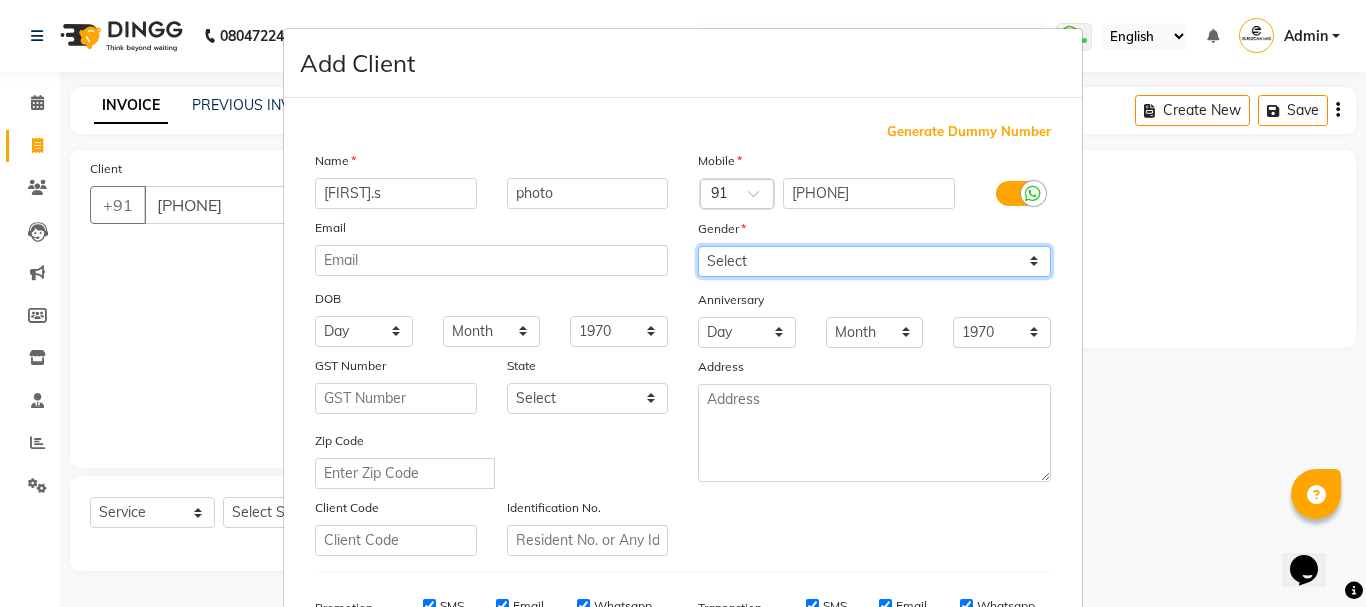 click on "Select Male Female Other Prefer Not To Say" at bounding box center (874, 261) 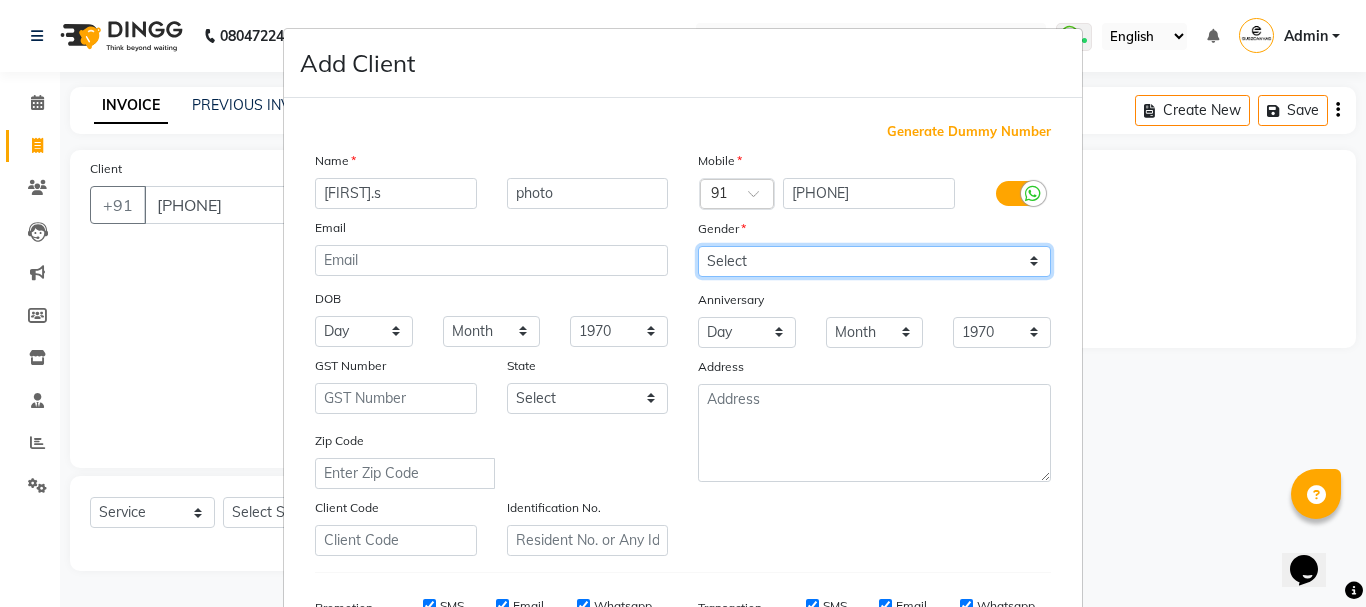 select on "female" 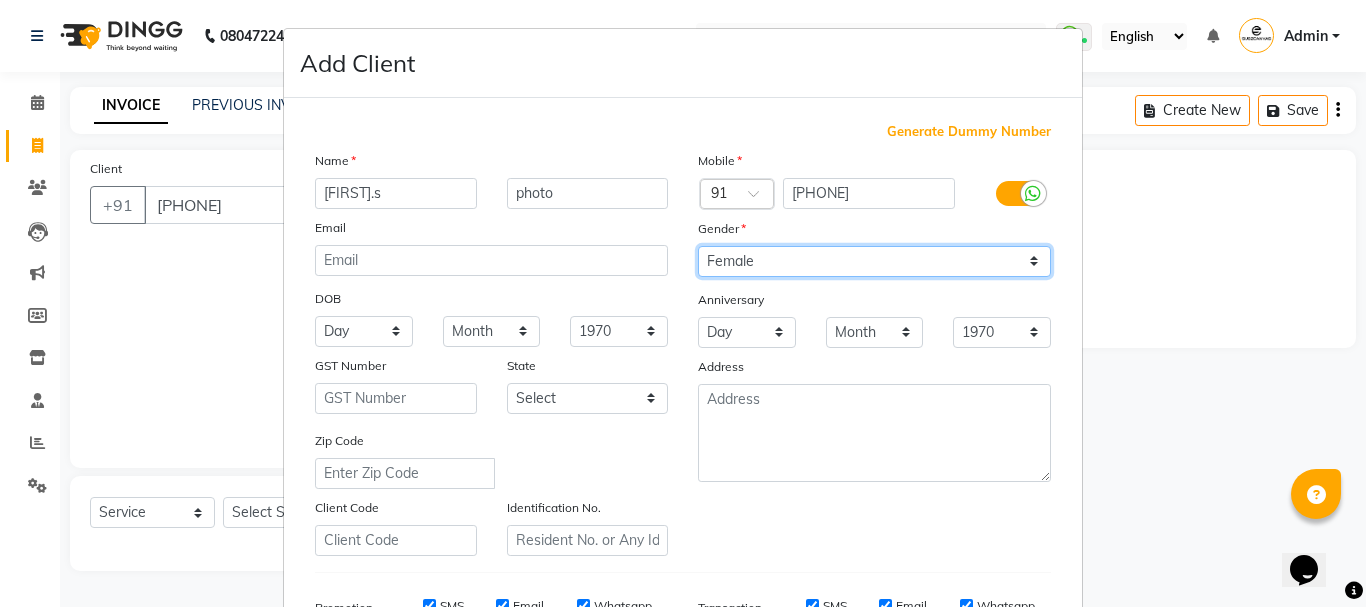 click on "Select Male Female Other Prefer Not To Say" at bounding box center (874, 261) 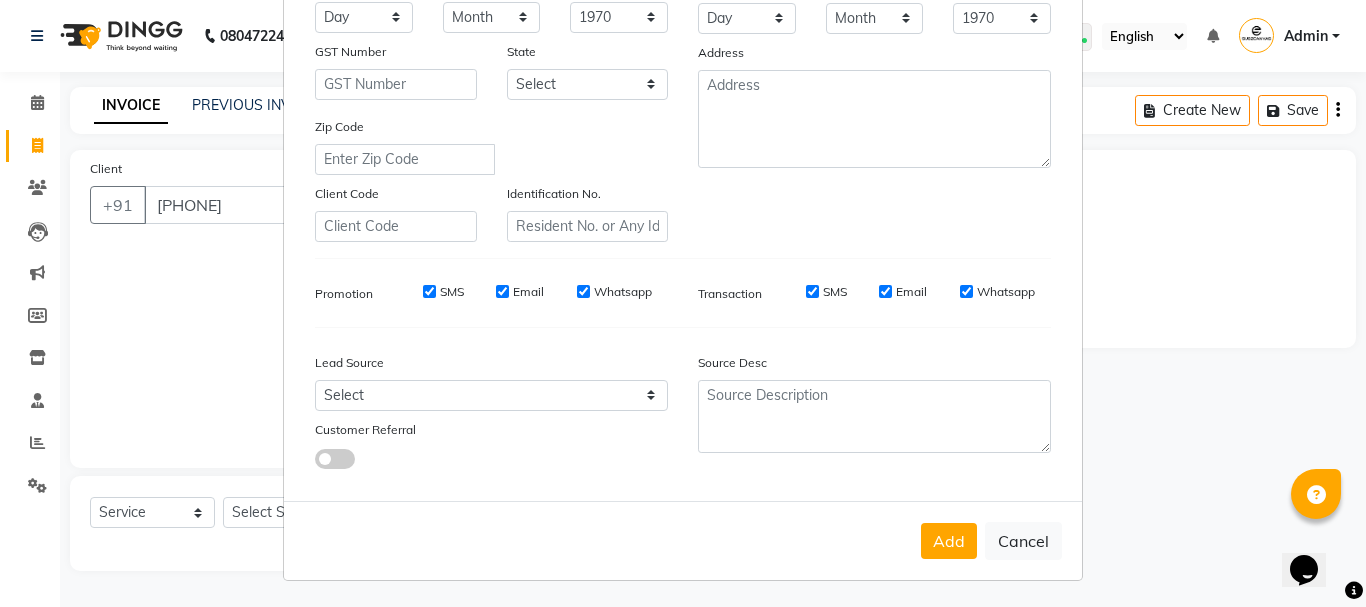 scroll, scrollTop: 316, scrollLeft: 0, axis: vertical 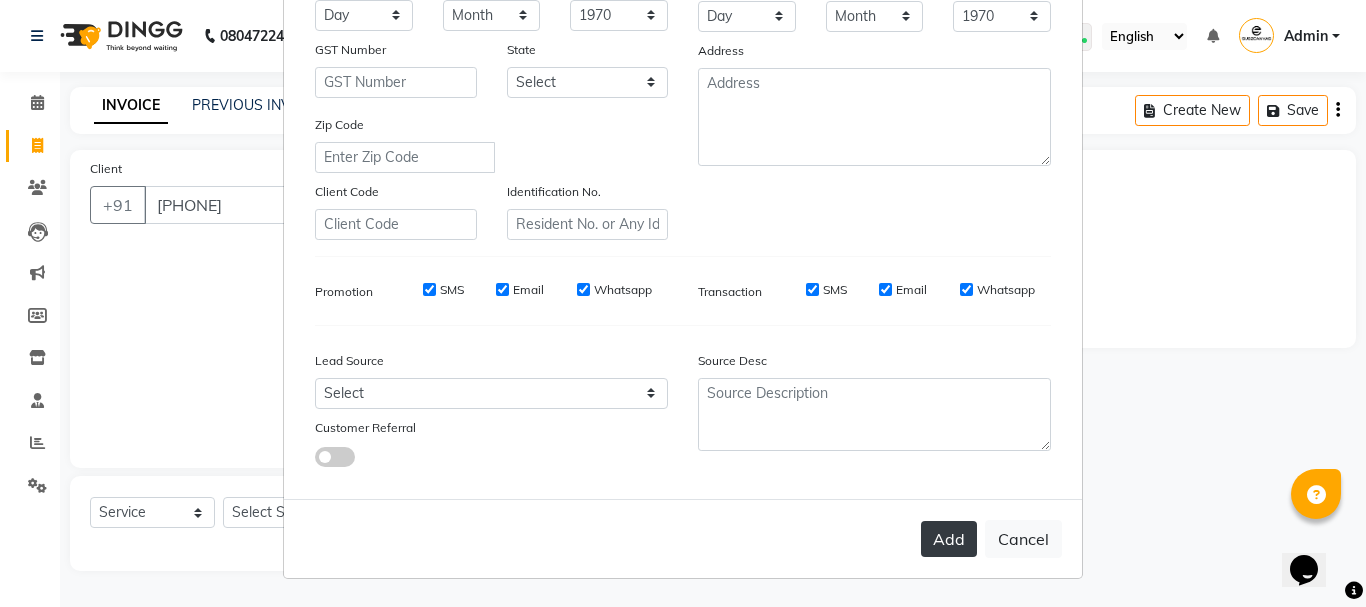 click on "Add" at bounding box center (949, 539) 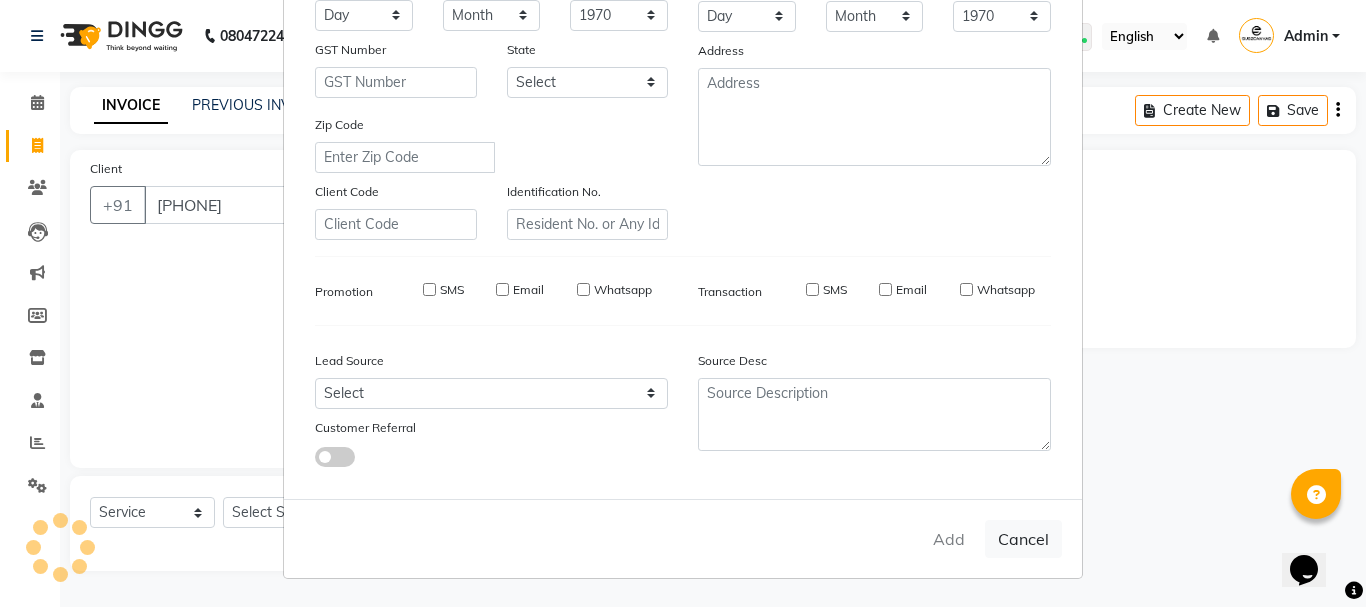 type 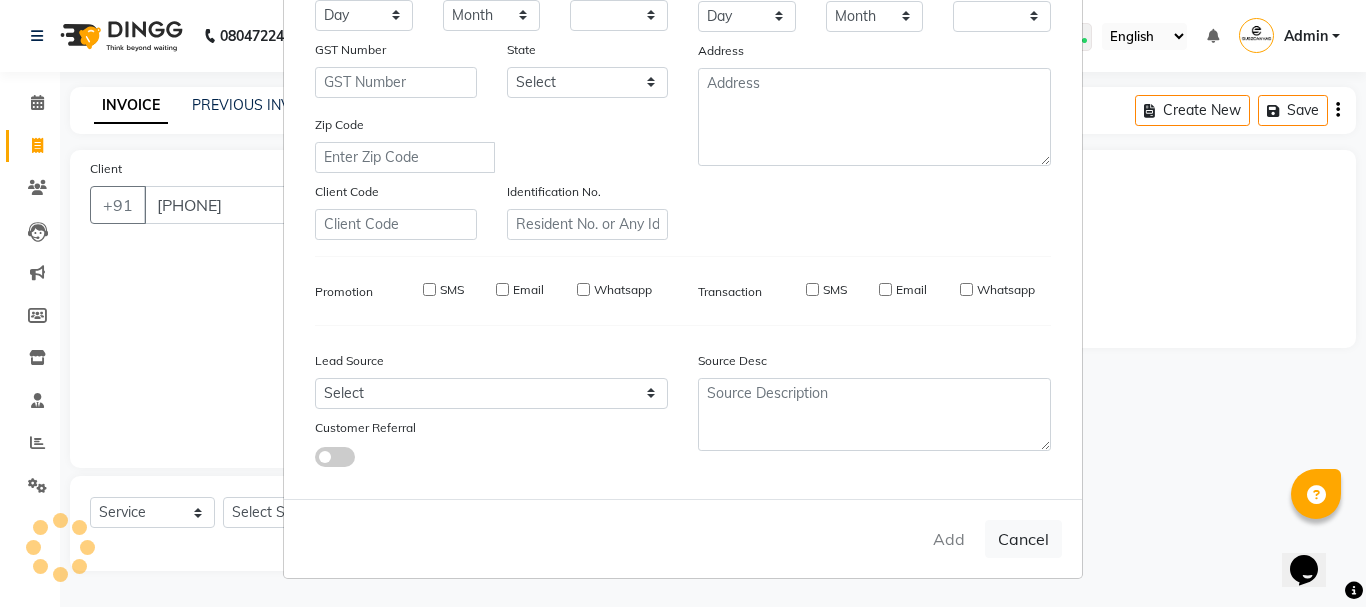 checkbox on "false" 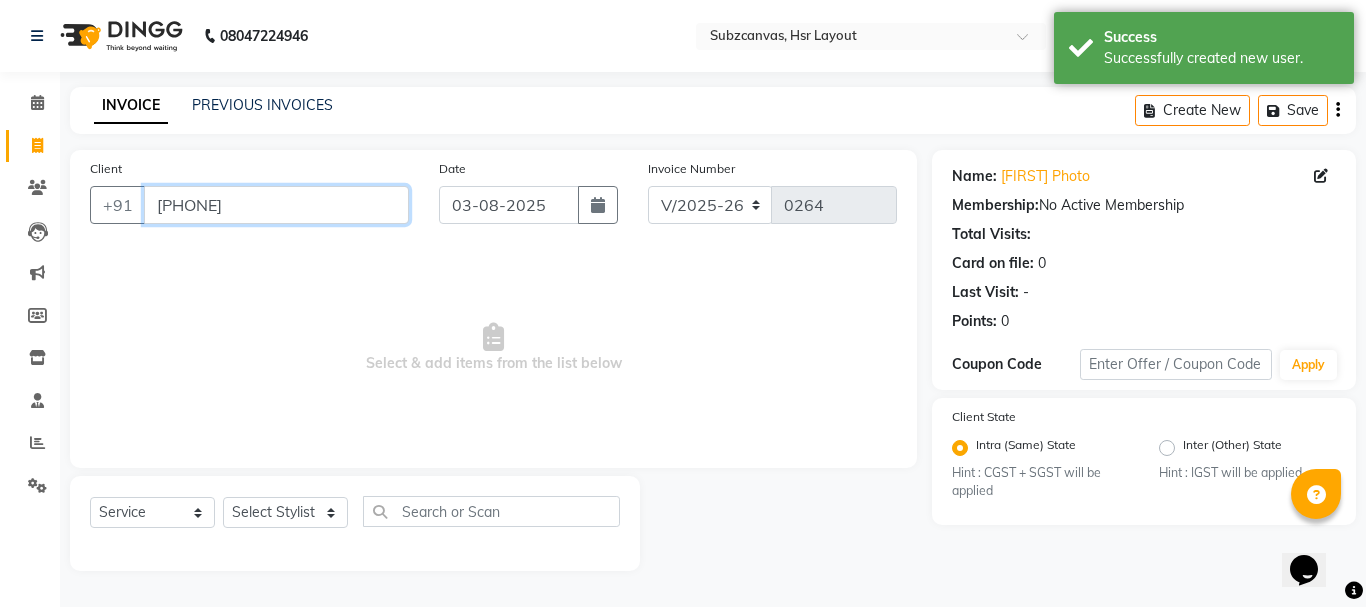 click on "[PHONE]" at bounding box center (276, 205) 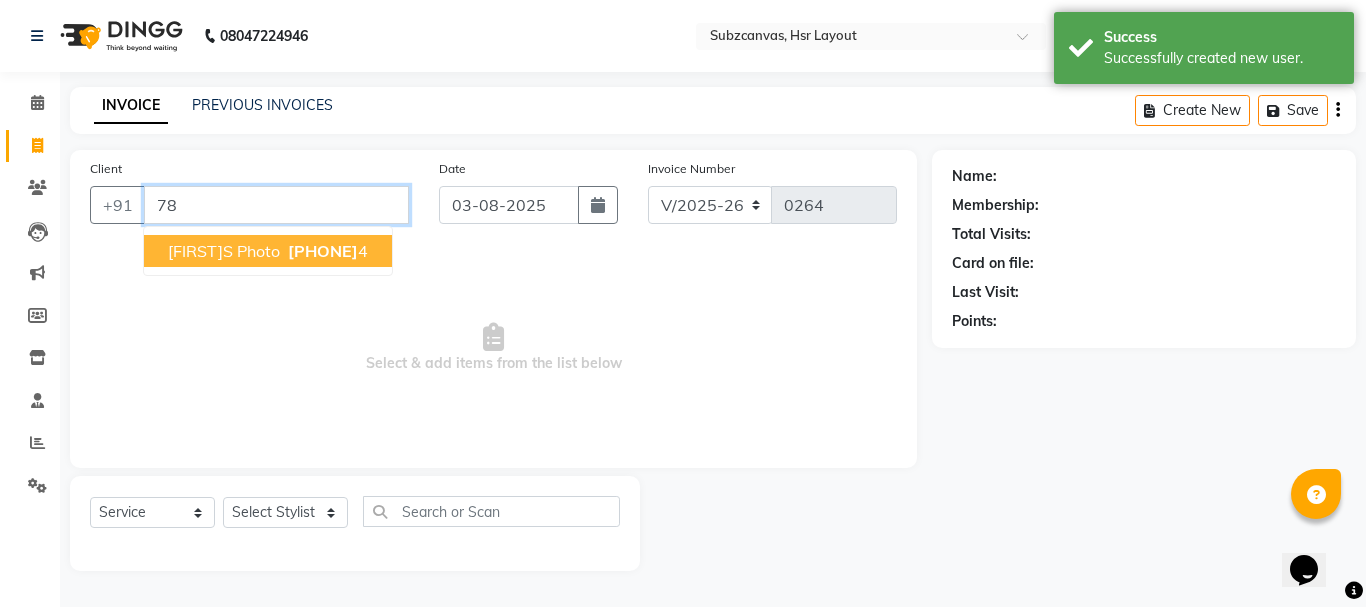 type on "7" 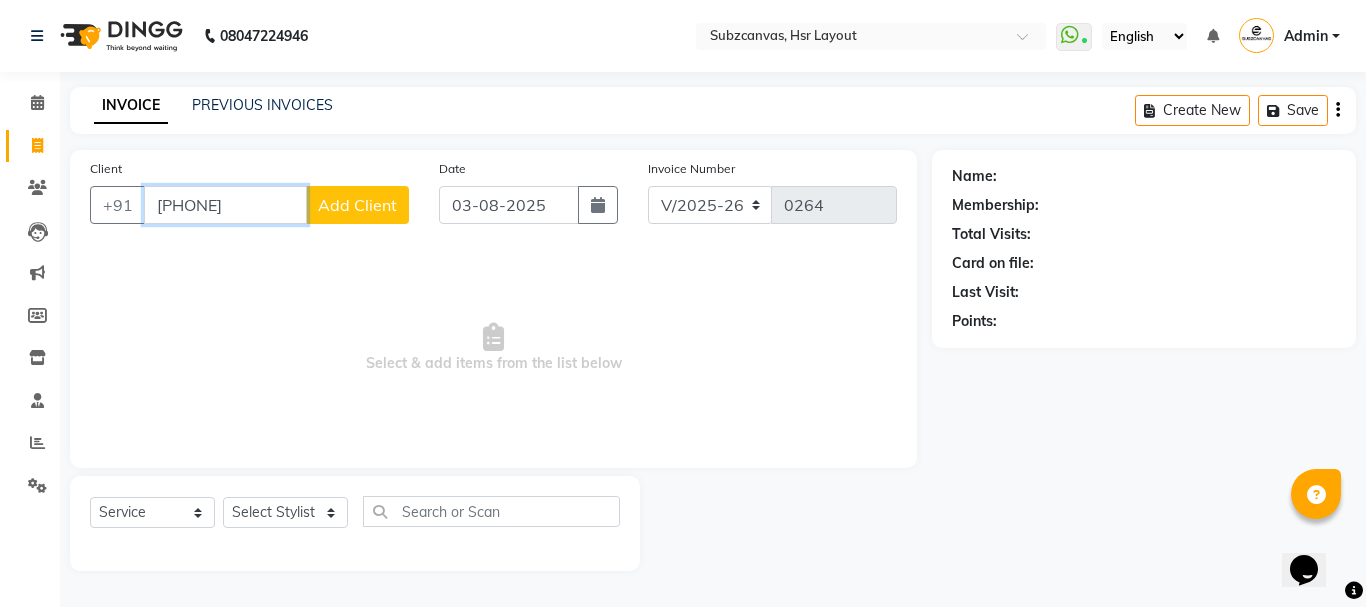 type on "[PHONE]" 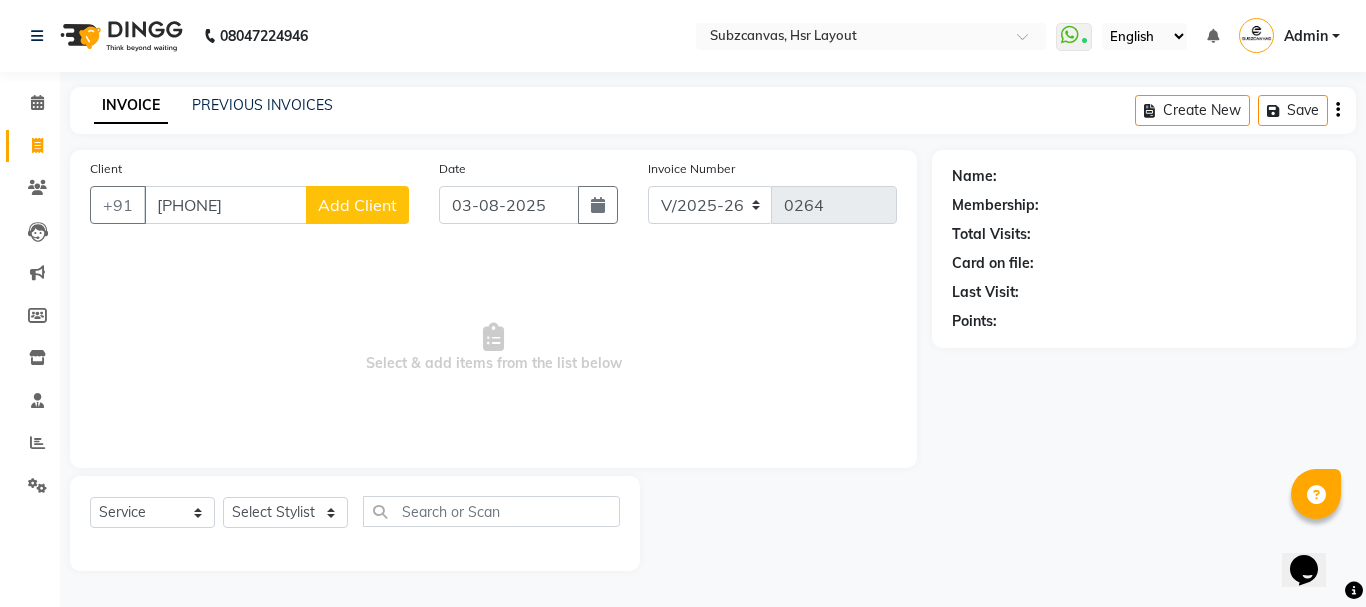 click on "Add Client" 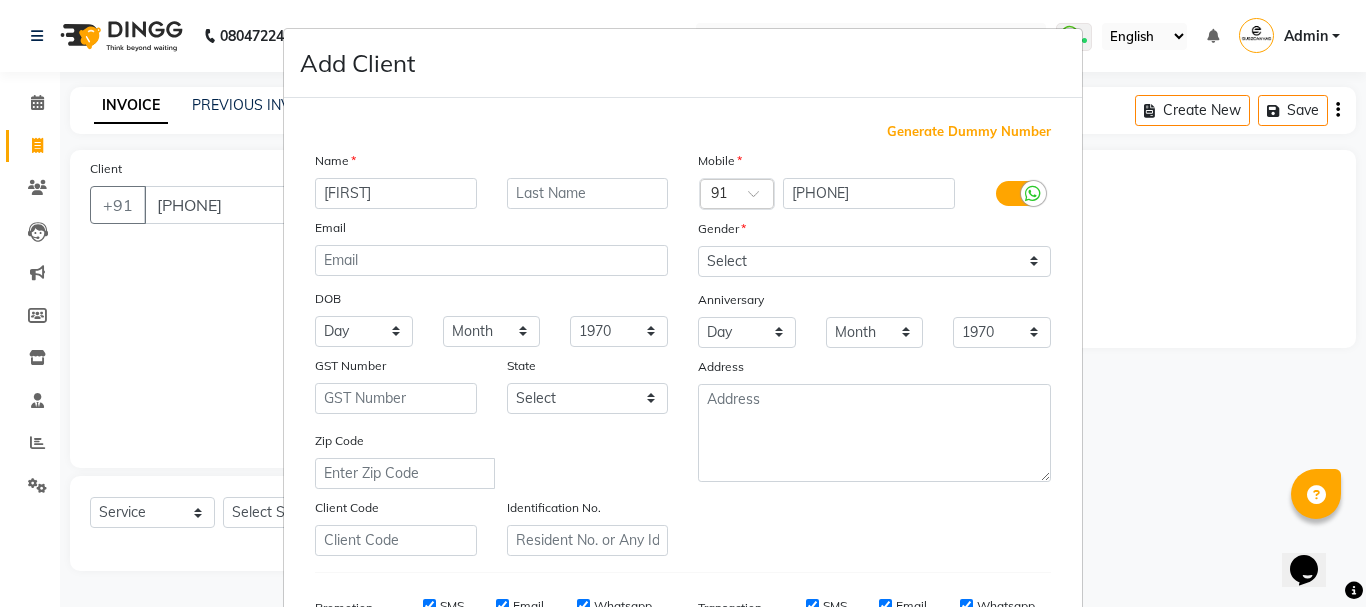 type on "[FIRST]" 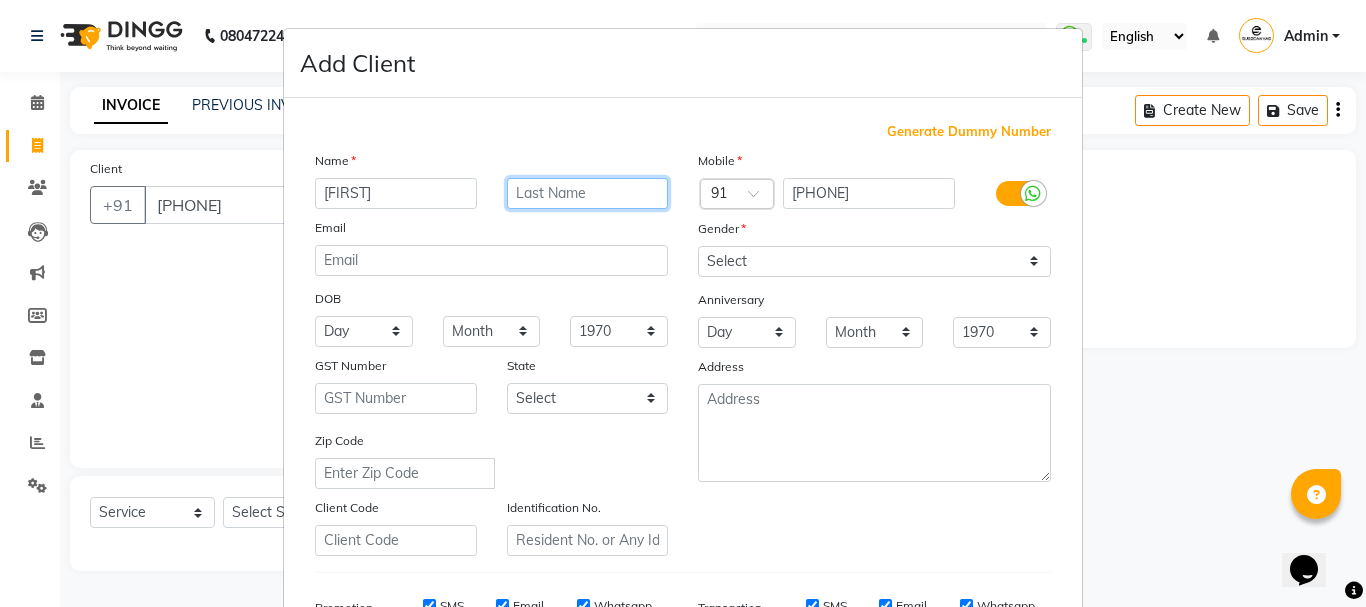 click at bounding box center (588, 193) 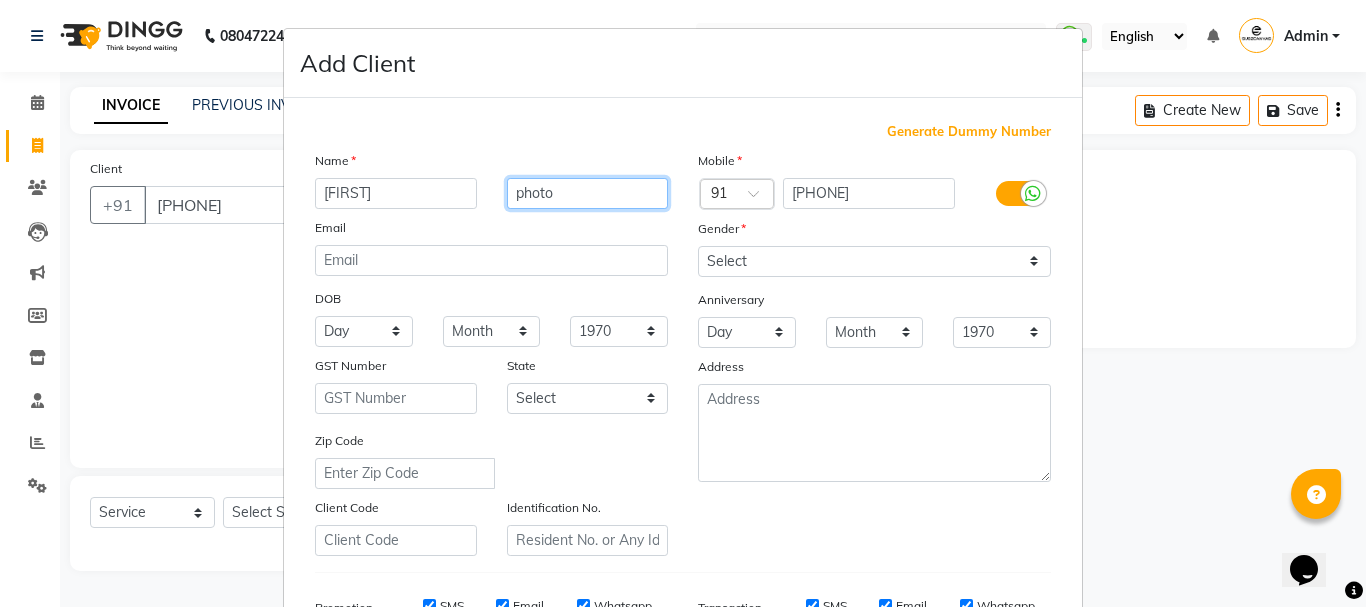 type on "photo" 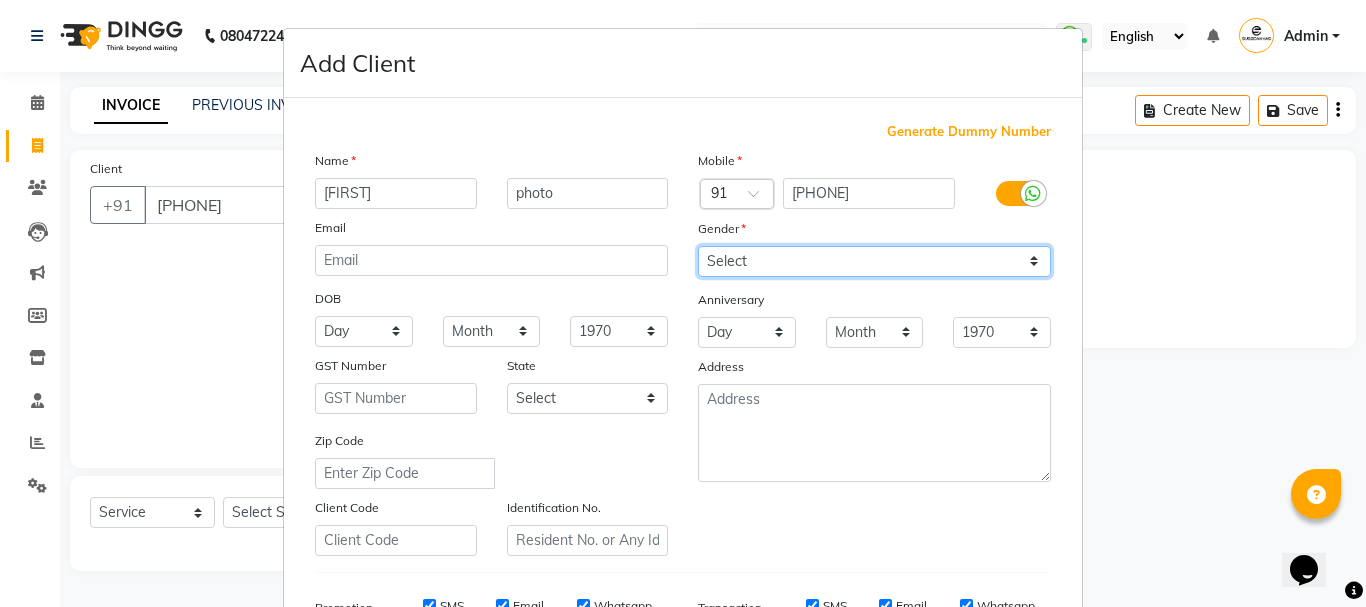 click on "Select Male Female Other Prefer Not To Say" at bounding box center (874, 261) 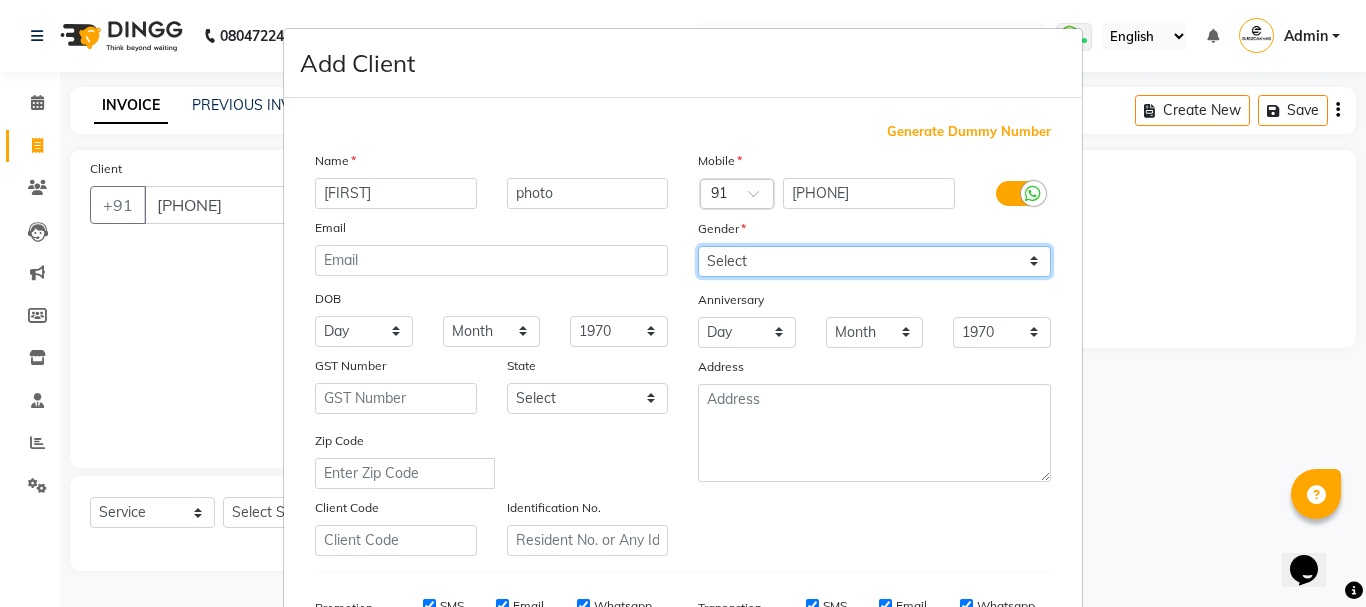 select on "female" 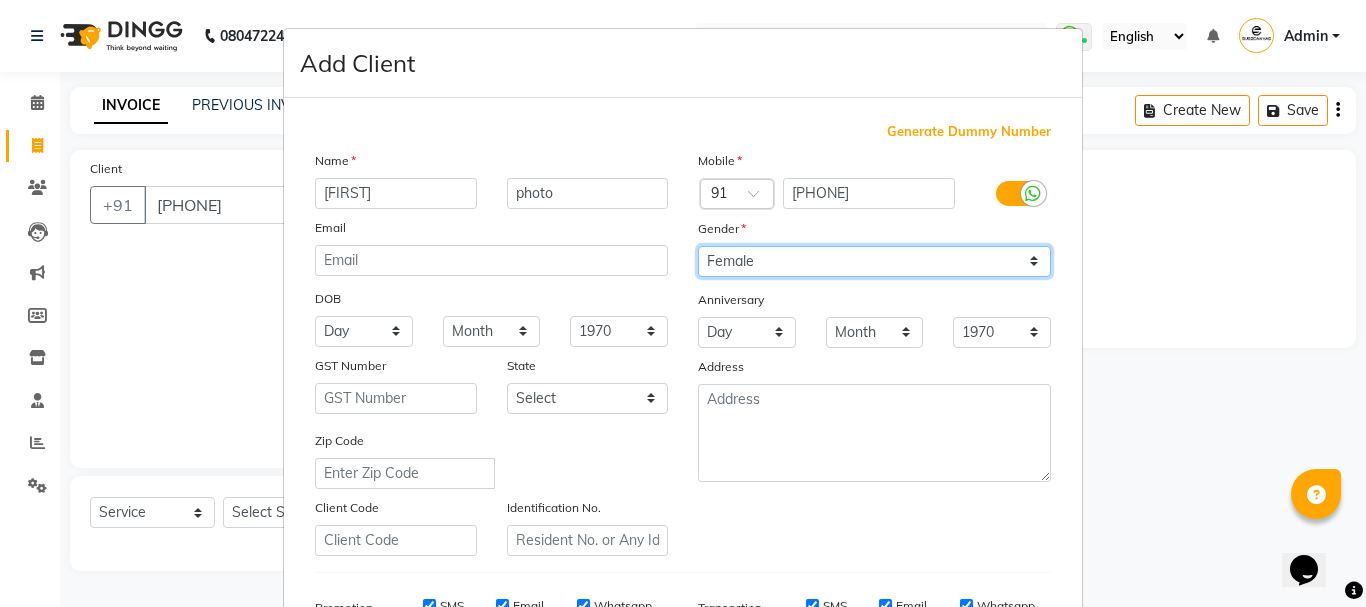 click on "Select Male Female Other Prefer Not To Say" at bounding box center [874, 261] 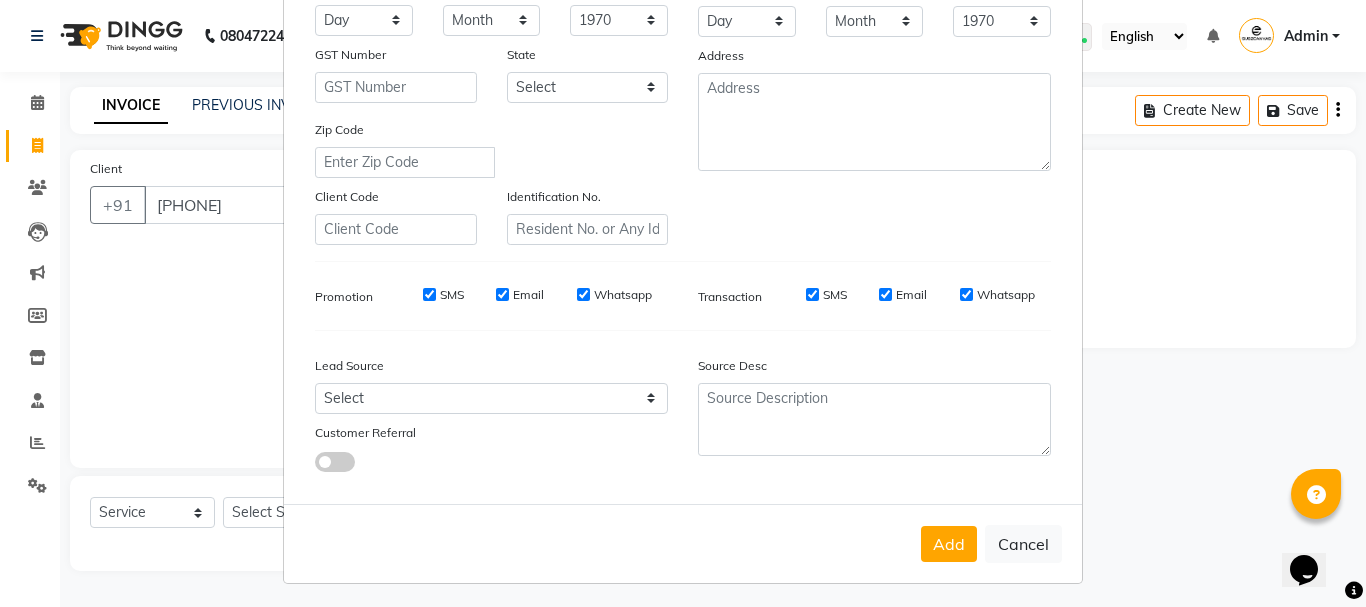 scroll, scrollTop: 316, scrollLeft: 0, axis: vertical 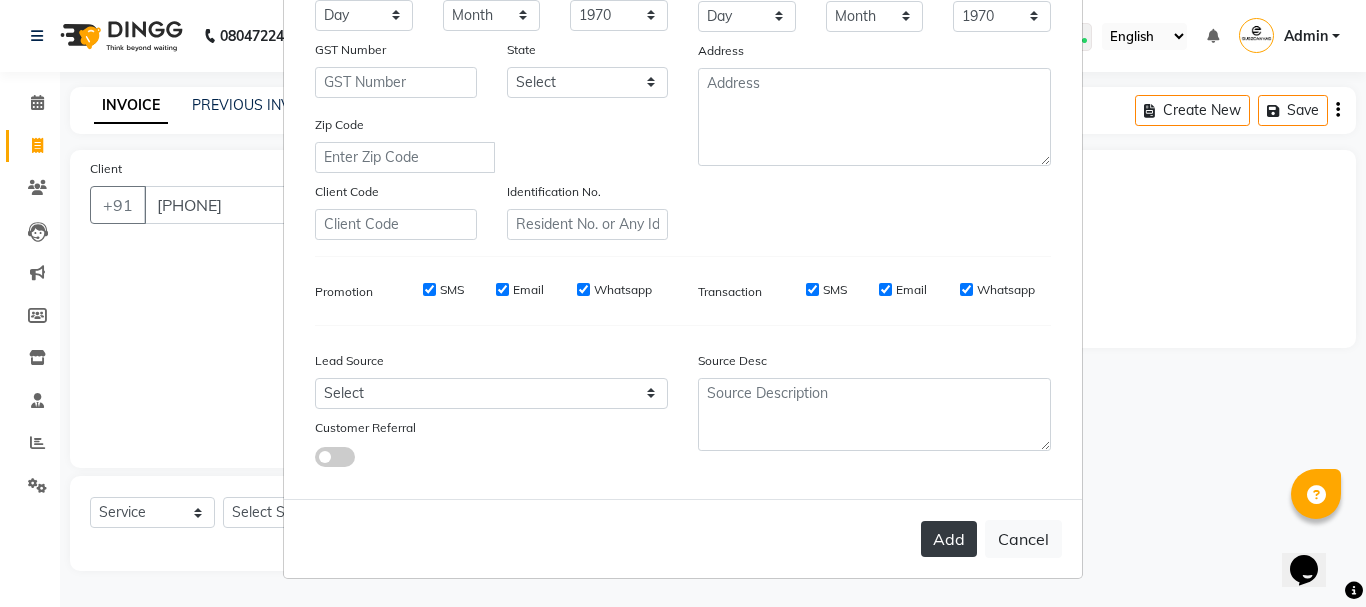 click on "Add" at bounding box center [949, 539] 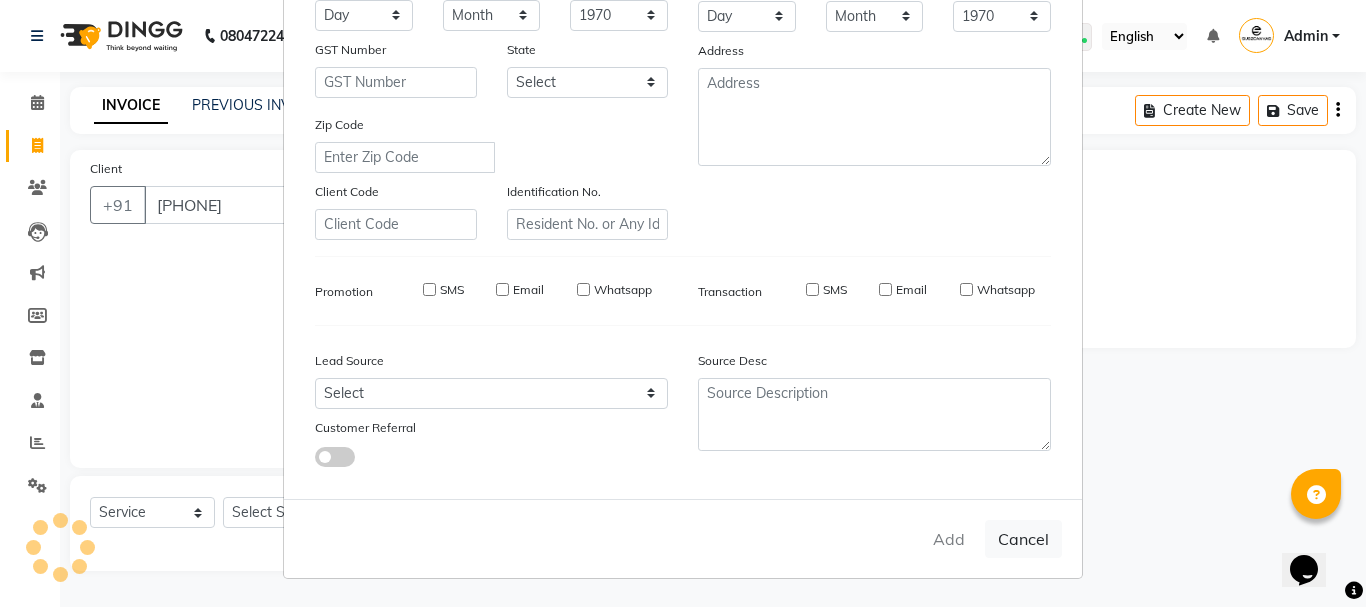 type 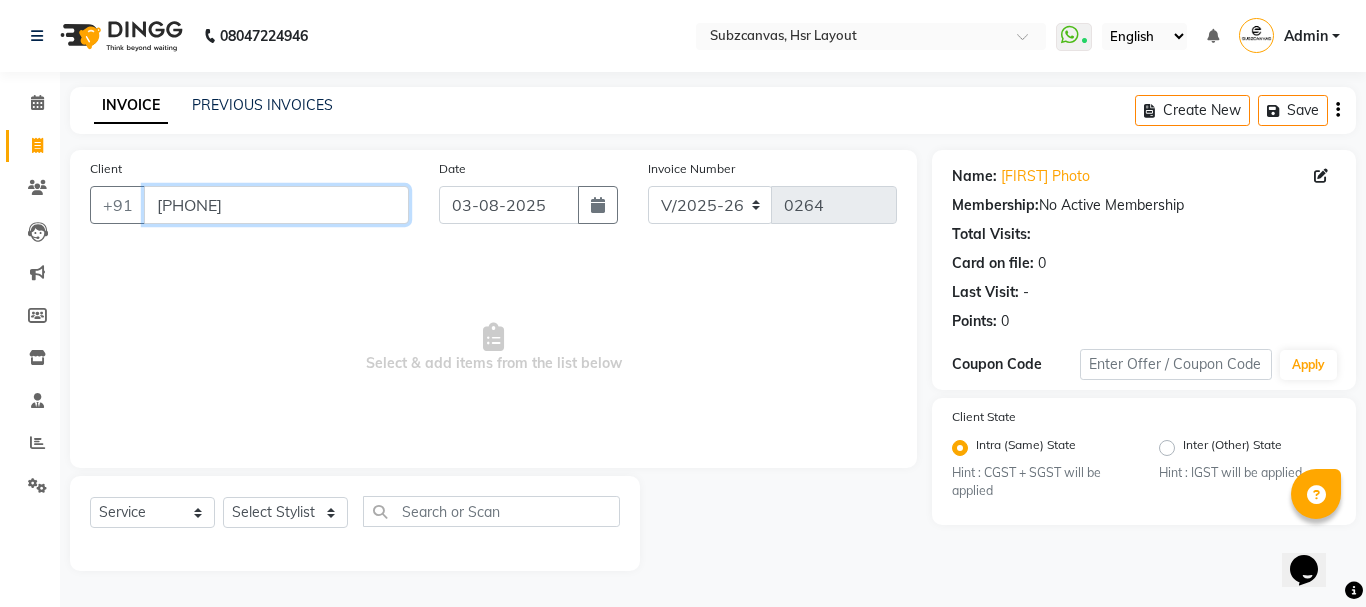 click on "[PHONE]" at bounding box center [276, 205] 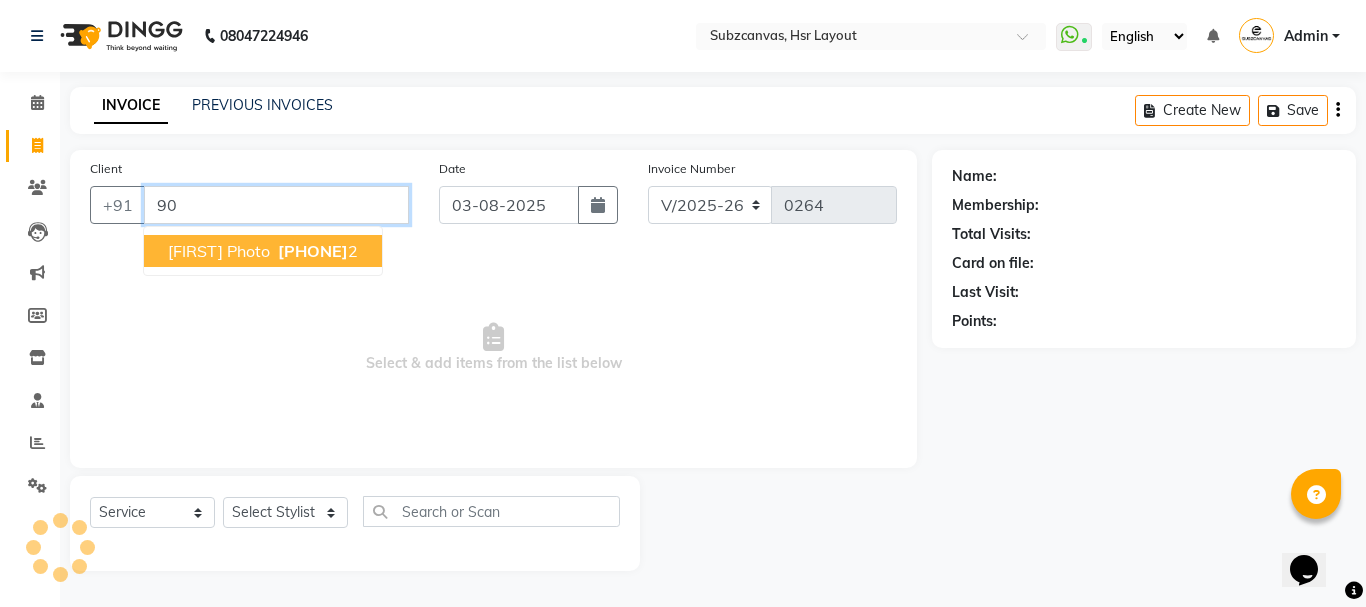 type on "9" 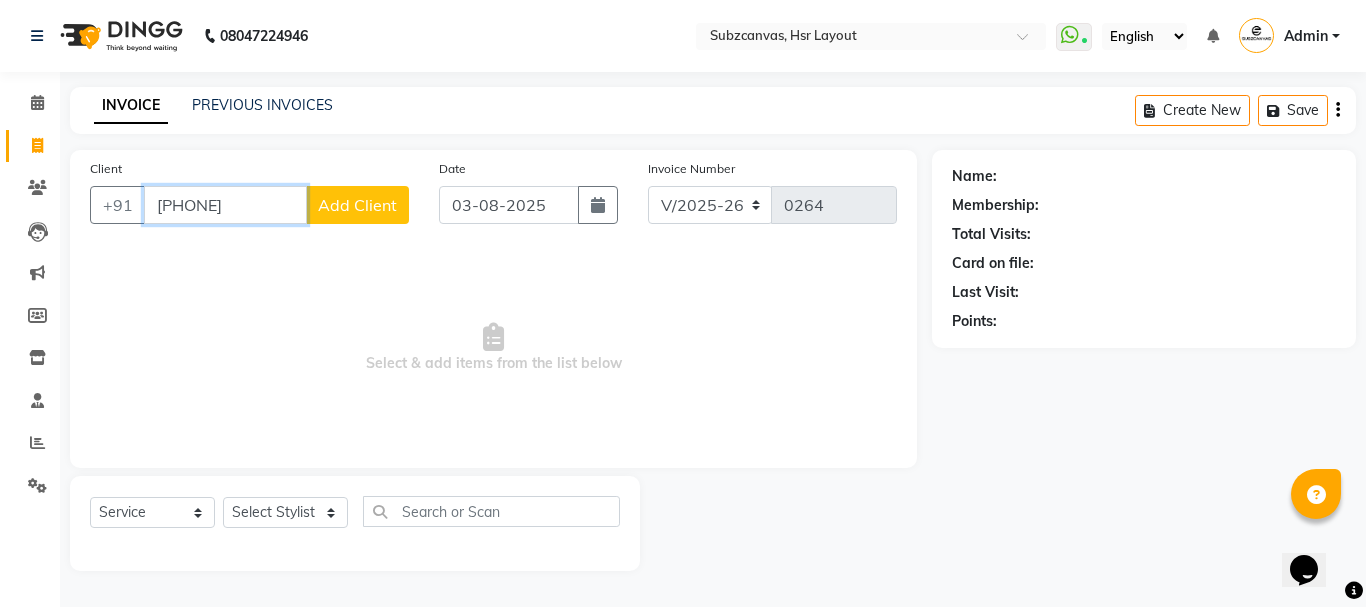 type on "[PHONE]" 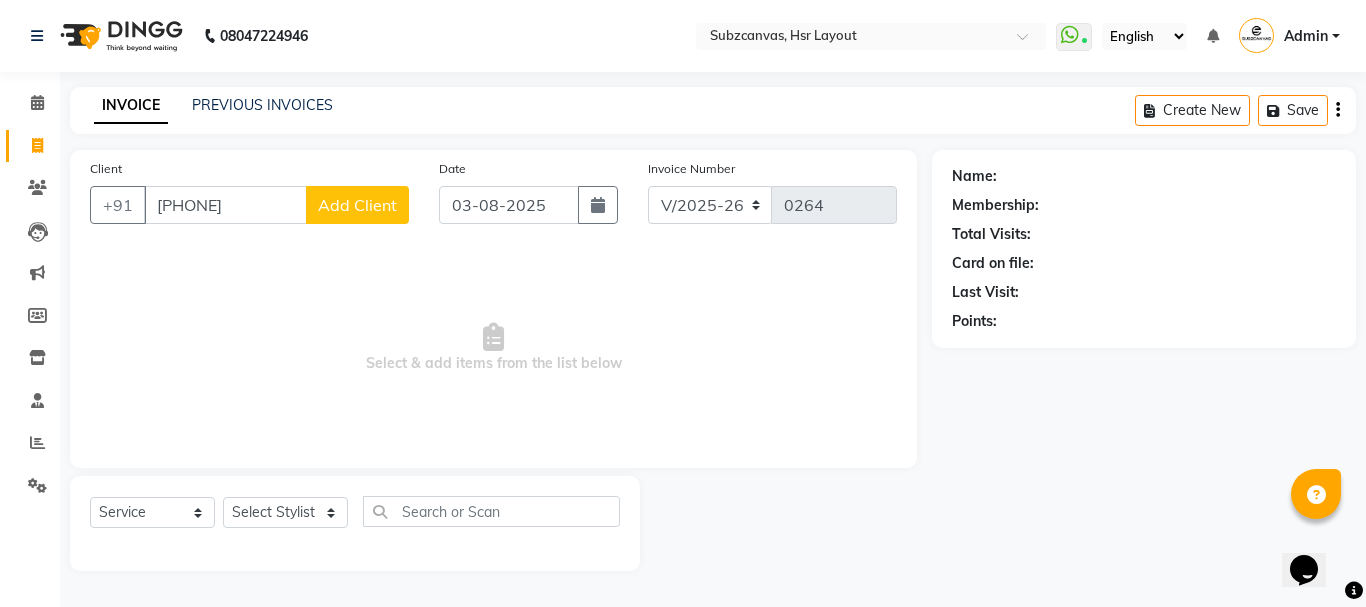 click on "Add Client" 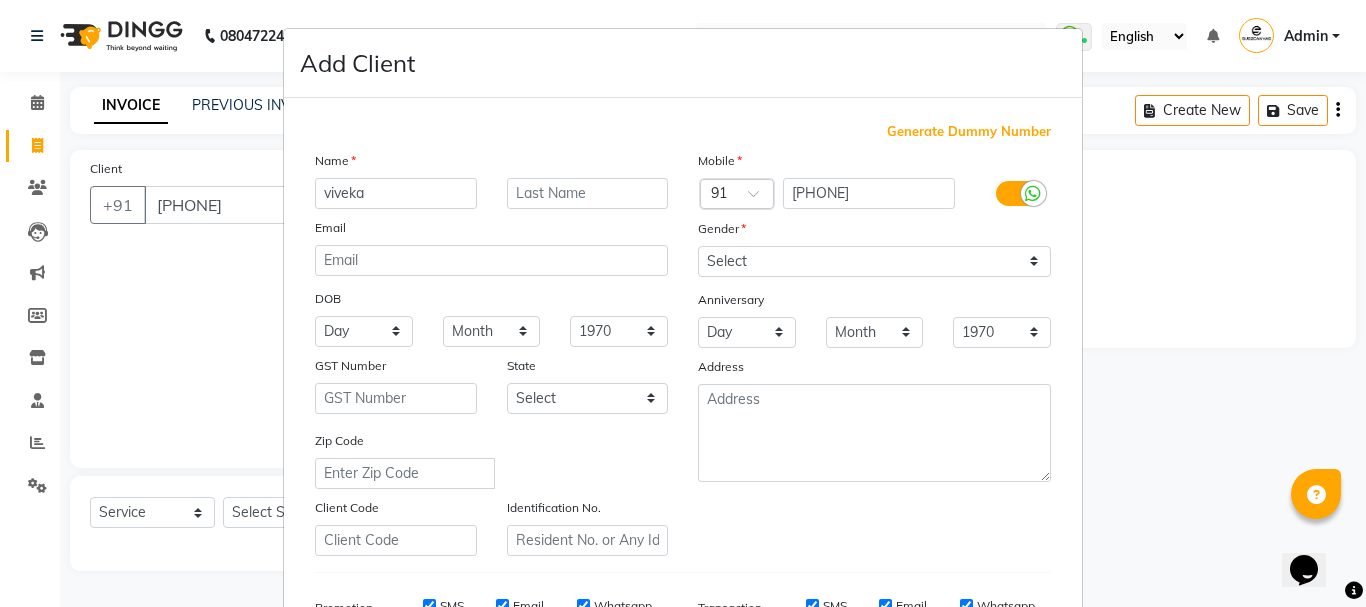 type on "viveka" 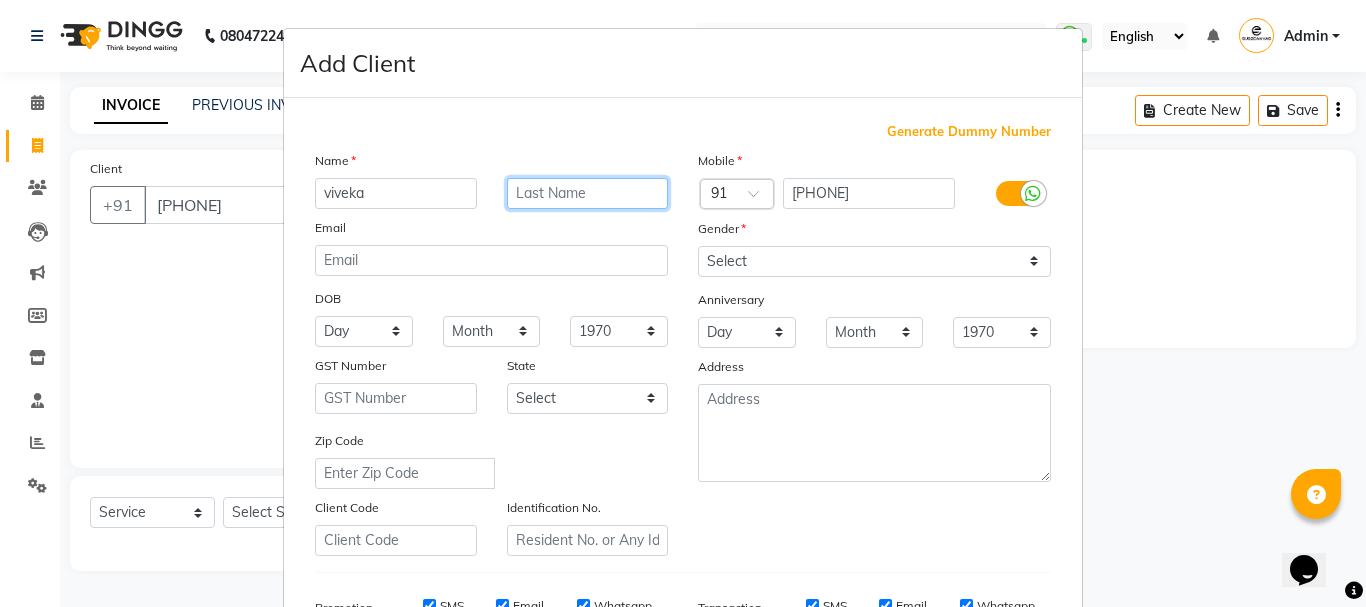 click at bounding box center (588, 193) 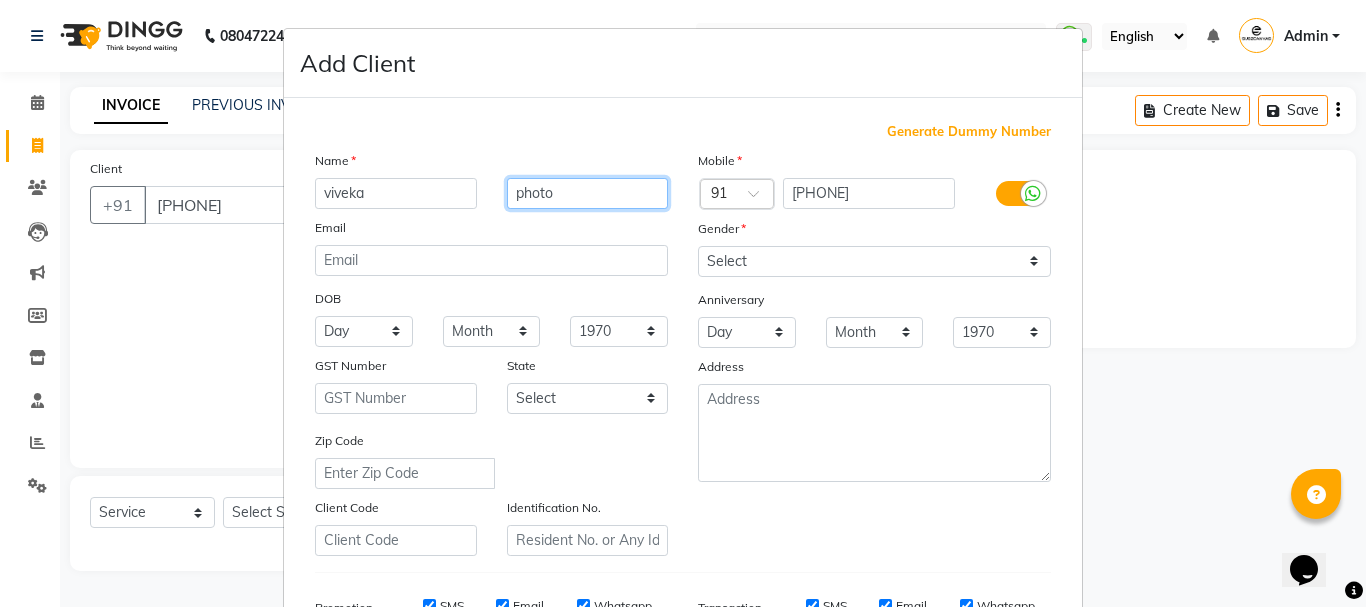 type on "photo" 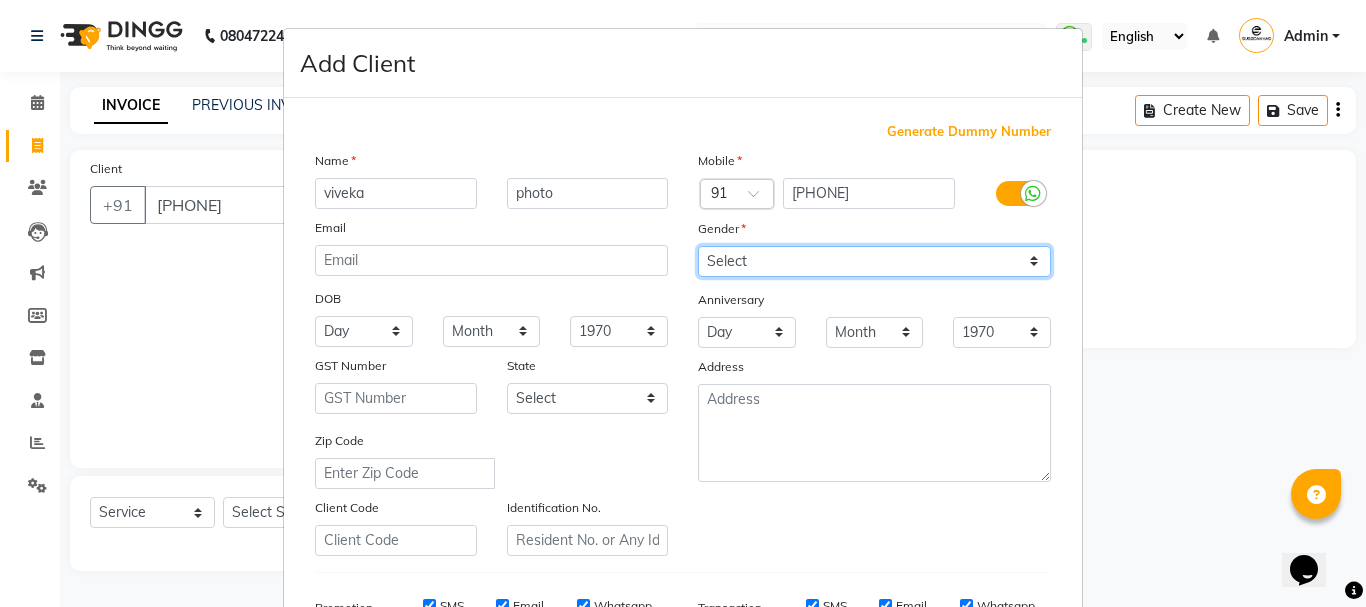 click on "Select Male Female Other Prefer Not To Say" at bounding box center [874, 261] 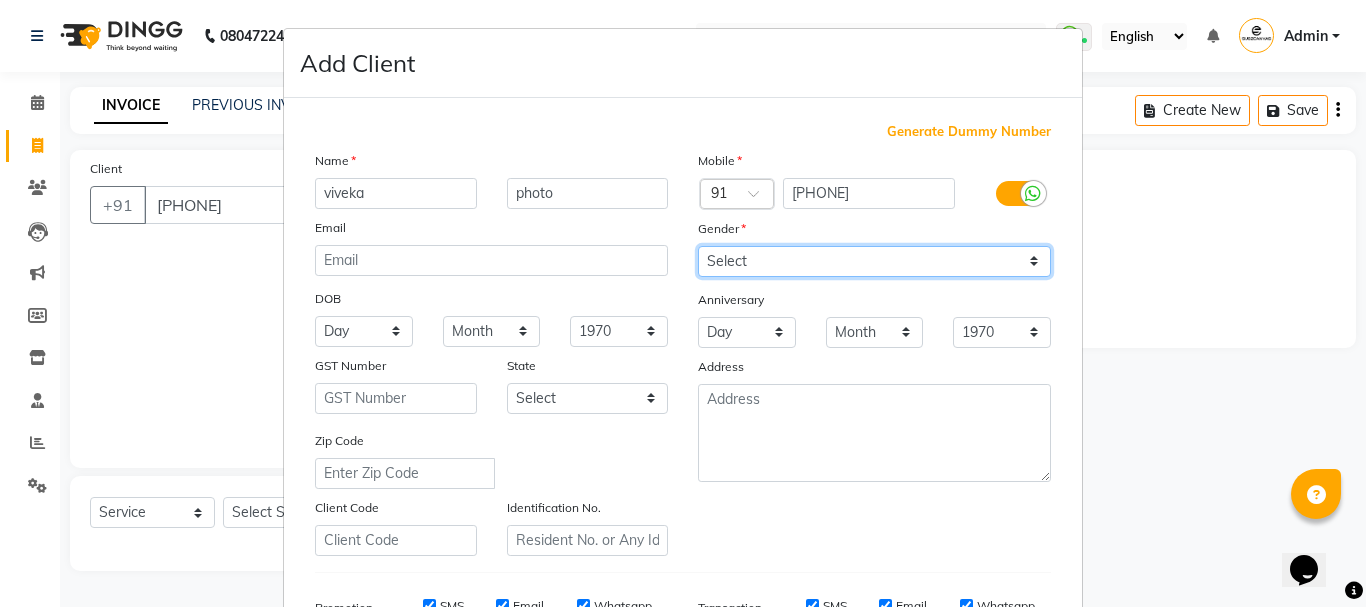 select on "female" 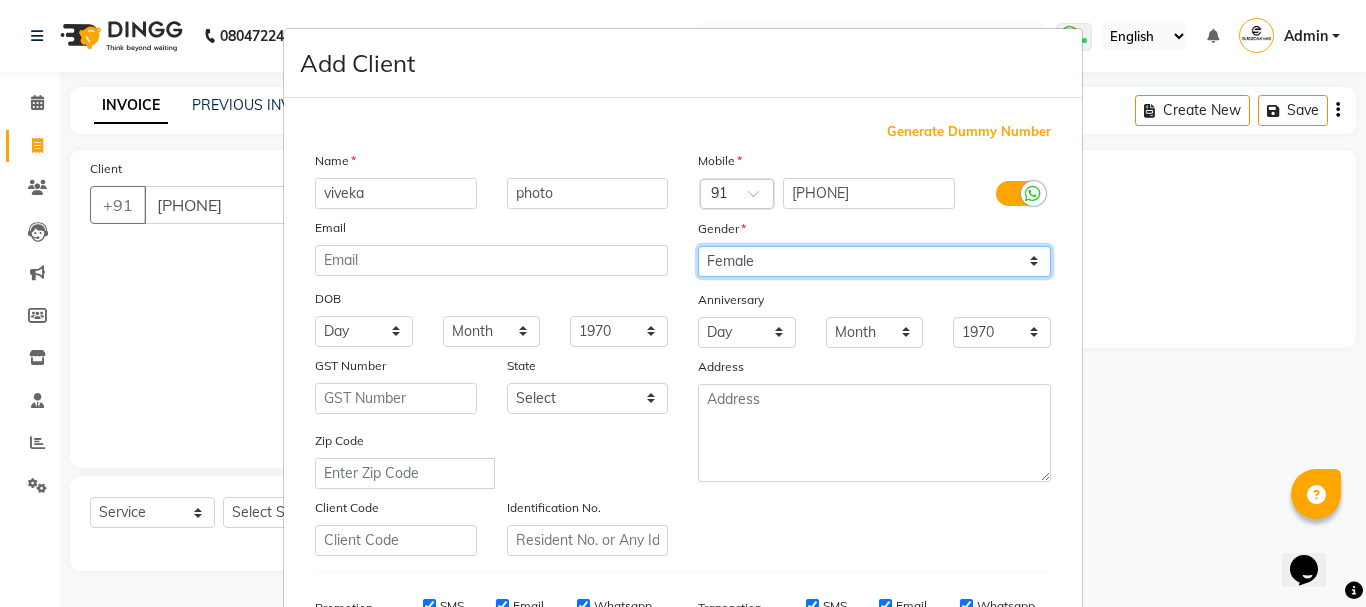 click on "Select Male Female Other Prefer Not To Say" at bounding box center (874, 261) 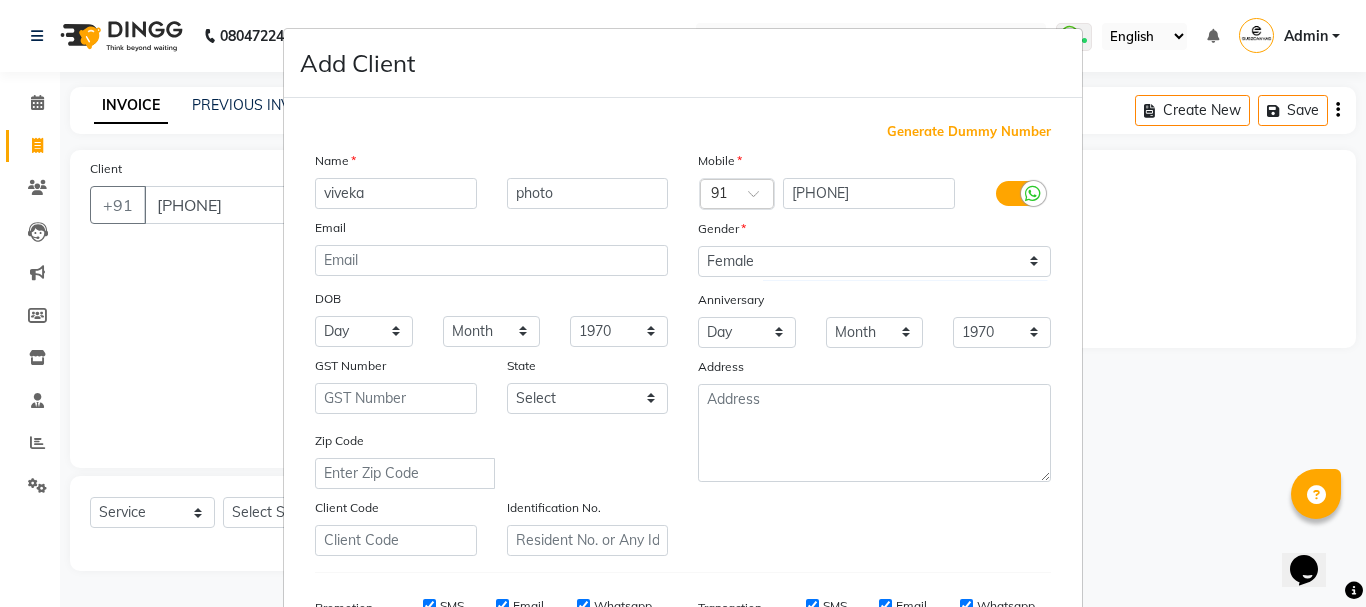 scroll, scrollTop: 316, scrollLeft: 0, axis: vertical 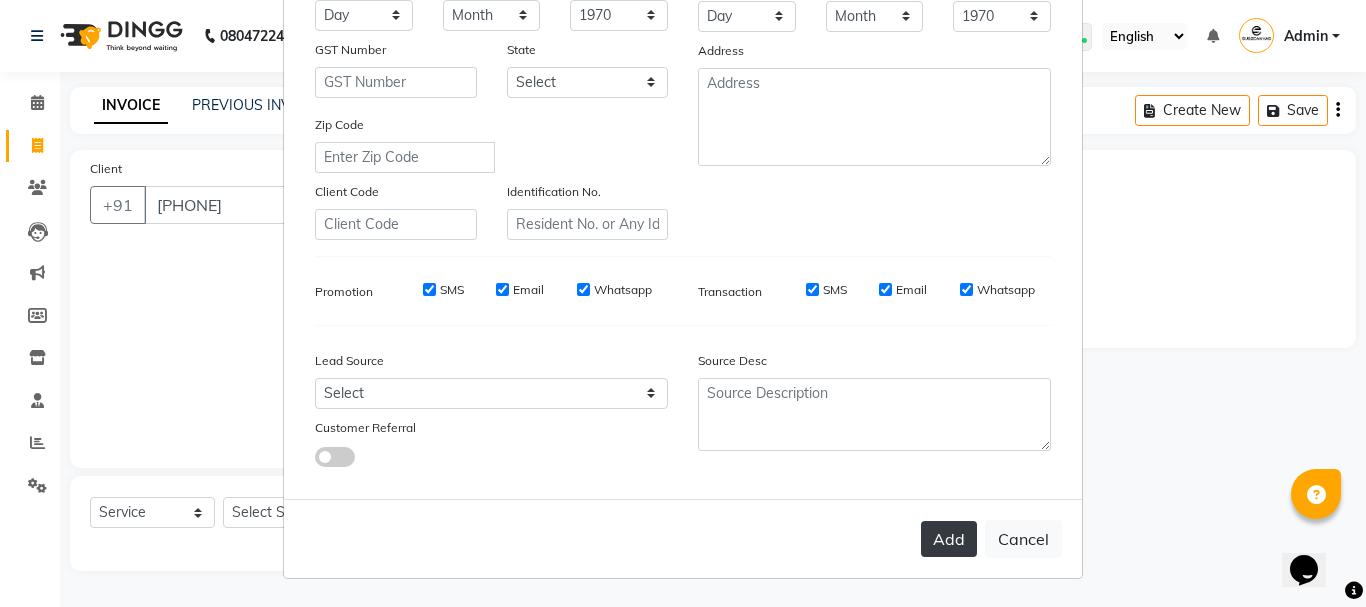 click on "Add" at bounding box center [949, 539] 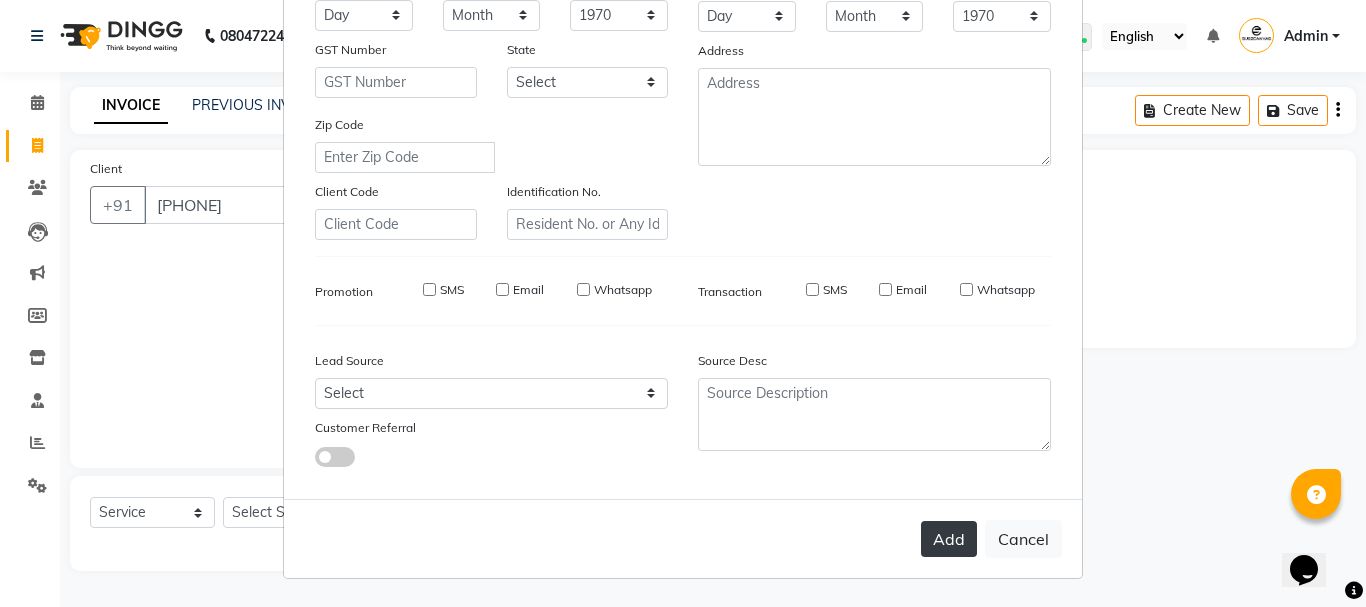 type 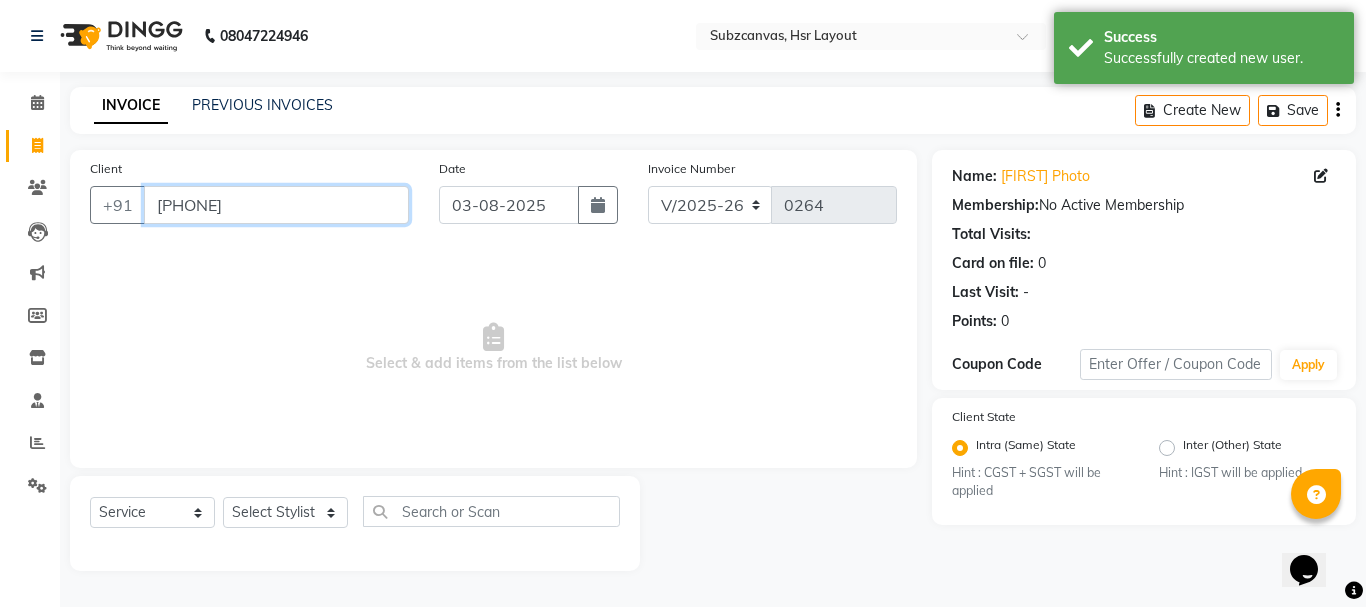 click on "[PHONE]" at bounding box center (276, 205) 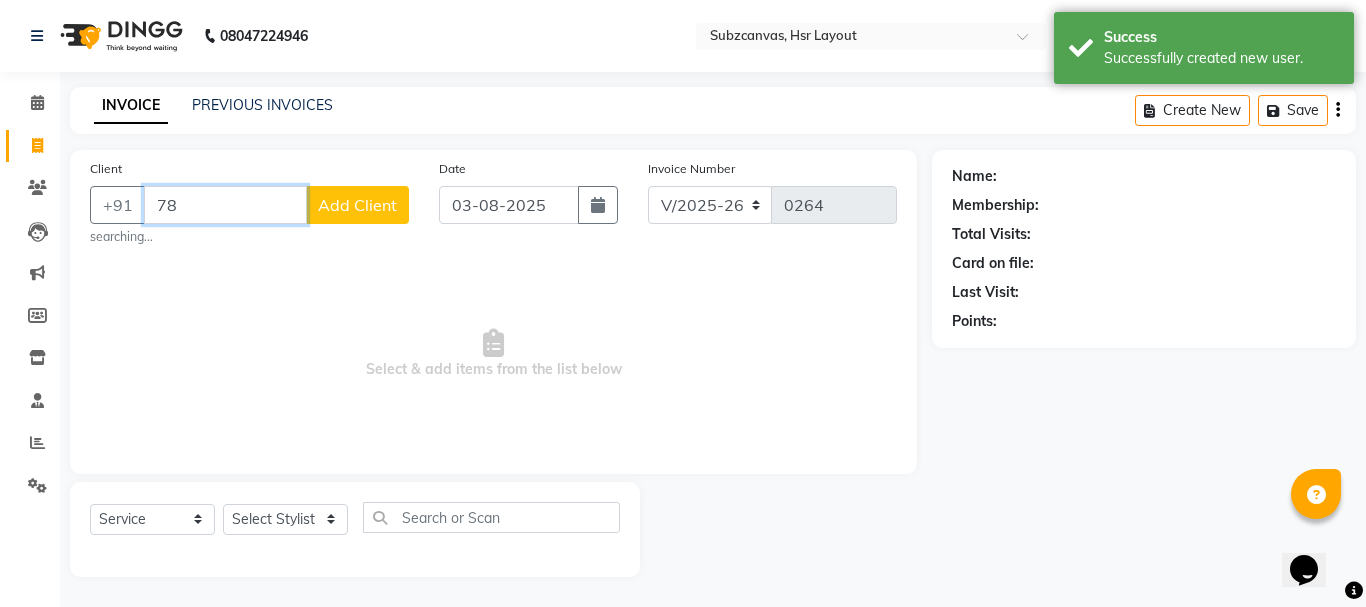 type on "7" 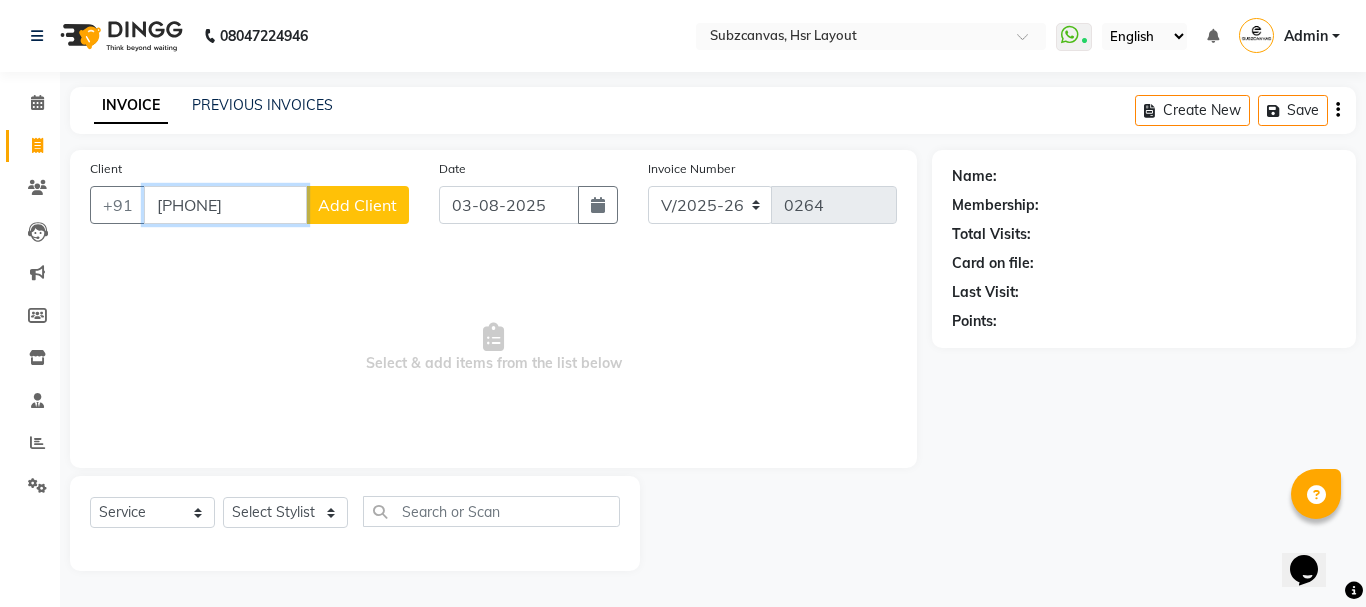 type on "[PHONE]" 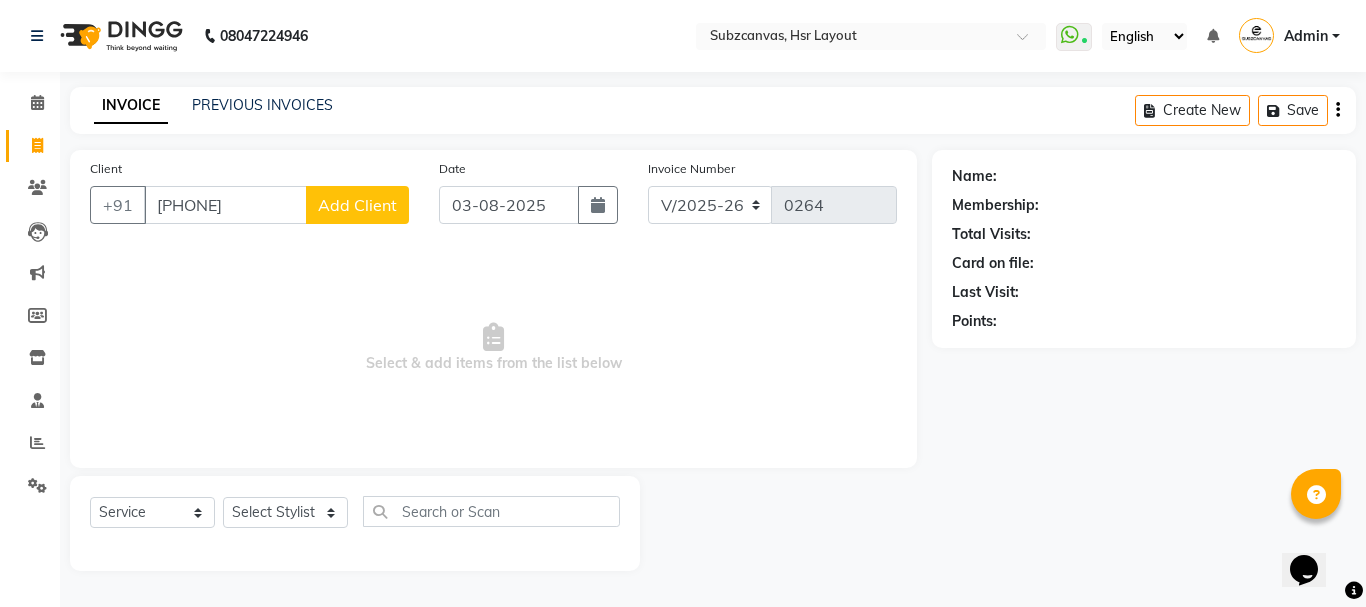 click on "Add Client" 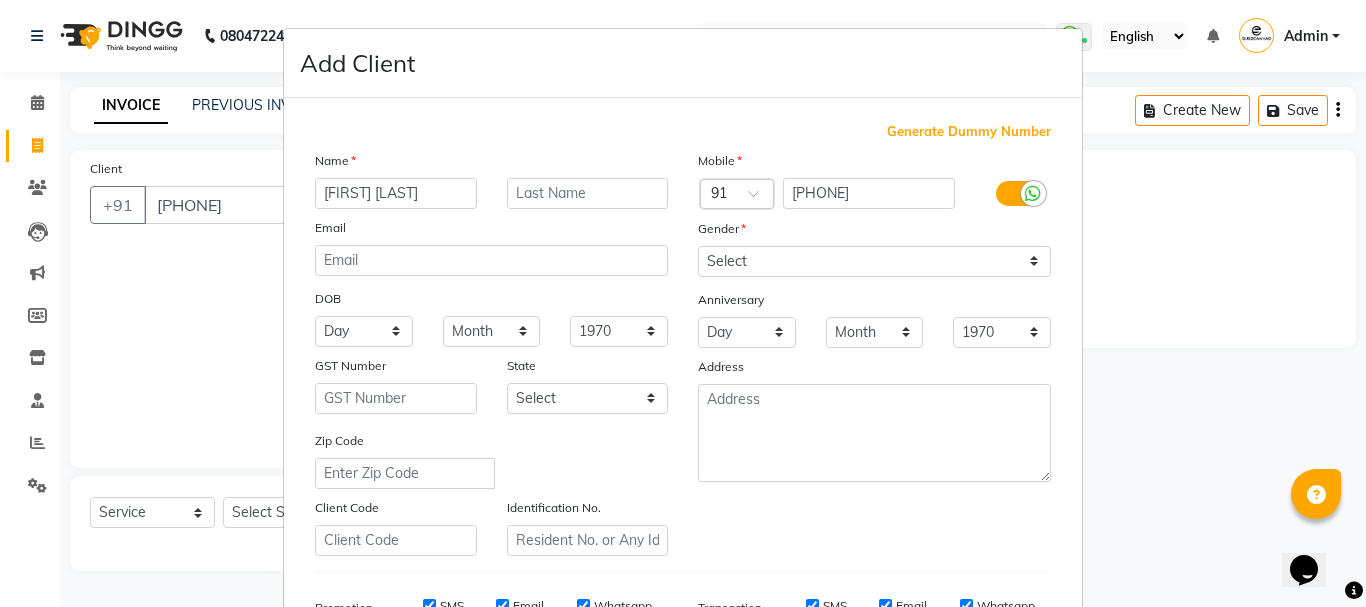 type on "[FIRST] [LAST]" 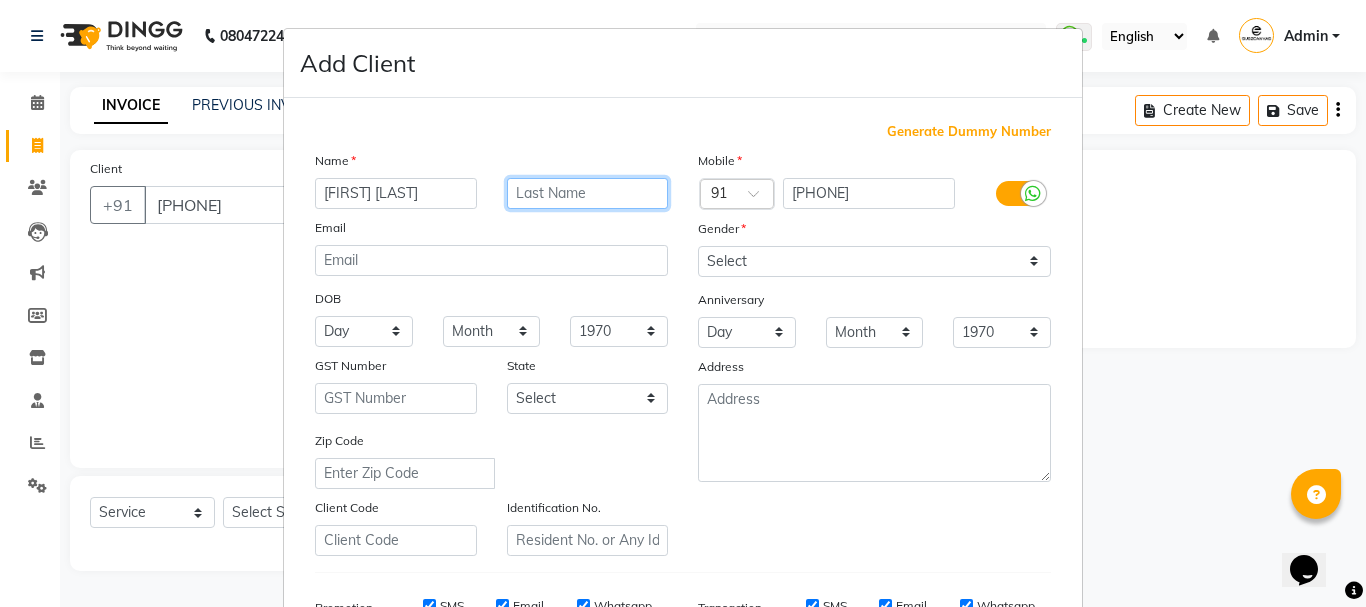 click at bounding box center (588, 193) 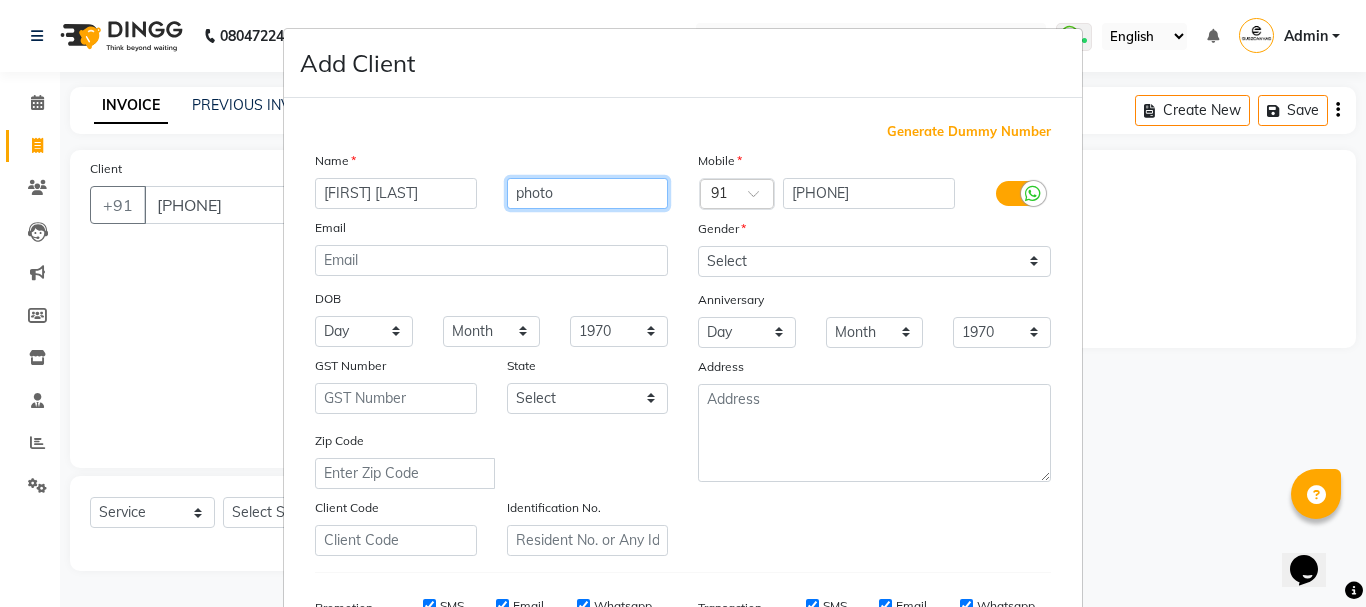 type on "photo" 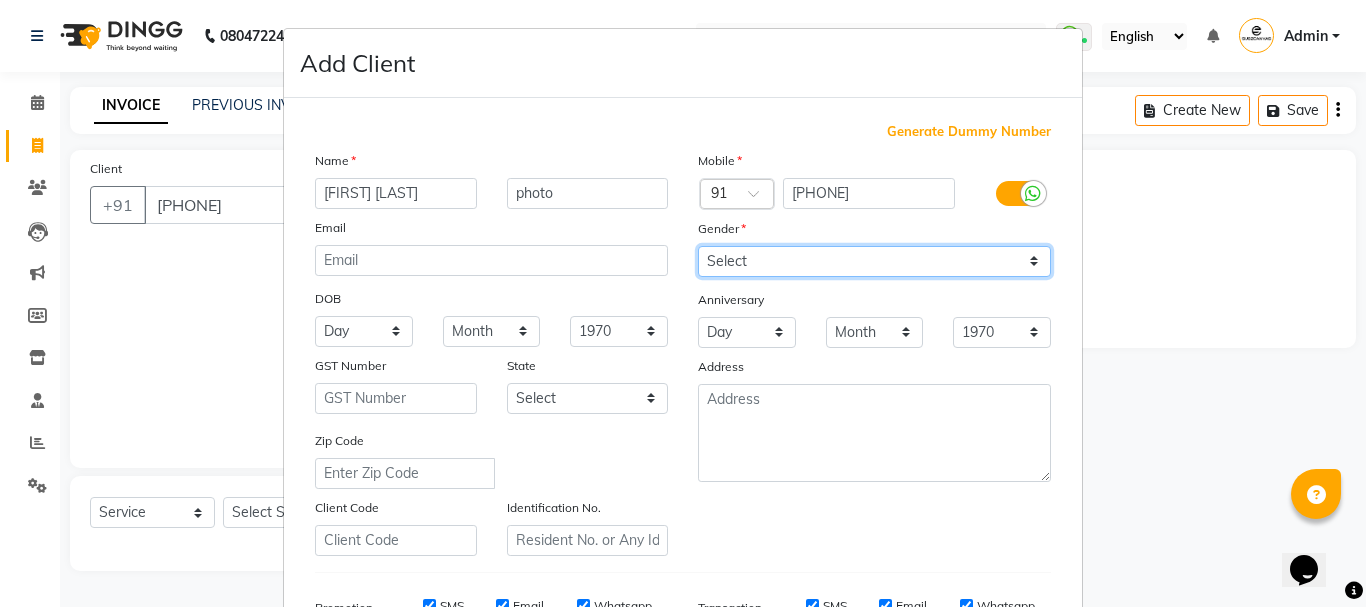 click on "Select Male Female Other Prefer Not To Say" at bounding box center [874, 261] 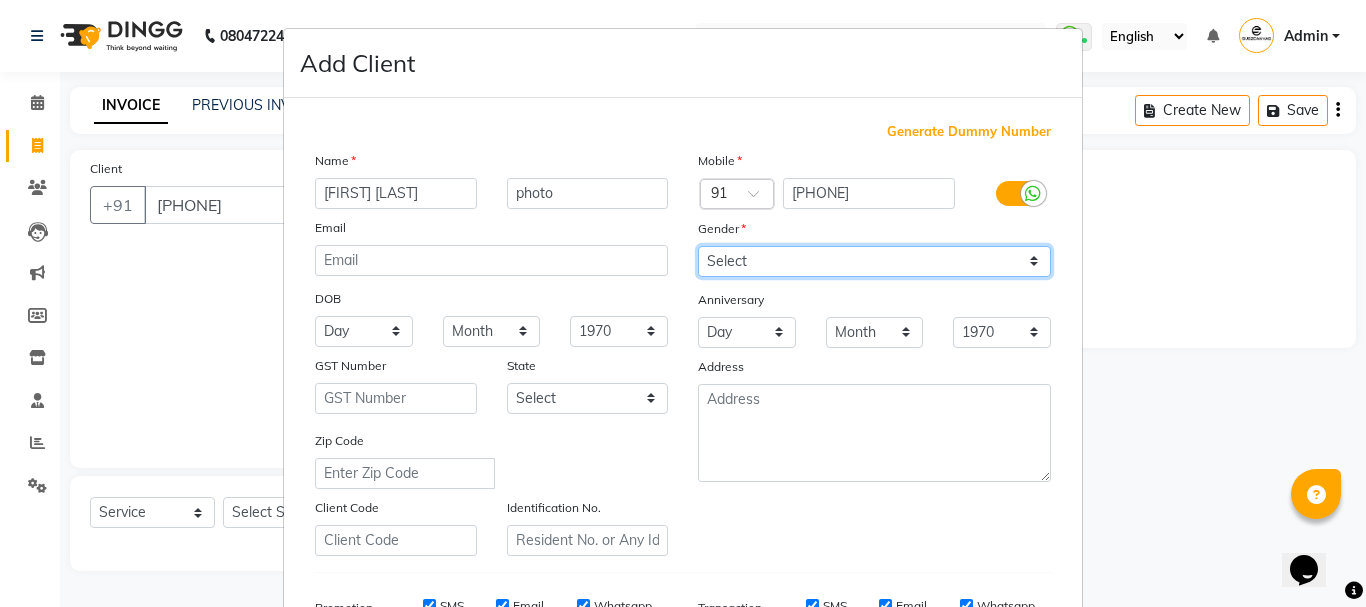 select on "female" 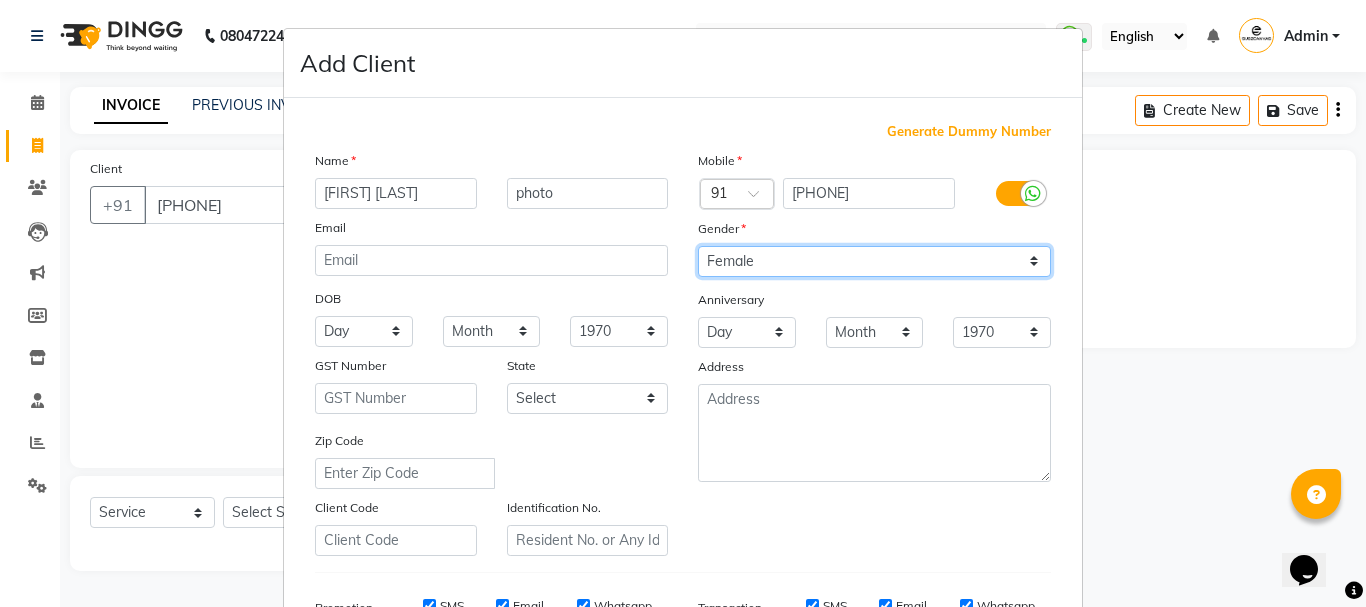 click on "Select Male Female Other Prefer Not To Say" at bounding box center [874, 261] 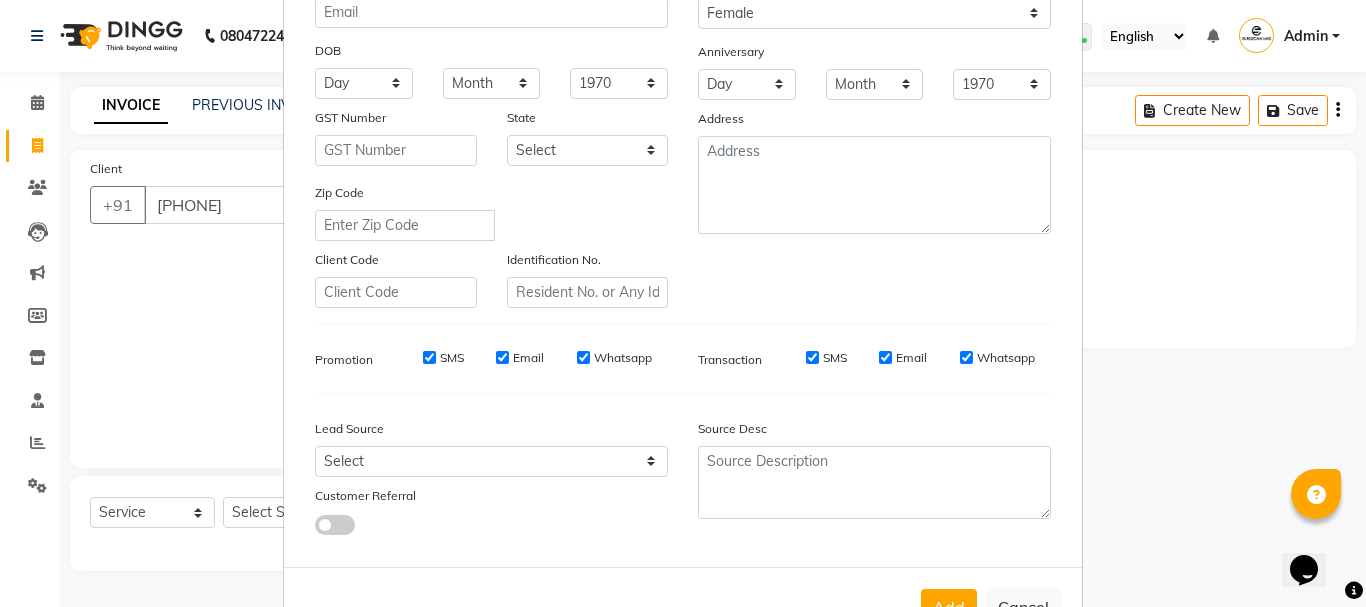 scroll, scrollTop: 316, scrollLeft: 0, axis: vertical 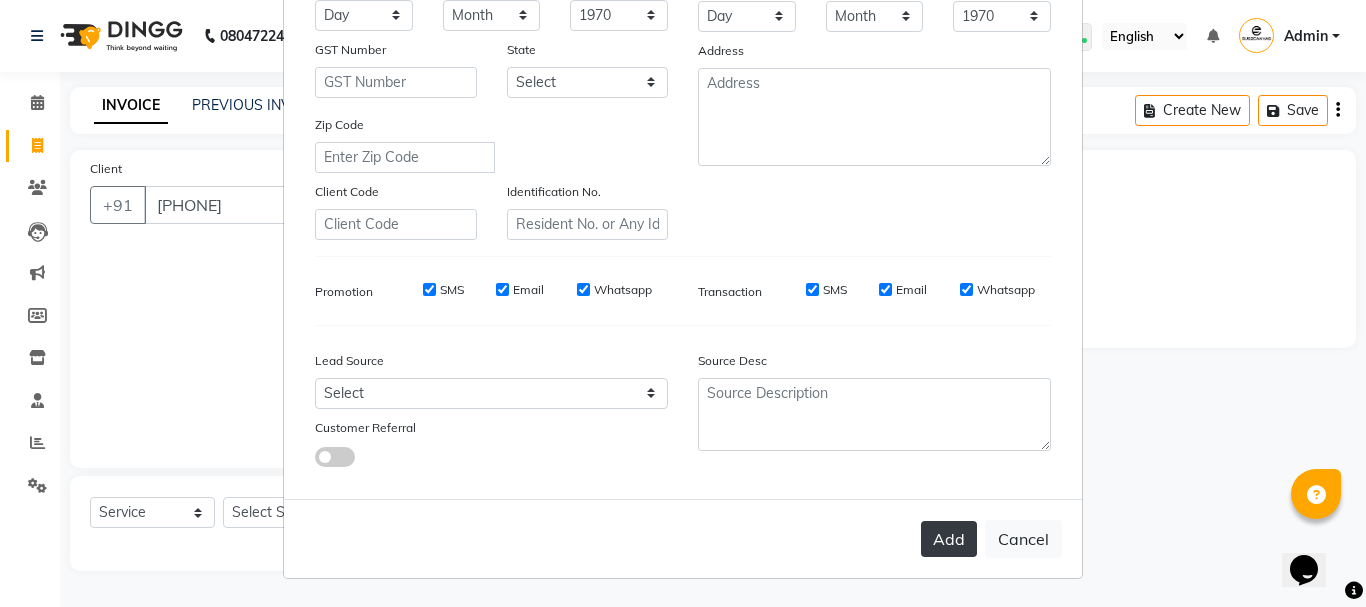 click on "Add" at bounding box center [949, 539] 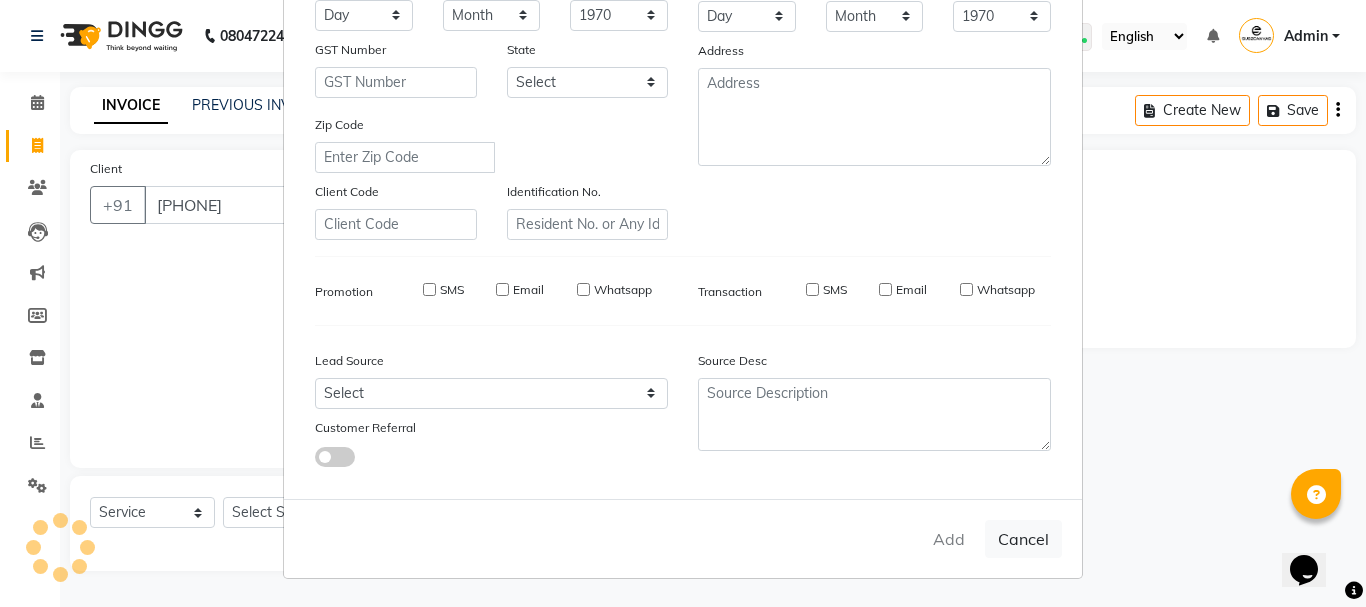 type 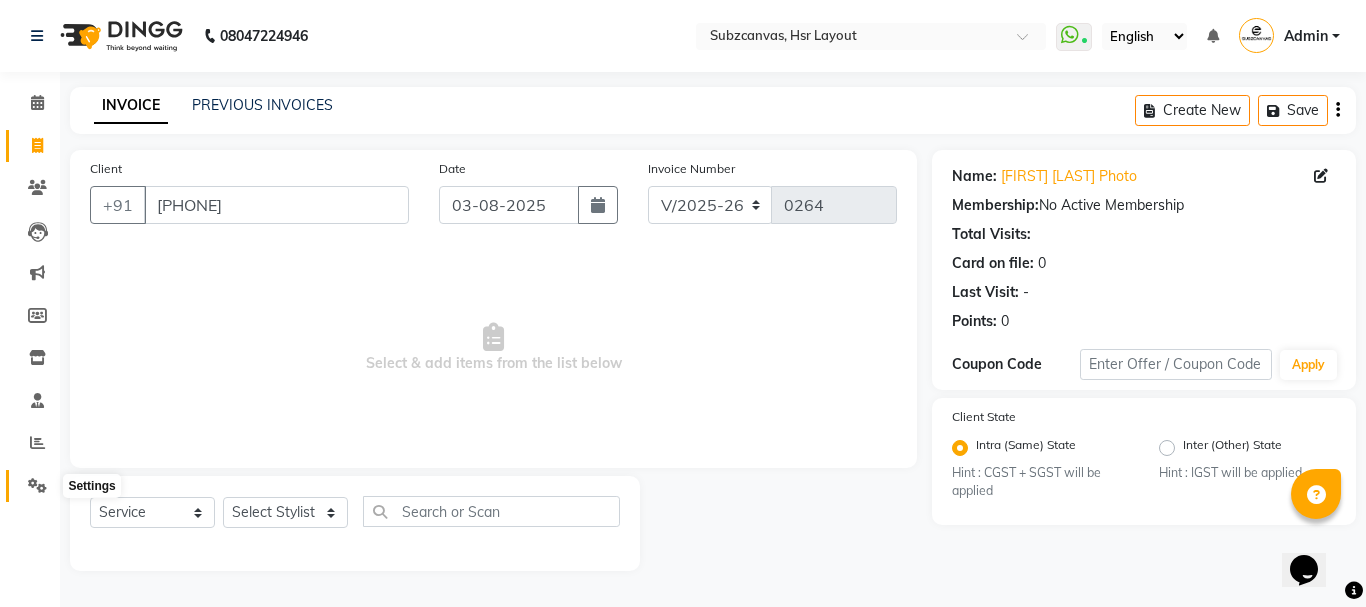 click 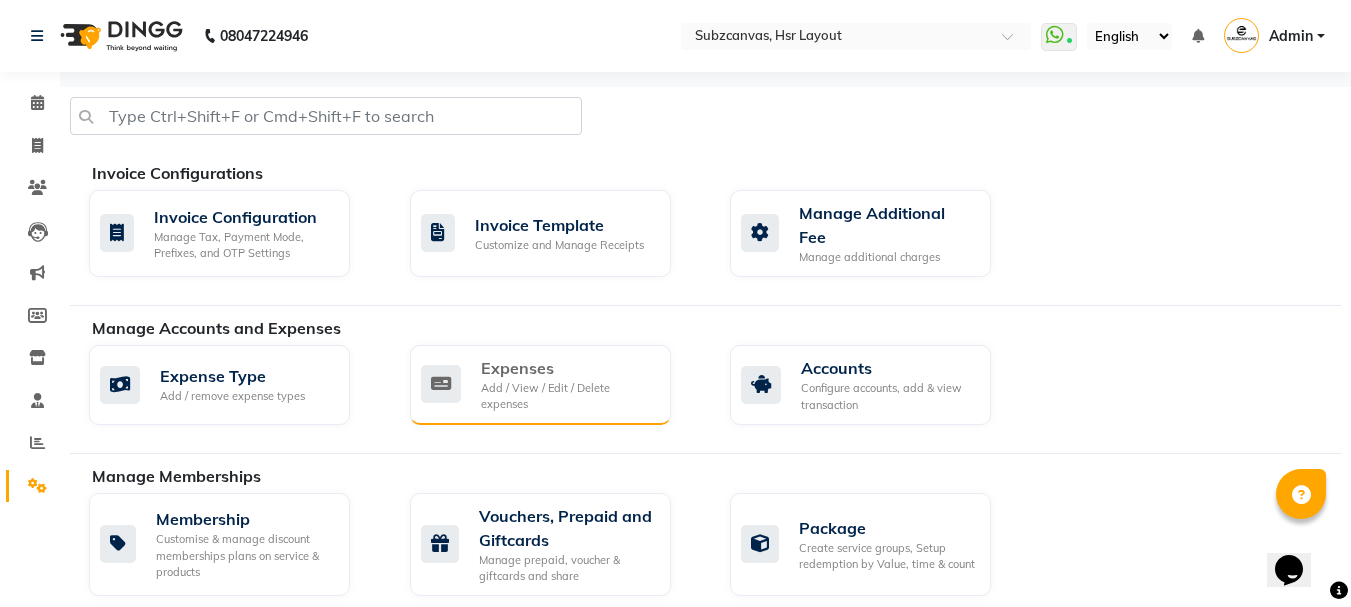 click on "Add / View / Edit / Delete expenses" 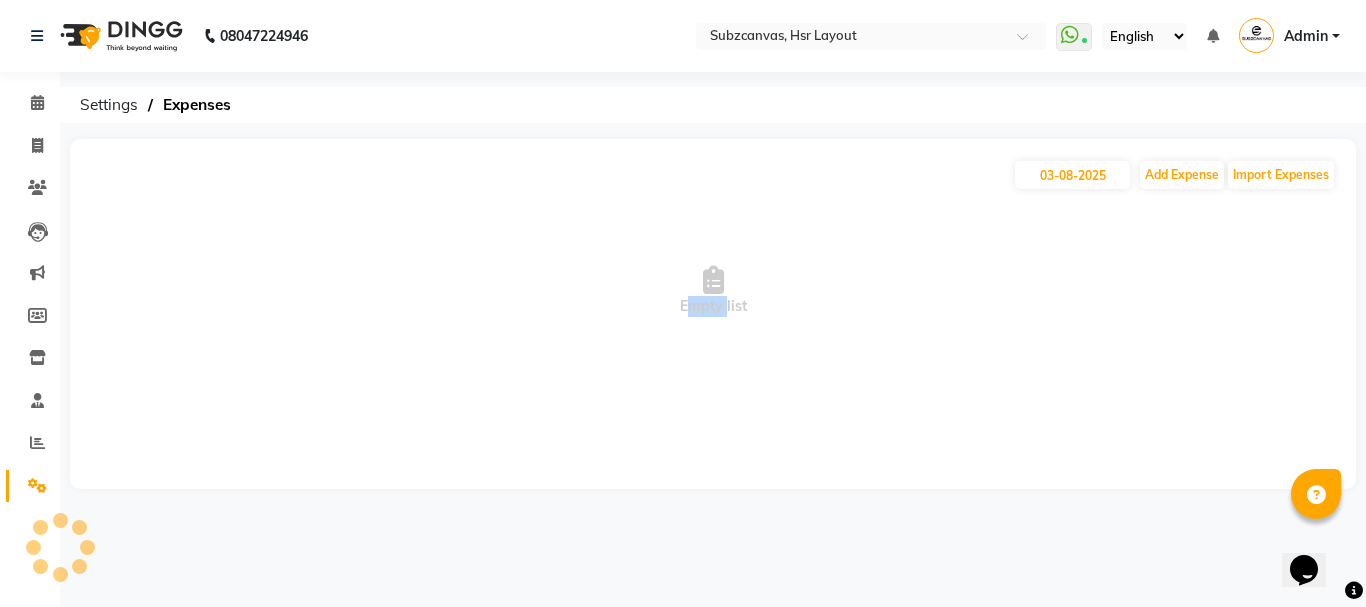 click on "Empty list" at bounding box center (713, 291) 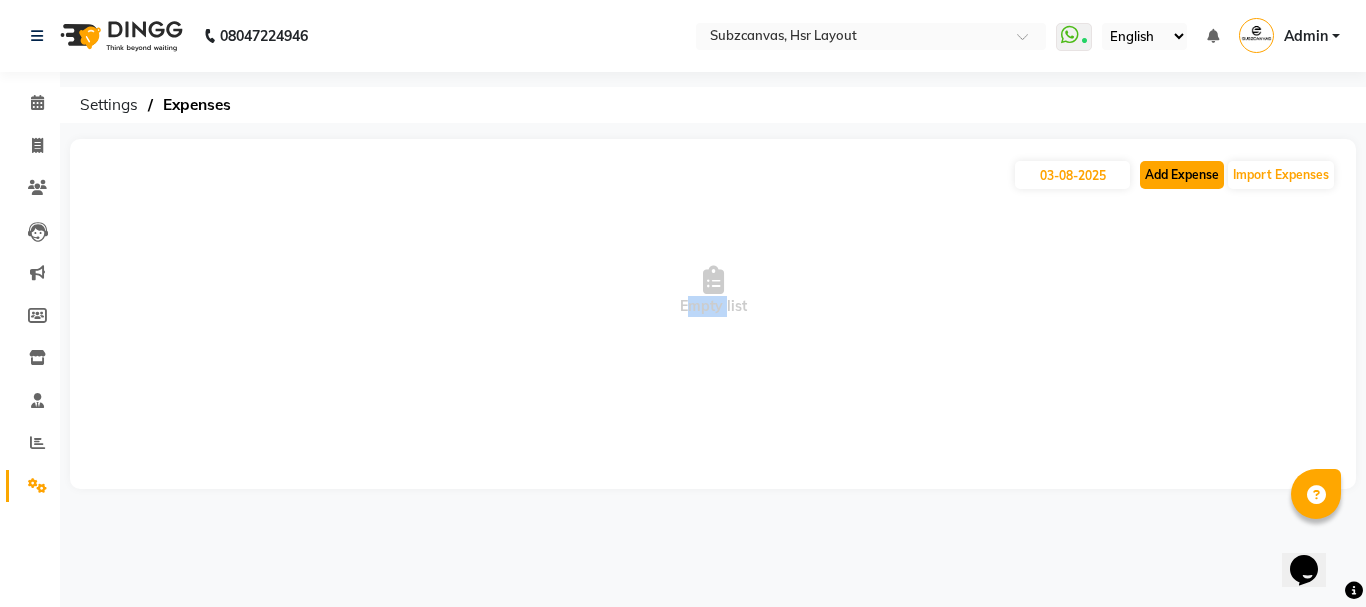 click on "Add Expense" 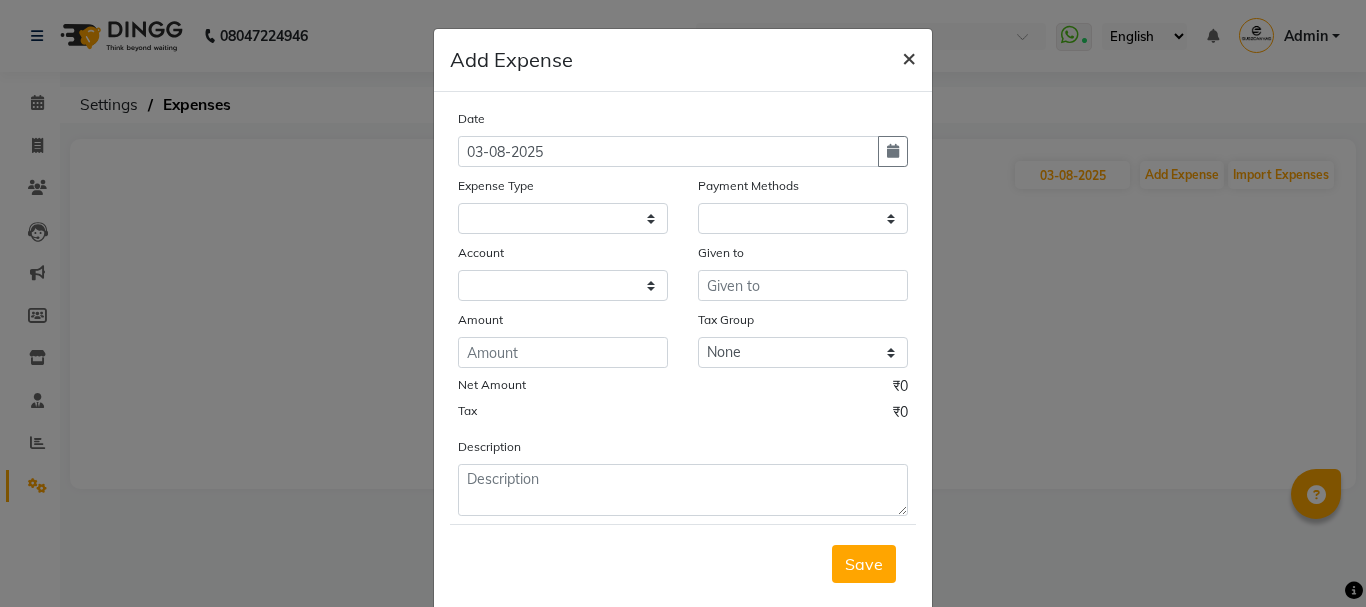 click on "×" 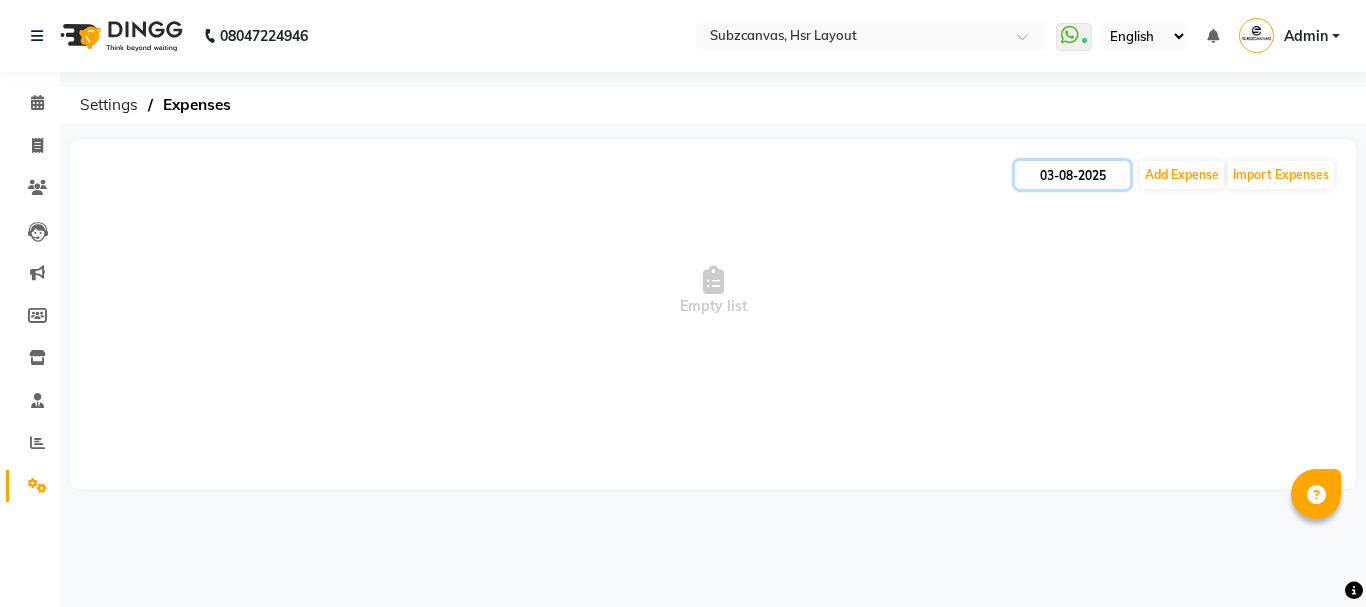 click on "03-08-2025" 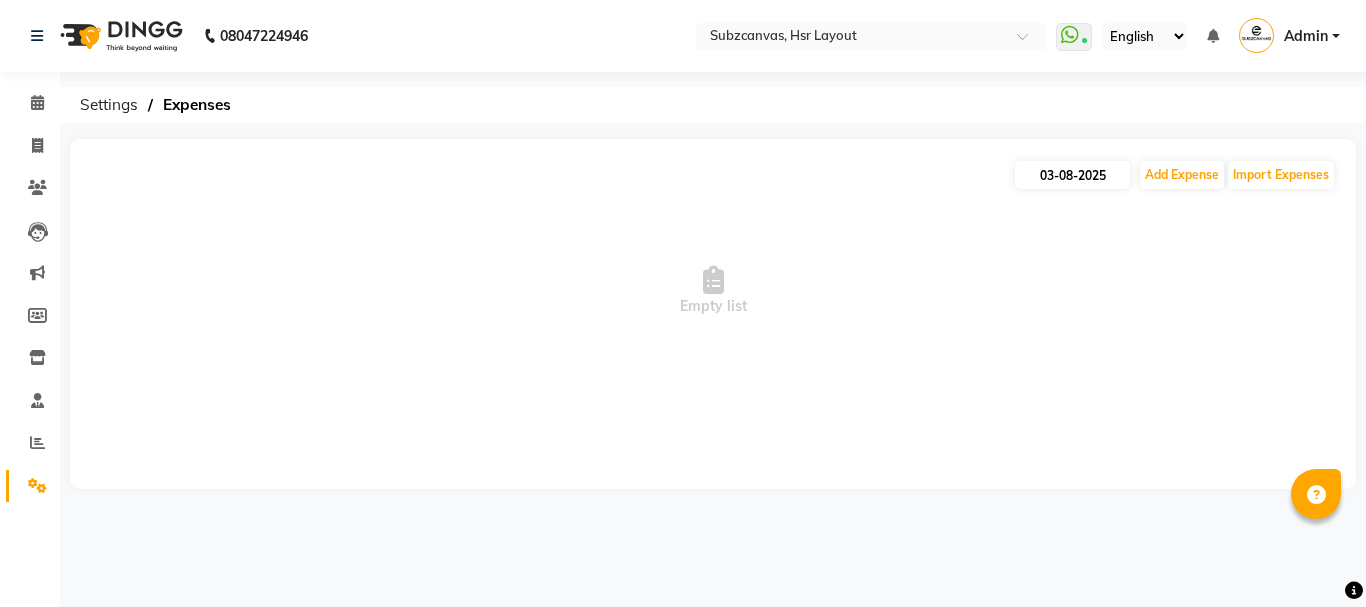 select on "8" 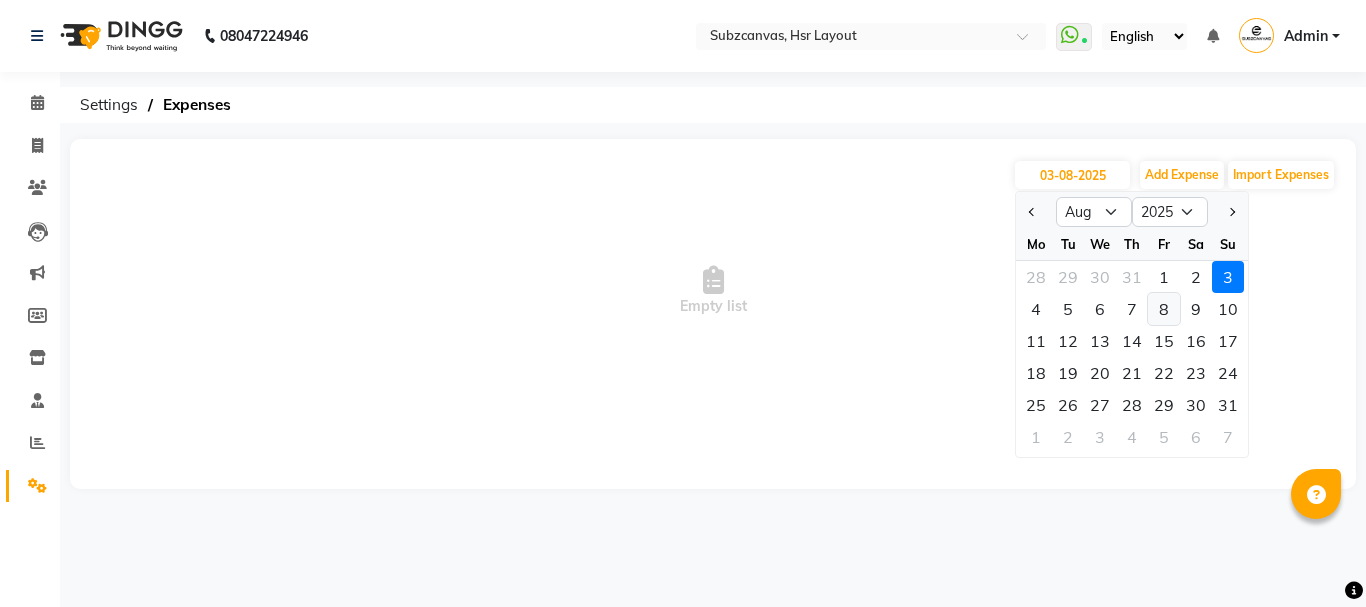 click on "8" 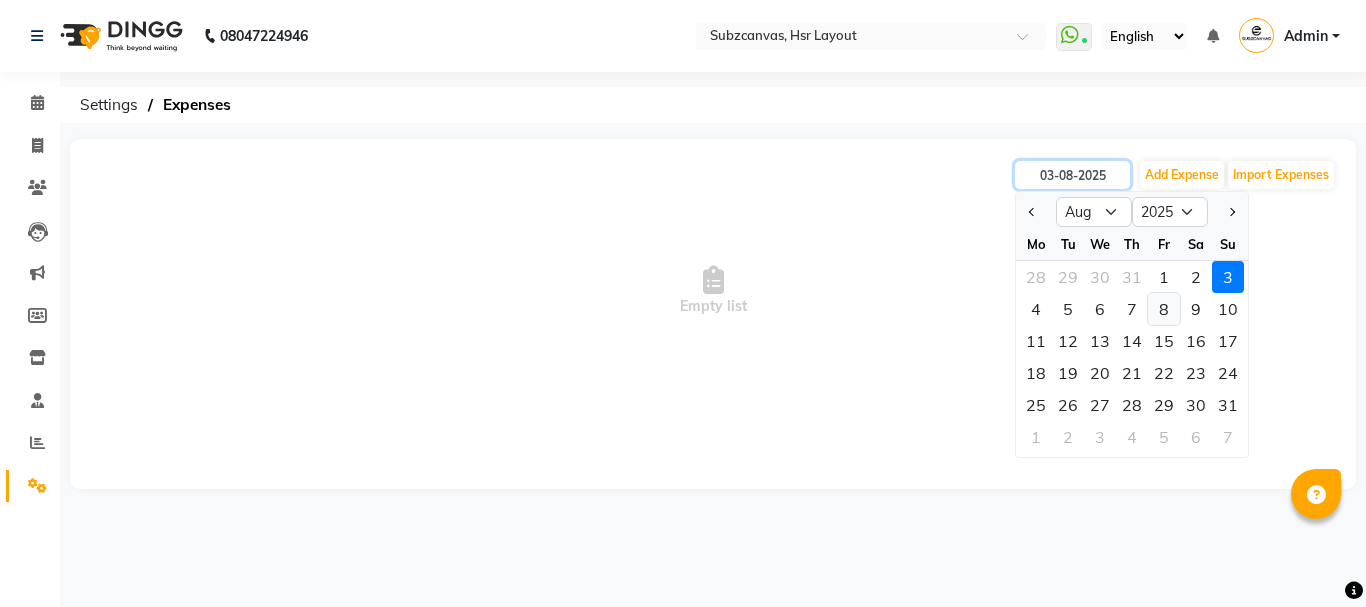 type on "08-08-2025" 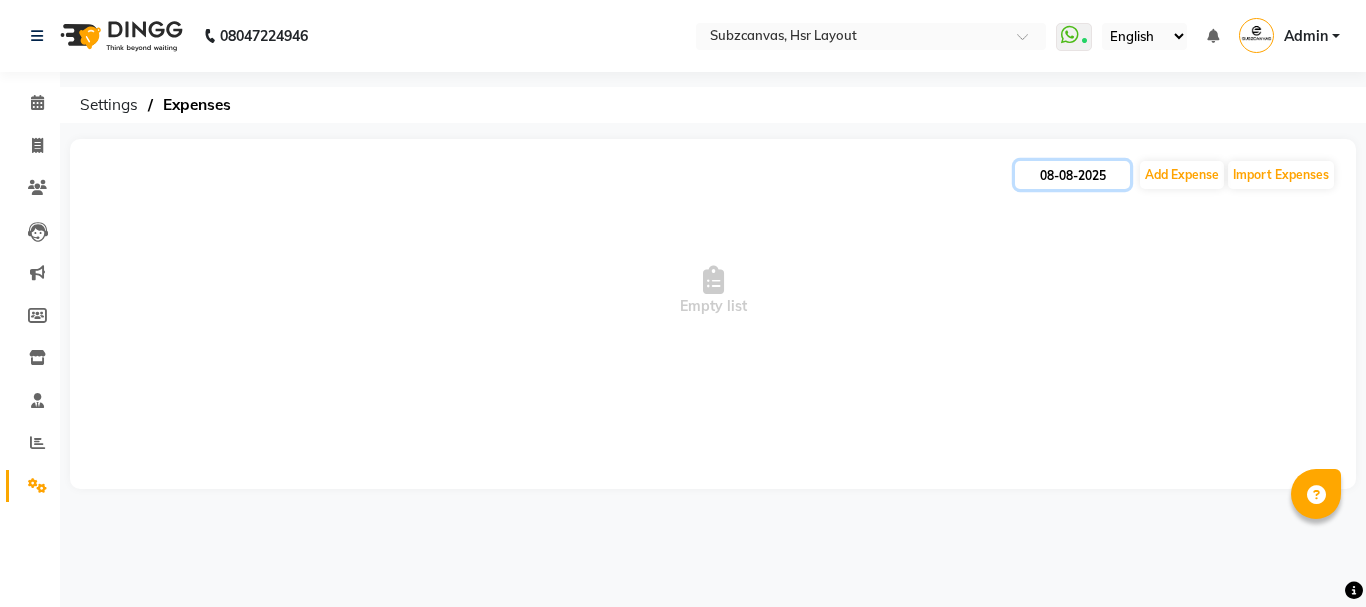click on "08-08-2025" 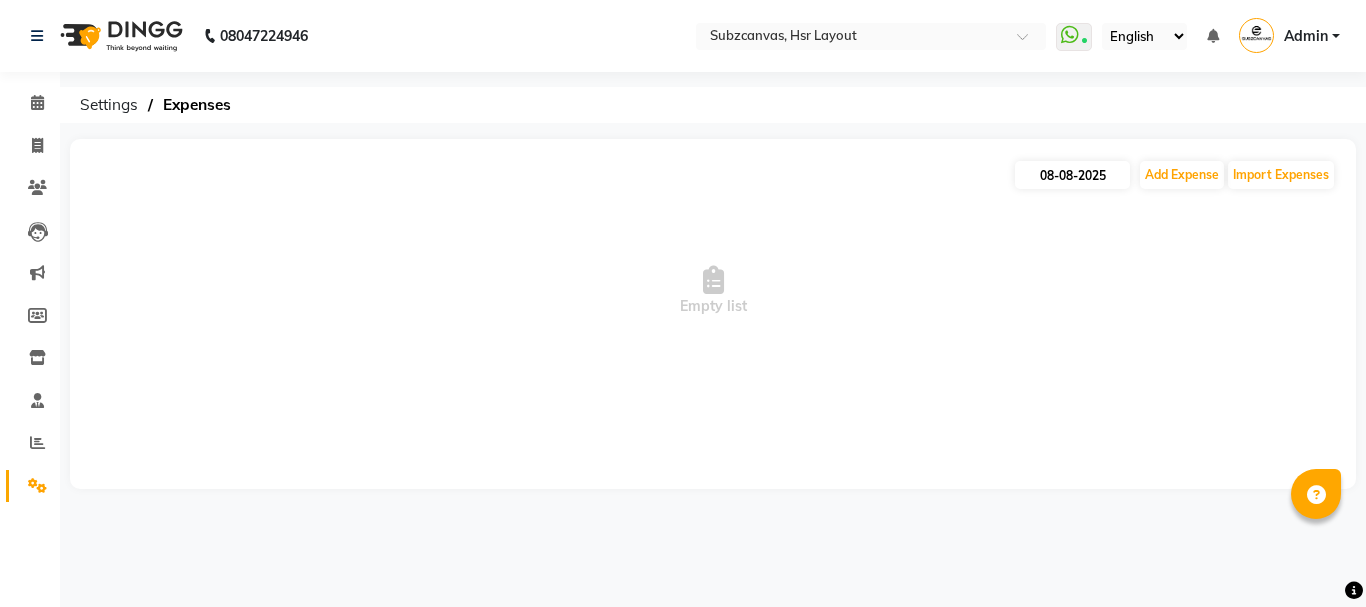 select on "8" 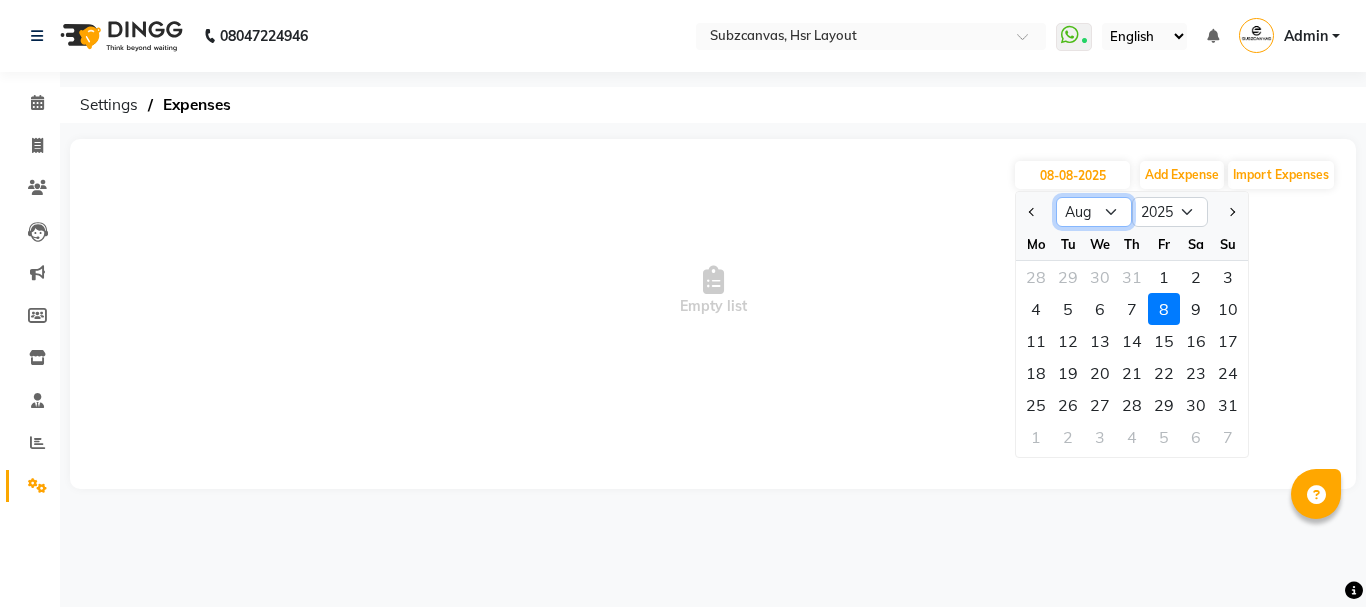 click on "Jan Feb Mar Apr May Jun Jul Aug Sep Oct Nov Dec" 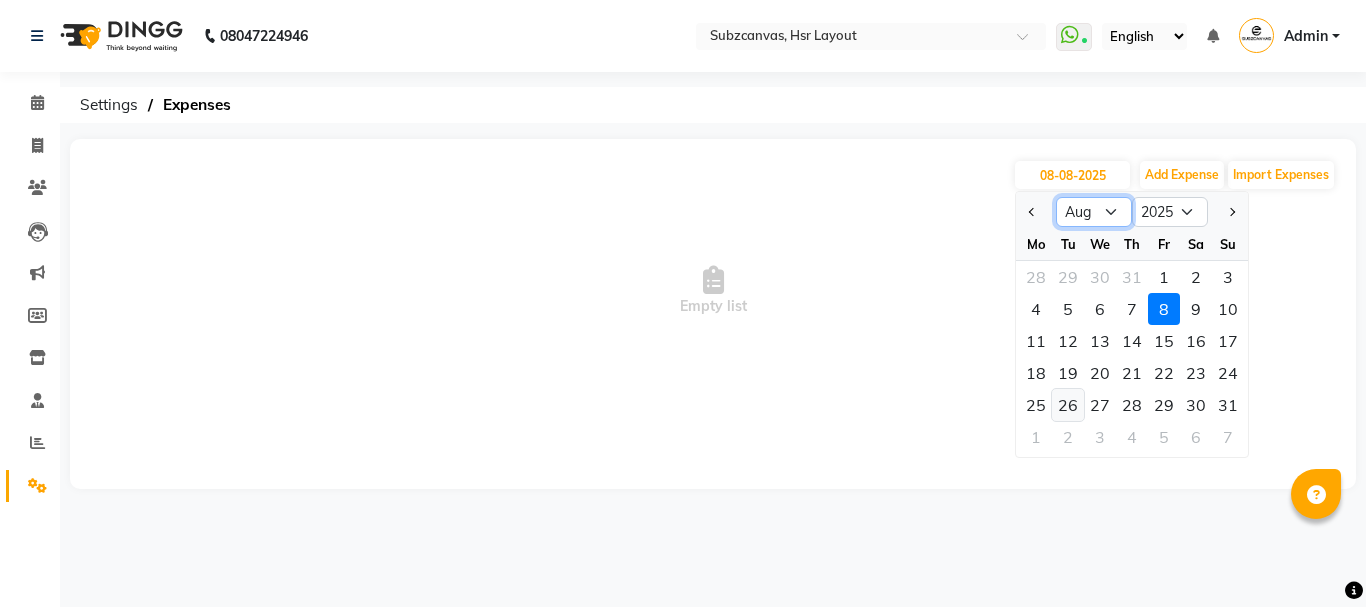select on "7" 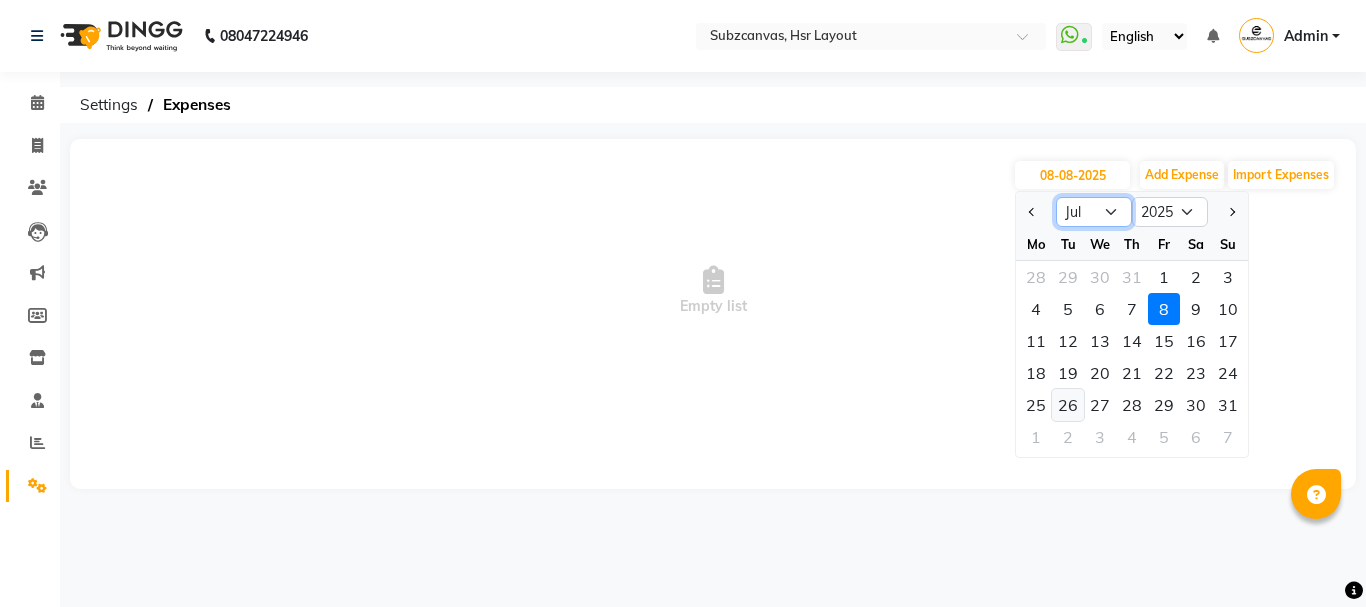click on "Jan Feb Mar Apr May Jun Jul Aug Sep Oct Nov Dec" 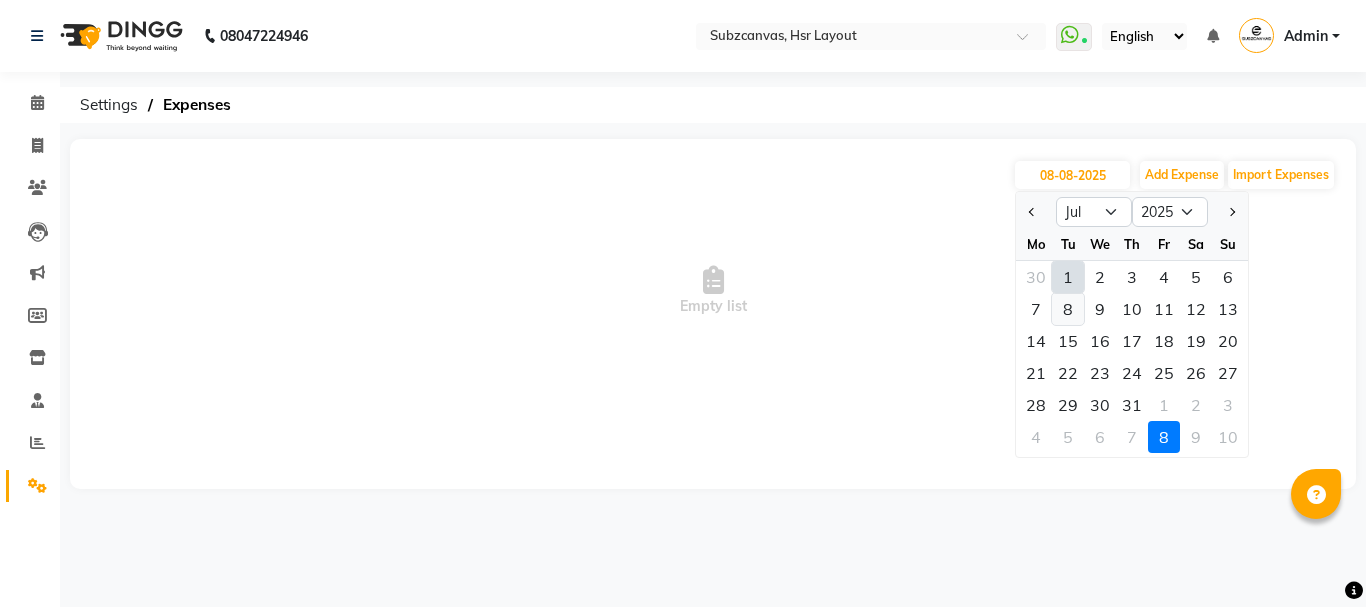 click on "8" 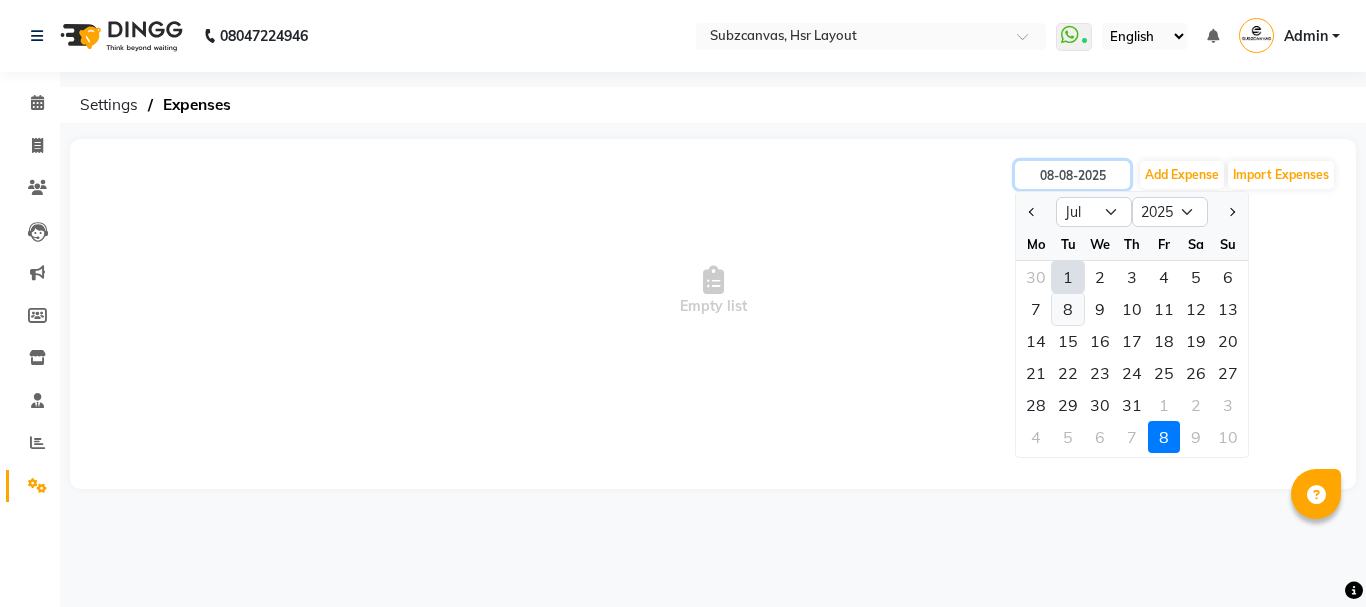 type on "08-07-2025" 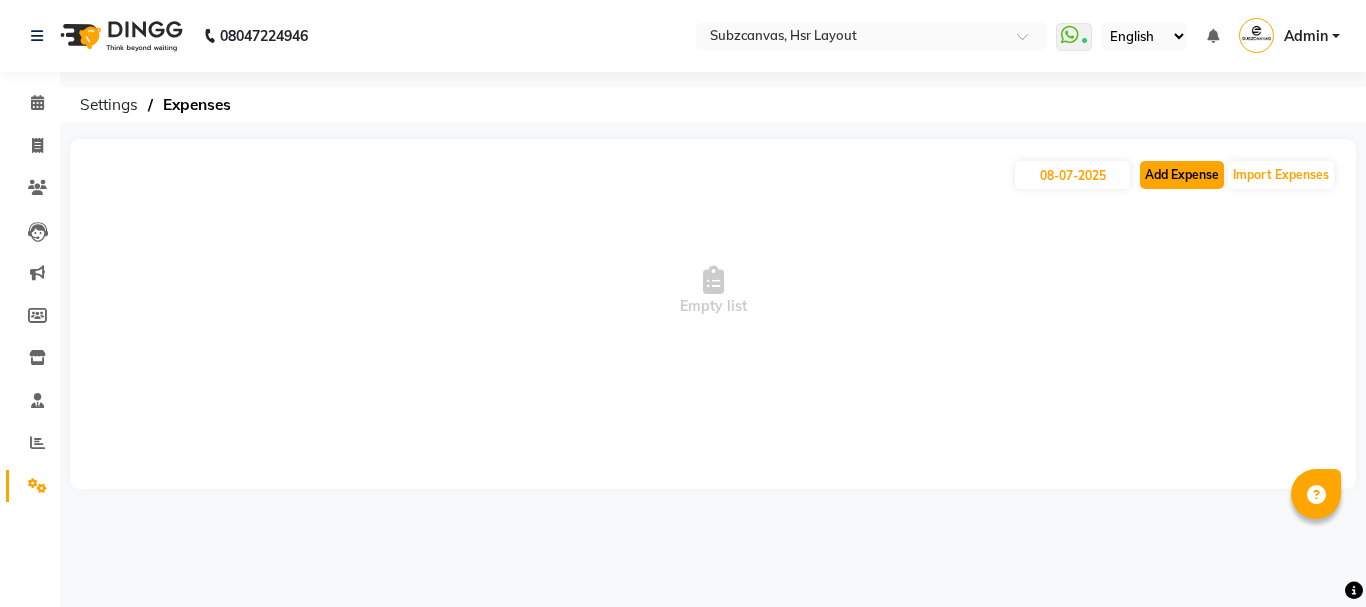 click on "Add Expense" 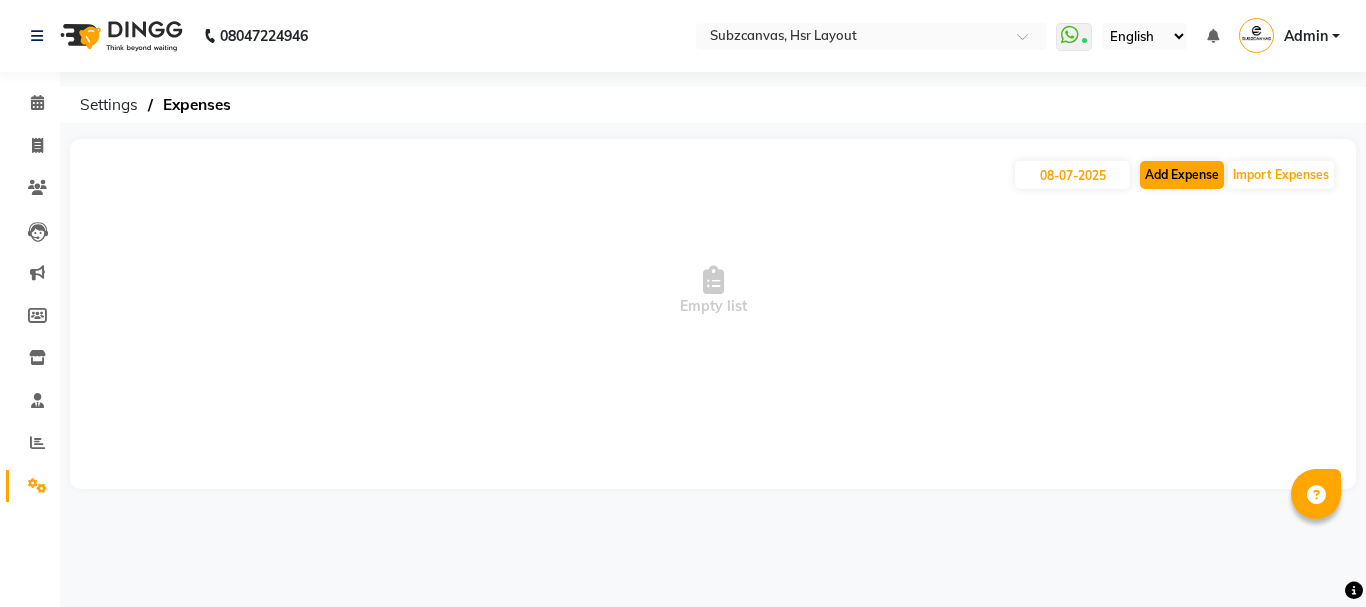 select on "3757" 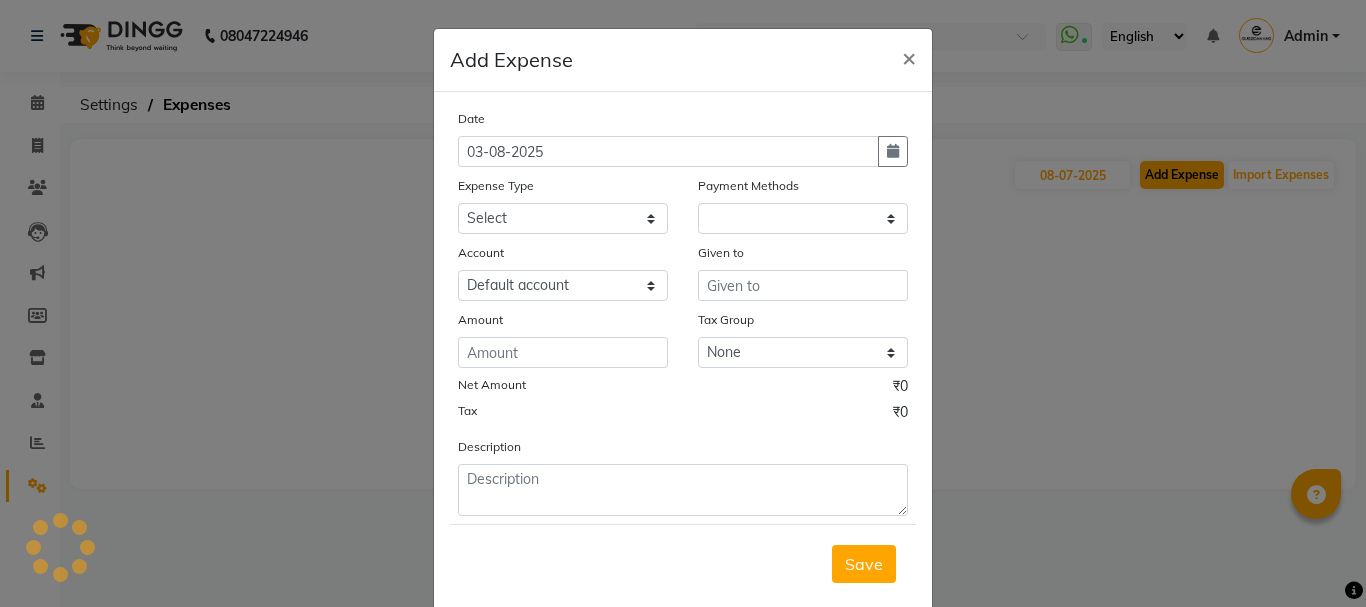 select on "1" 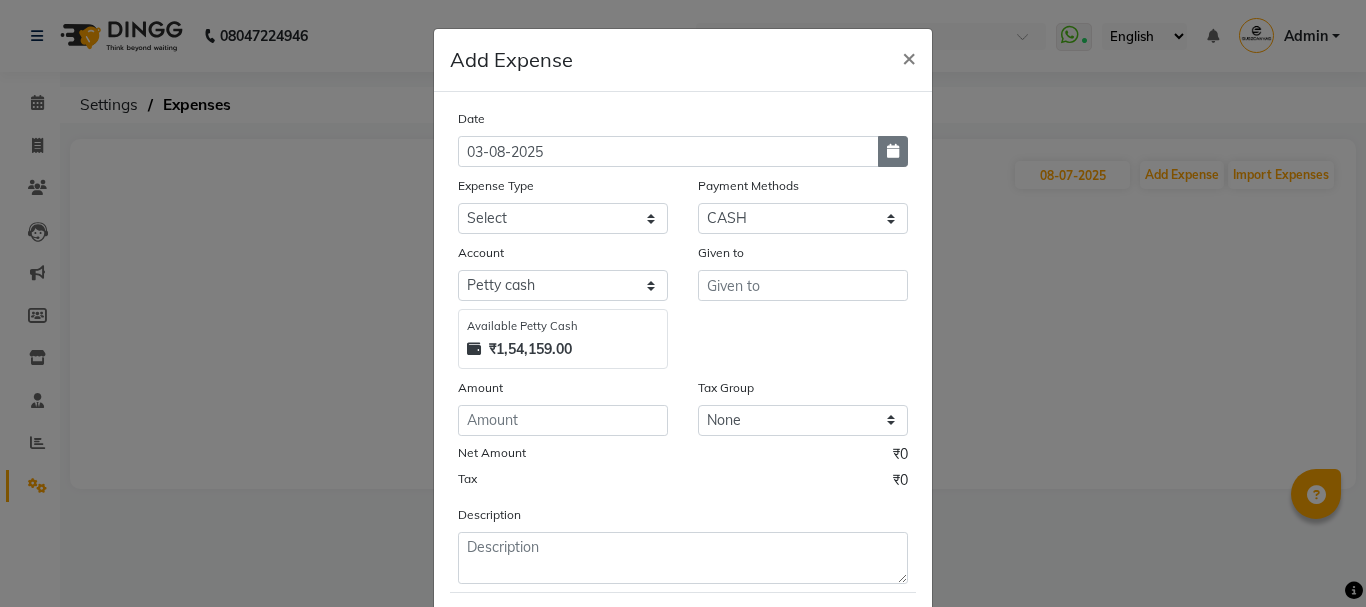 click 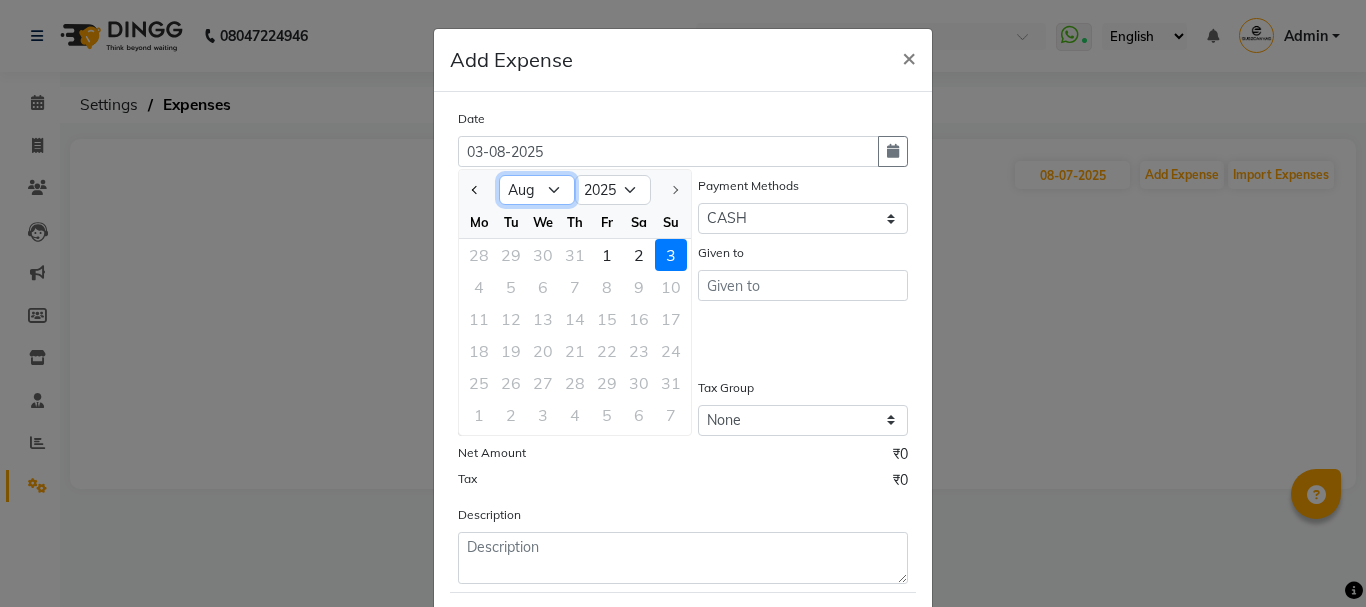 click on "Jan Feb Mar Apr May Jun Jul Aug" 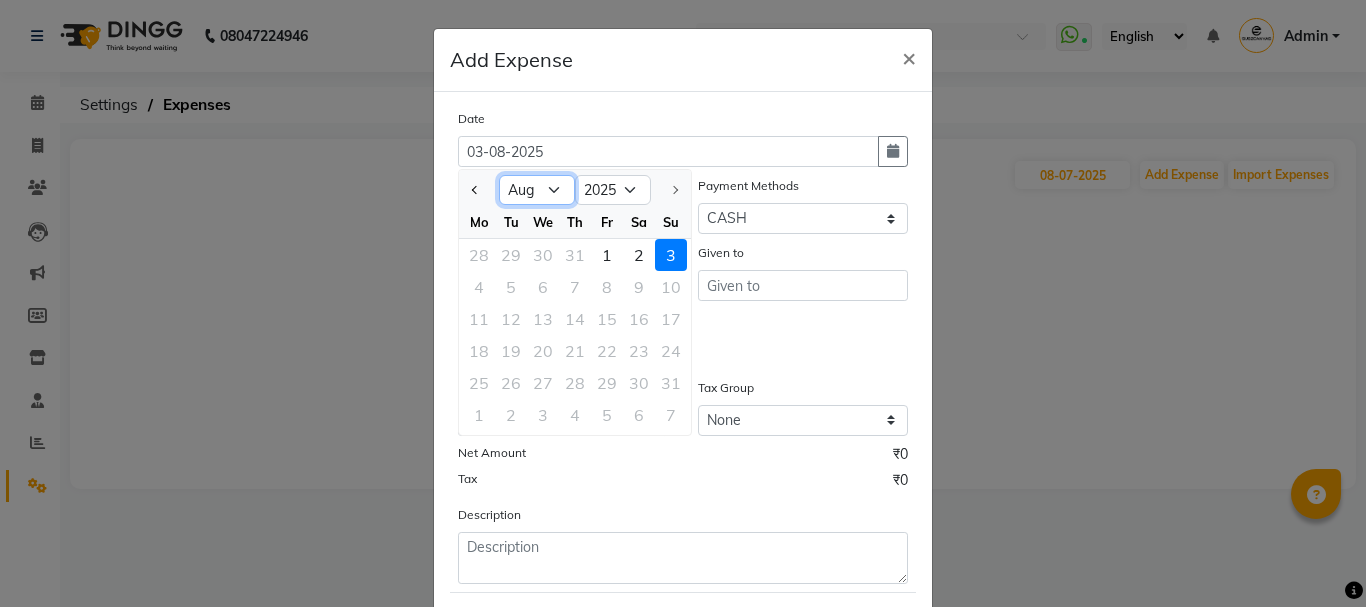 select on "7" 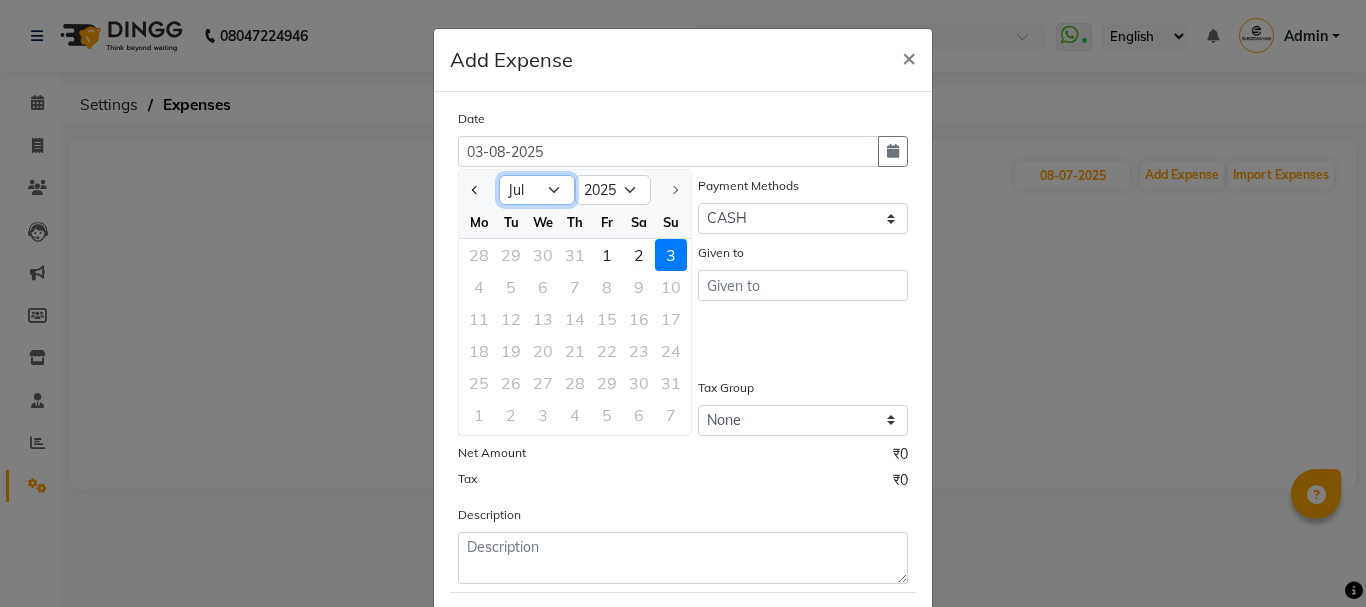 click on "Jan Feb Mar Apr May Jun Jul Aug" 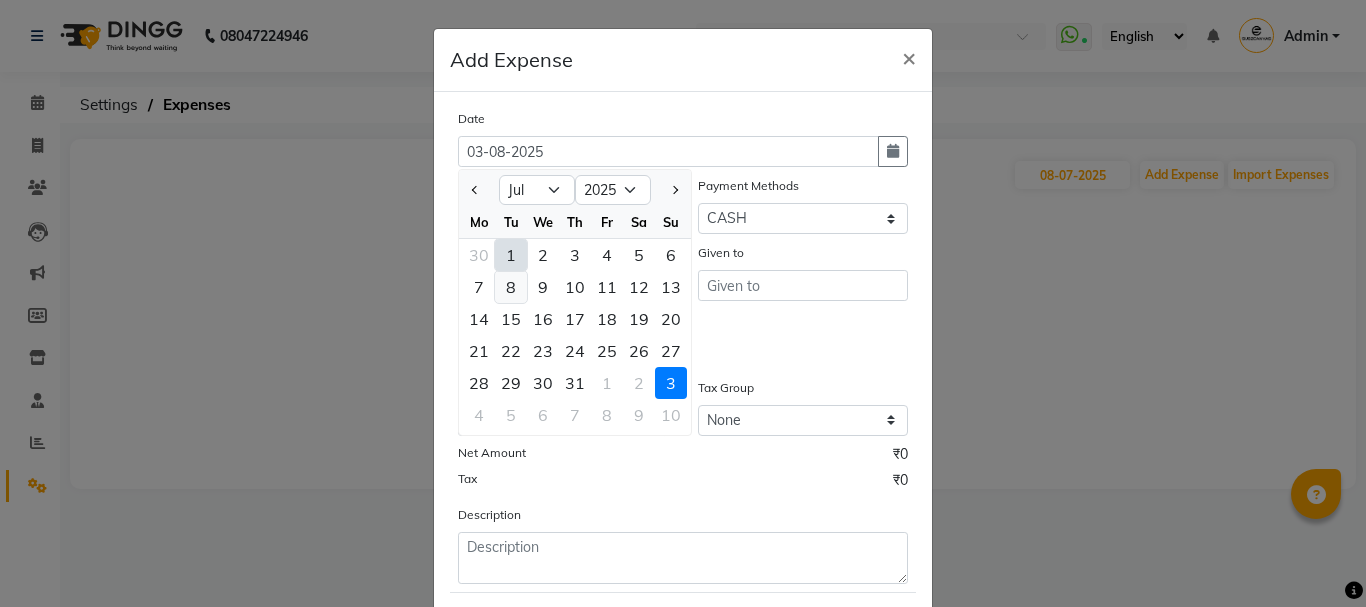 click on "8" 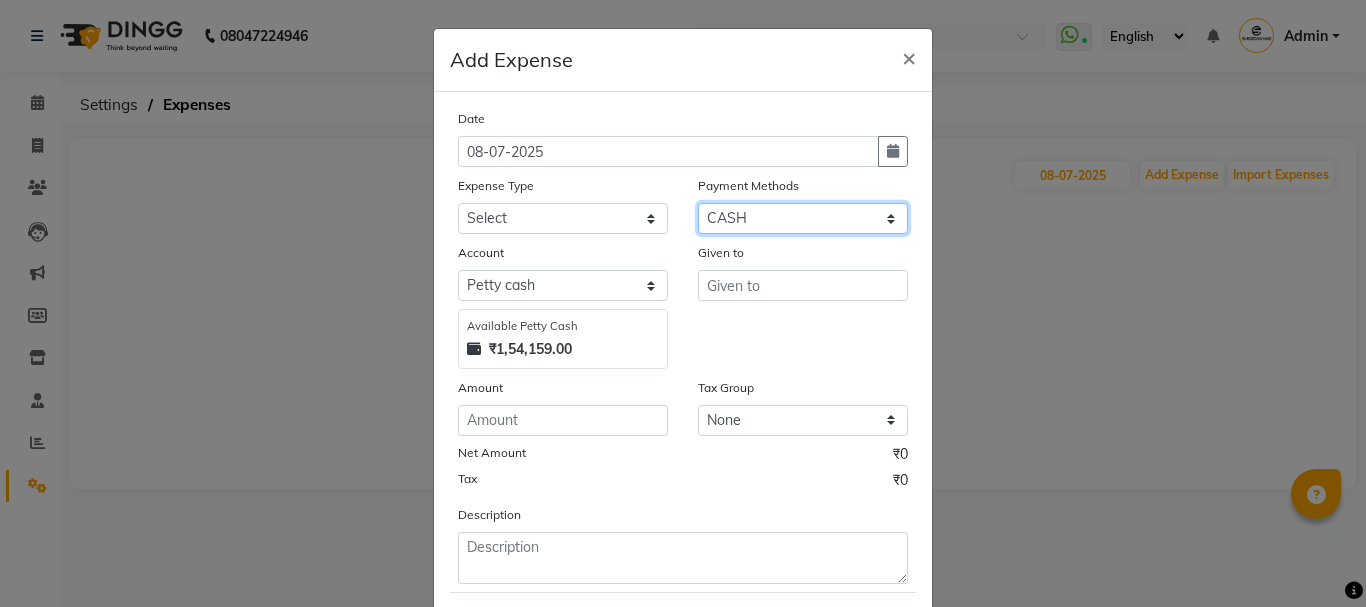 click on "Select CASH CARD ONLINE CUSTOM GPay PayTM PhonePe UPI NearBuy Points Wallet Loan BharatPay Cheque MosamBee MI Voucher Bank Family Visa Card Master Card Prepaid Package Voucher Gift Card BharatPay Card UPI BharatPay Other Cards Juice by MCB MyT Money MariDeal DefiDeal Deal.mu THD TCL CEdge Card M UPI M UPI Axis UPI Union Card (Indian Bank) Card (DL Bank) RS BTC Wellnessta Razorpay Complimentary Nift Spa Finder Spa Week Venmo BFL LoanTap SaveIN GMoney ATH Movil On Account Chamber Gift Card Trade Comp Donation Card on File Envision BRAC Card City Card bKash Credit Card Debit Card Shoutlo LUZO Jazz Cash AmEx Discover Tabby Online W Room Charge Room Charge USD Room Charge Euro Room Charge EGP Room Charge GBP Bajaj Finserv Bad Debts Card: IDFC Card: IOB Coupon Gcash PayMaya Instamojo COnline UOnline SOnline SCard Paypal PPR PPV PPC PPN PPG PPE CAMP Benefit ATH Movil Dittor App Rupay Diners iPrepaid iPackage District App Pine Labs Cash Payment Pnb Bank GPay NT Cash Lash GPay Lash Cash Nail GPay Nail Cash BANKTANSFER" 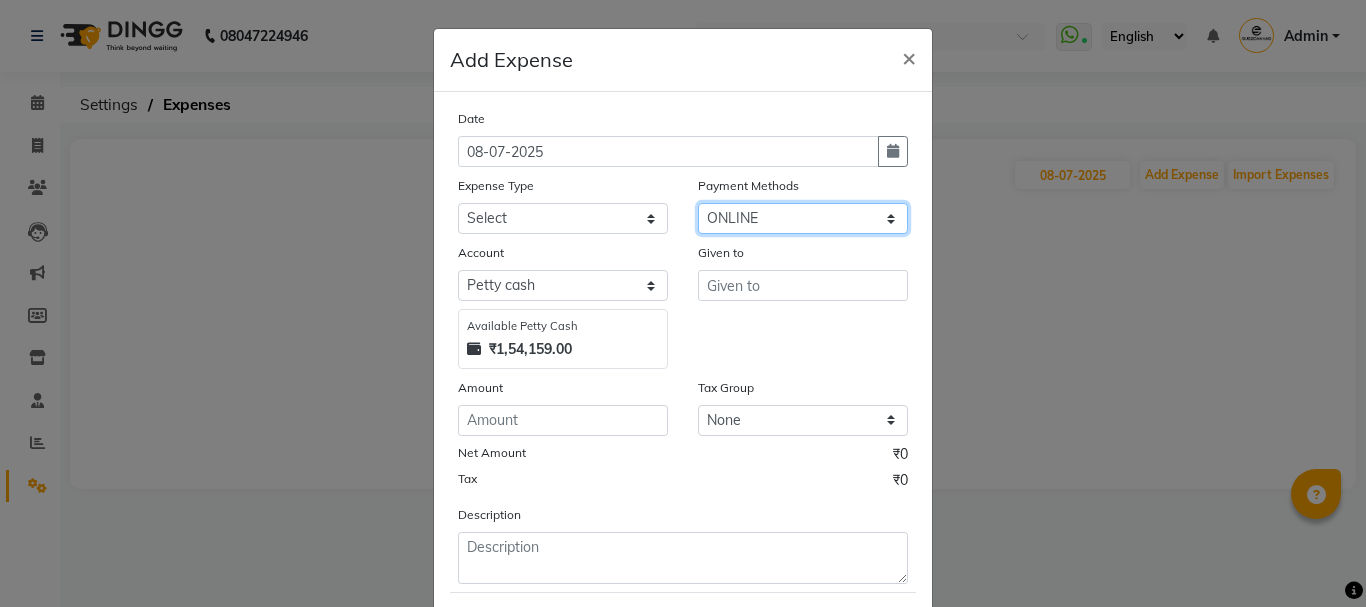 click on "Select CASH CARD ONLINE CUSTOM GPay PayTM PhonePe UPI NearBuy Points Wallet Loan BharatPay Cheque MosamBee MI Voucher Bank Family Visa Card Master Card Prepaid Package Voucher Gift Card BharatPay Card UPI BharatPay Other Cards Juice by MCB MyT Money MariDeal DefiDeal Deal.mu THD TCL CEdge Card M UPI M UPI Axis UPI Union Card (Indian Bank) Card (DL Bank) RS BTC Wellnessta Razorpay Complimentary Nift Spa Finder Spa Week Venmo BFL LoanTap SaveIN GMoney ATH Movil On Account Chamber Gift Card Trade Comp Donation Card on File Envision BRAC Card City Card bKash Credit Card Debit Card Shoutlo LUZO Jazz Cash AmEx Discover Tabby Online W Room Charge Room Charge USD Room Charge Euro Room Charge EGP Room Charge GBP Bajaj Finserv Bad Debts Card: IDFC Card: IOB Coupon Gcash PayMaya Instamojo COnline UOnline SOnline SCard Paypal PPR PPV PPC PPN PPG PPE CAMP Benefit ATH Movil Dittor App Rupay Diners iPrepaid iPackage District App Pine Labs Cash Payment Pnb Bank GPay NT Cash Lash GPay Lash Cash Nail GPay Nail Cash BANKTANSFER" 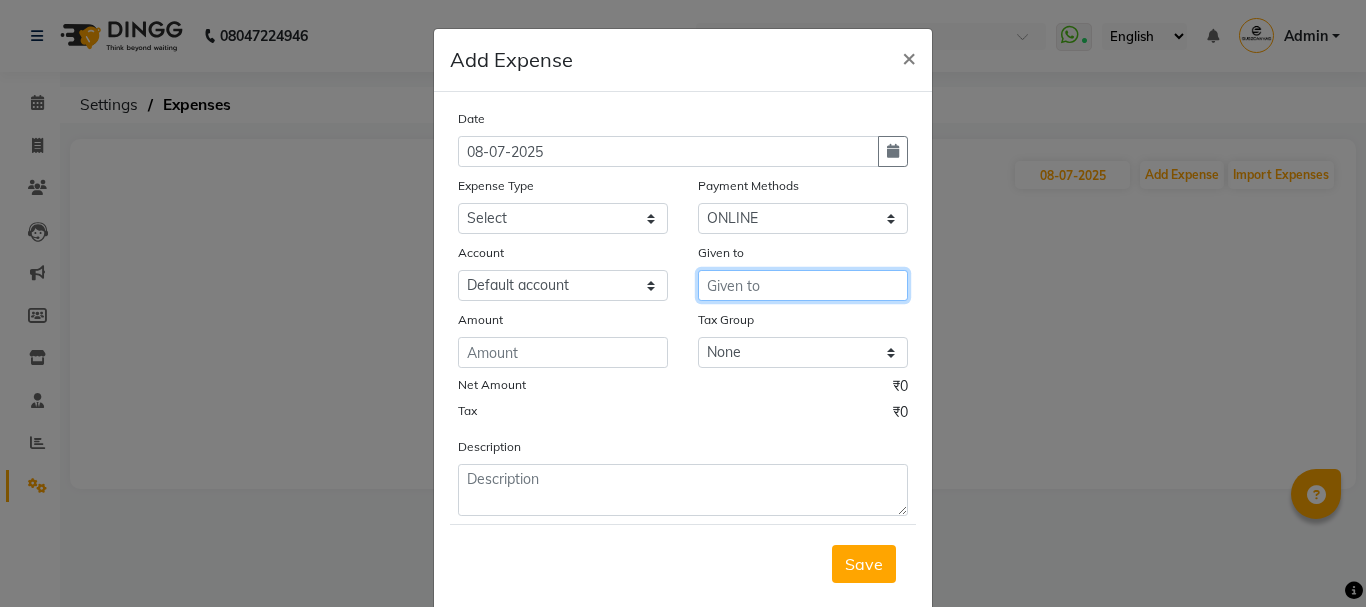 click at bounding box center [803, 285] 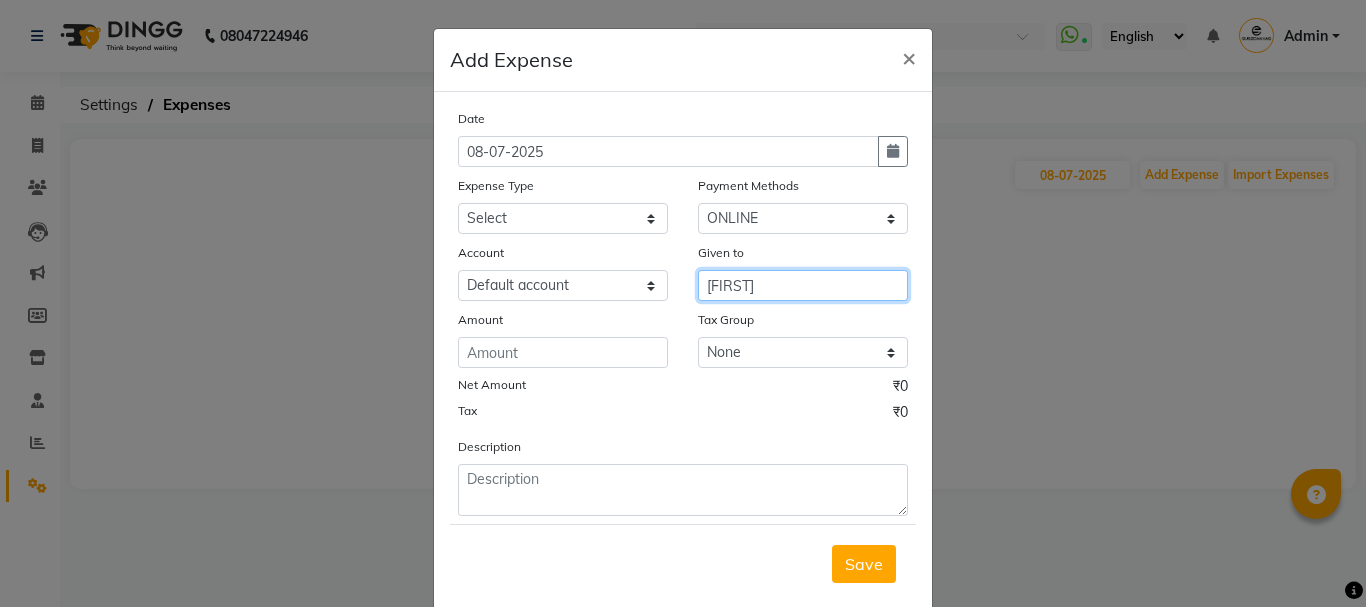 type on "[FIRST]" 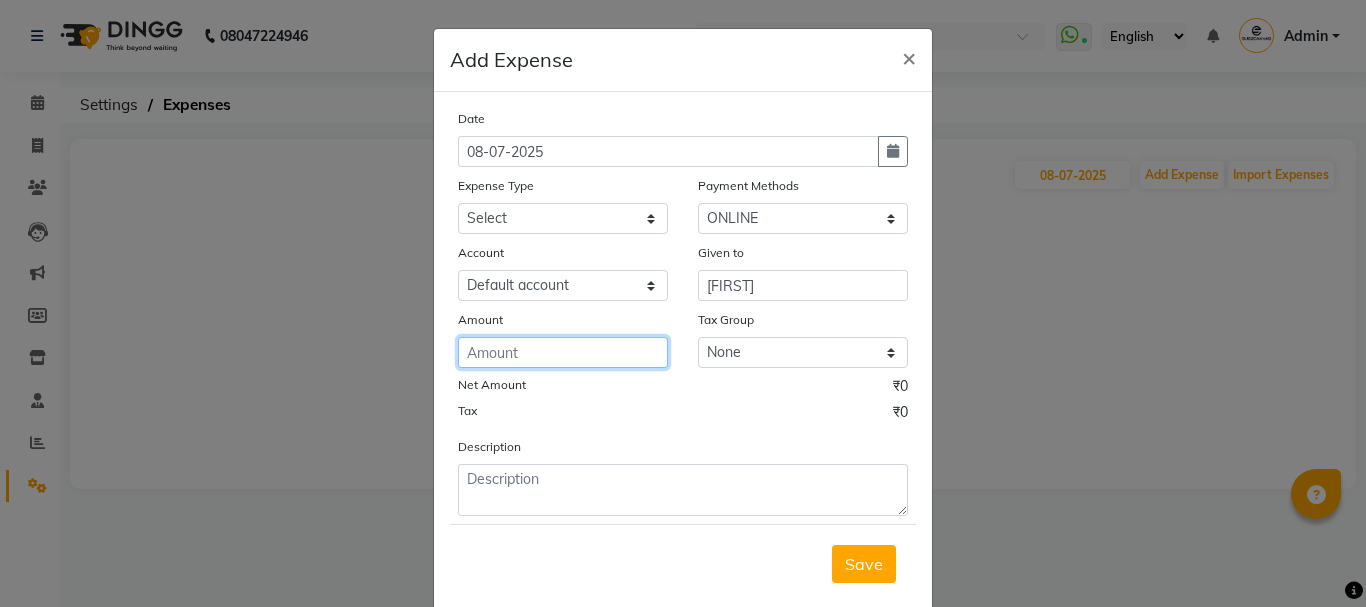 click 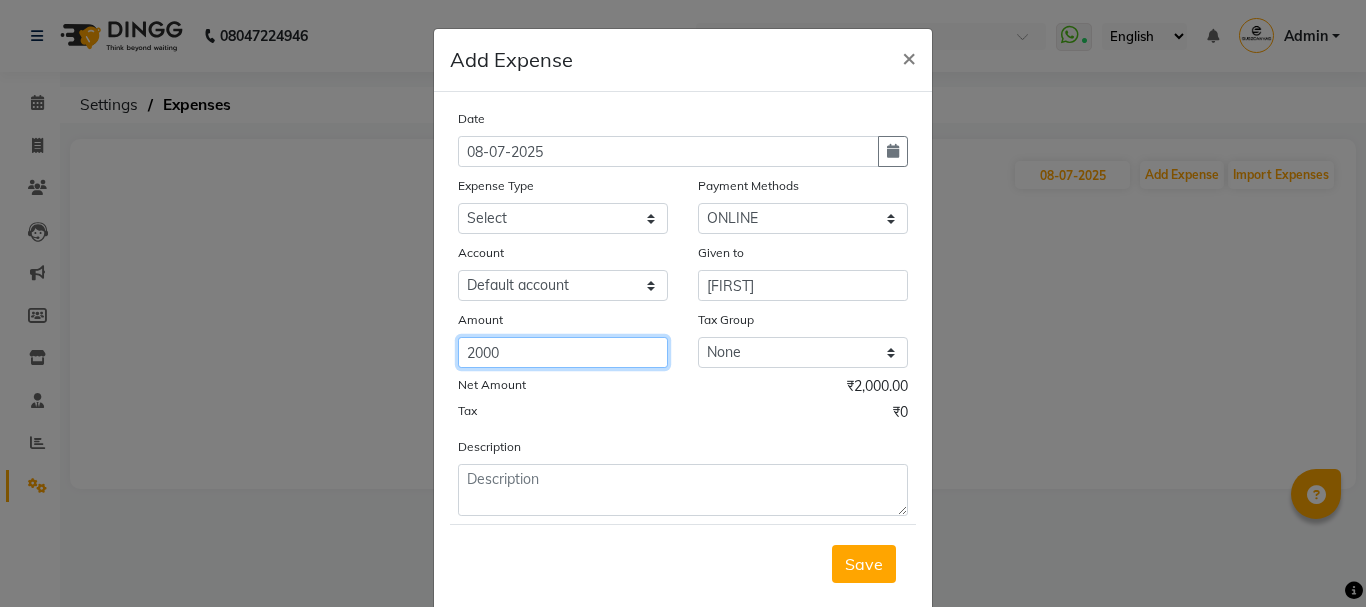 type on "2000" 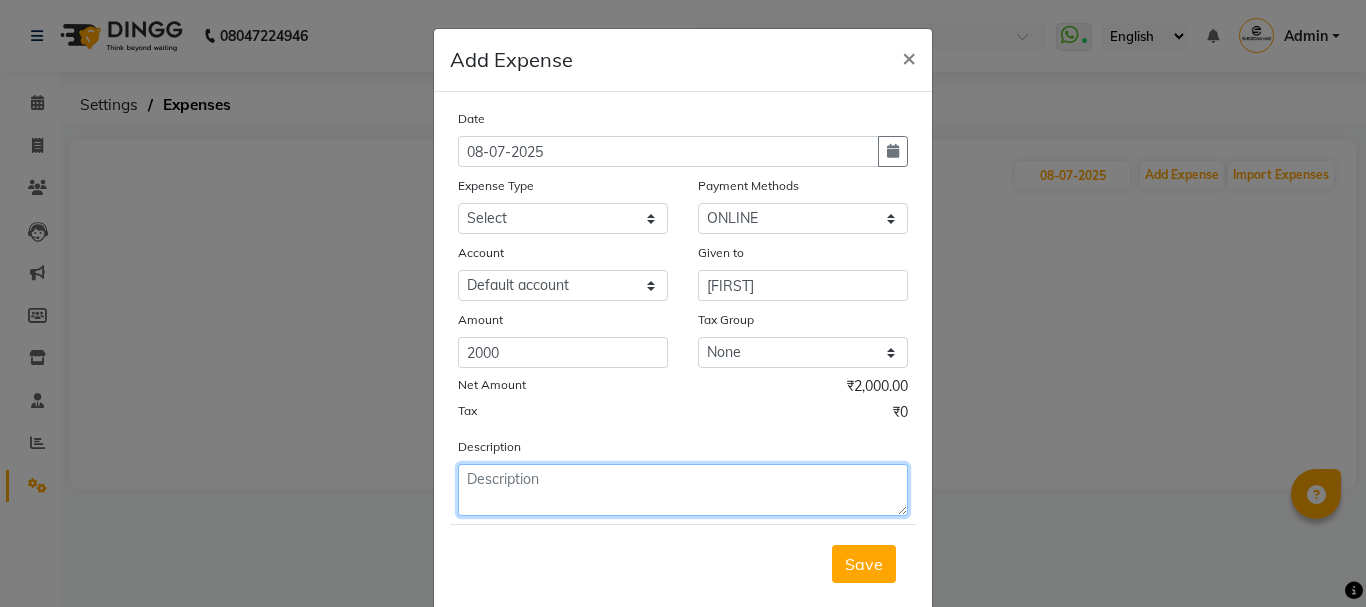 click 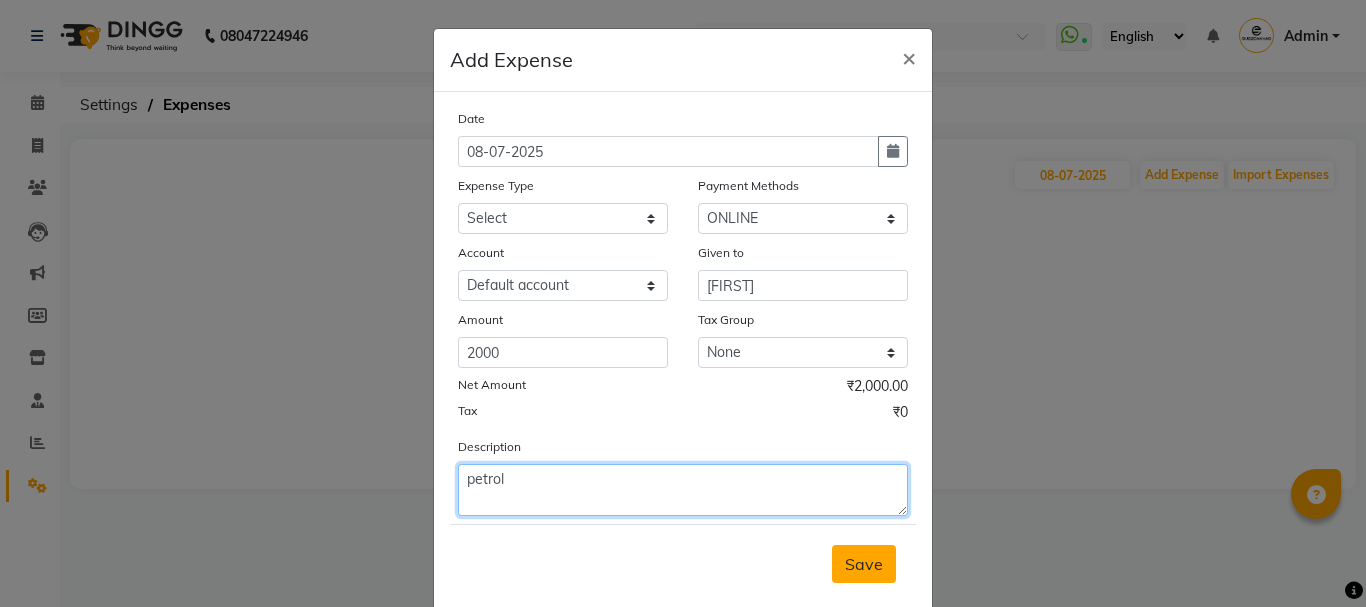 type on "petrol" 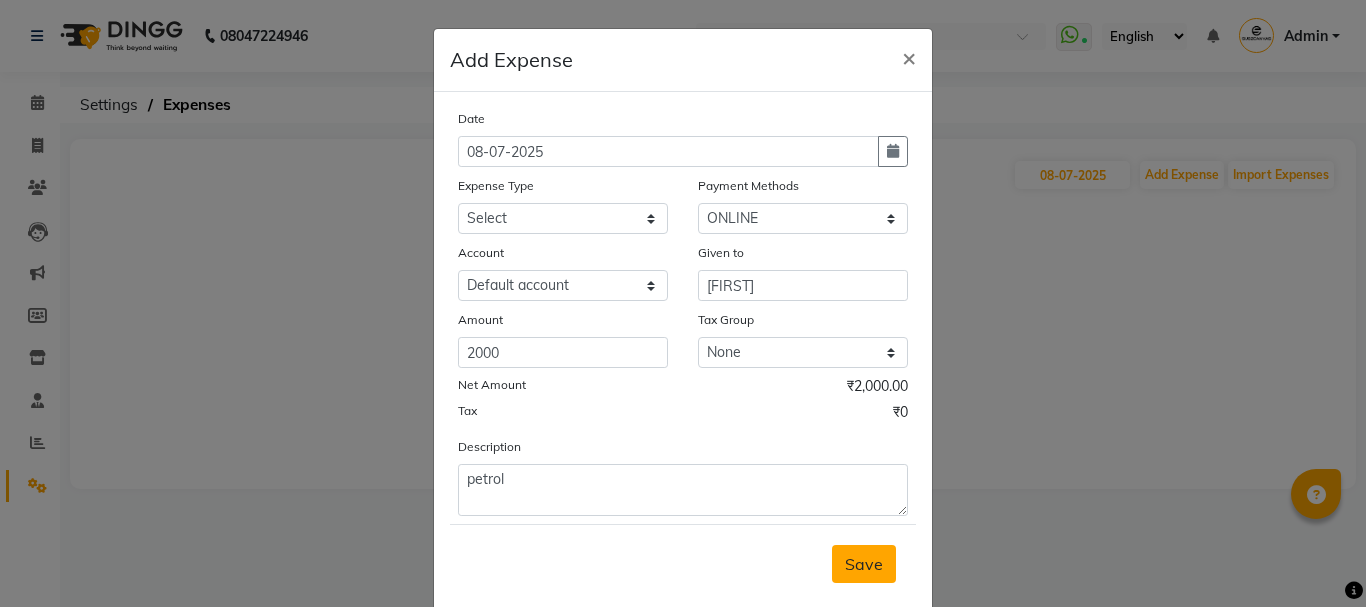 click on "Save" at bounding box center (864, 564) 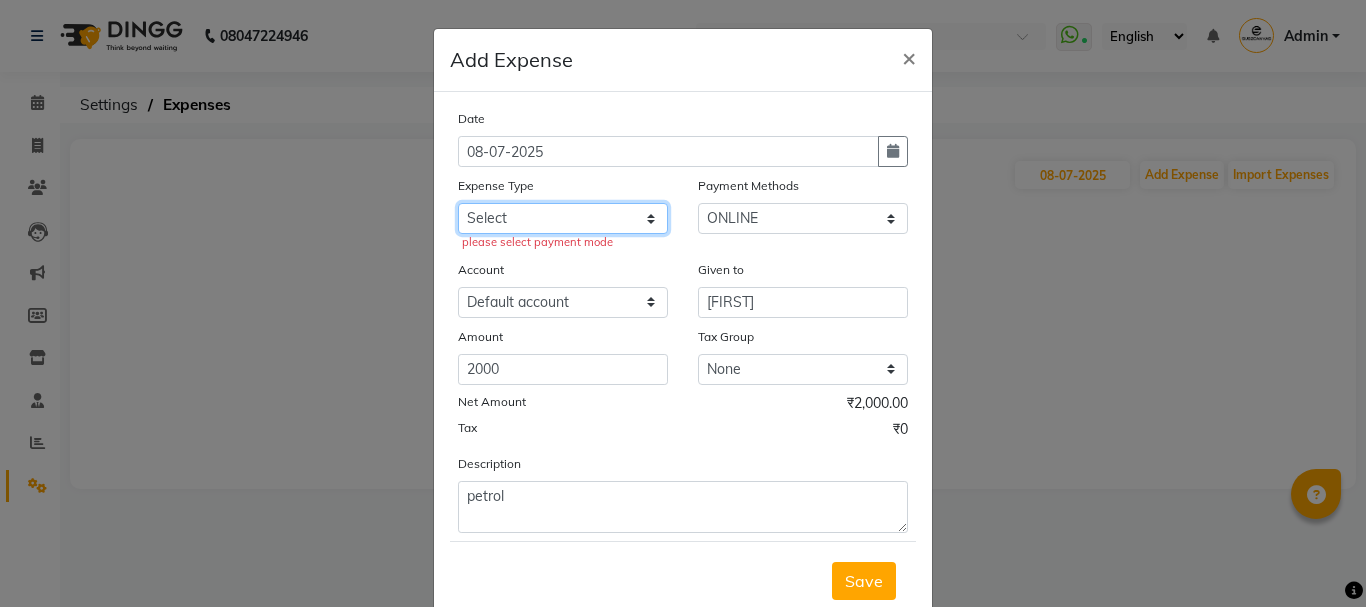 click on "Select Advance Salary Client Snacks current bill Expense Grocerries SALON EXPENSE STAFF TIPS" 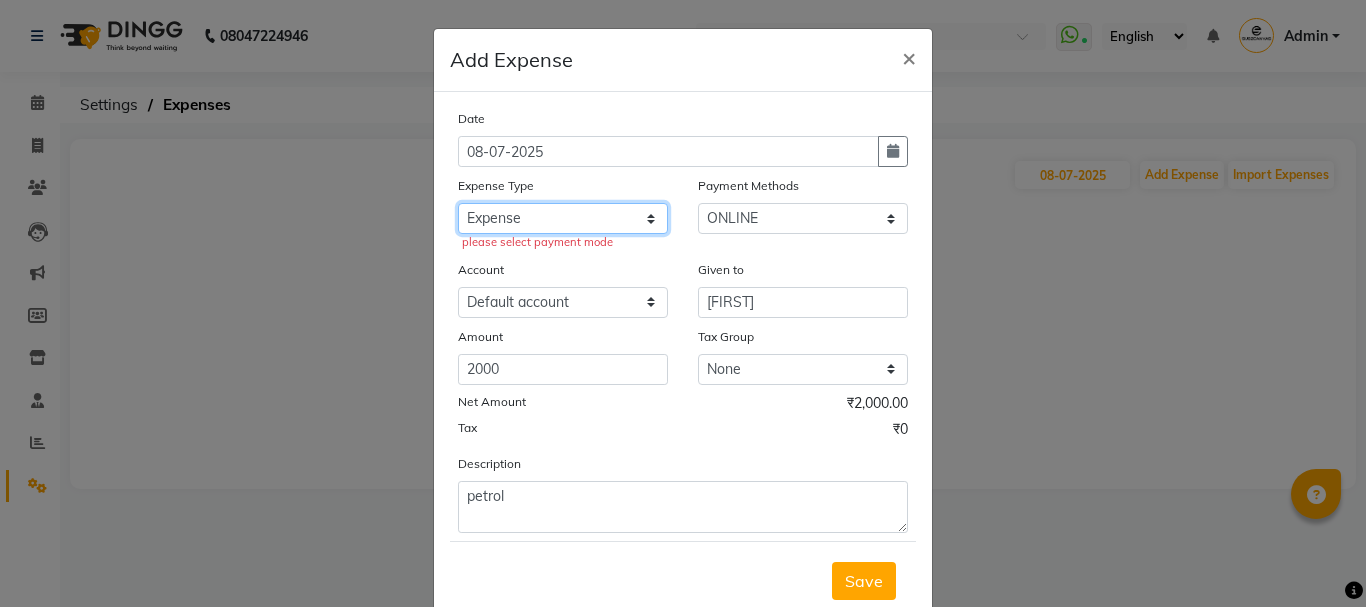 click on "Select Advance Salary Client Snacks current bill Expense Grocerries SALON EXPENSE STAFF TIPS" 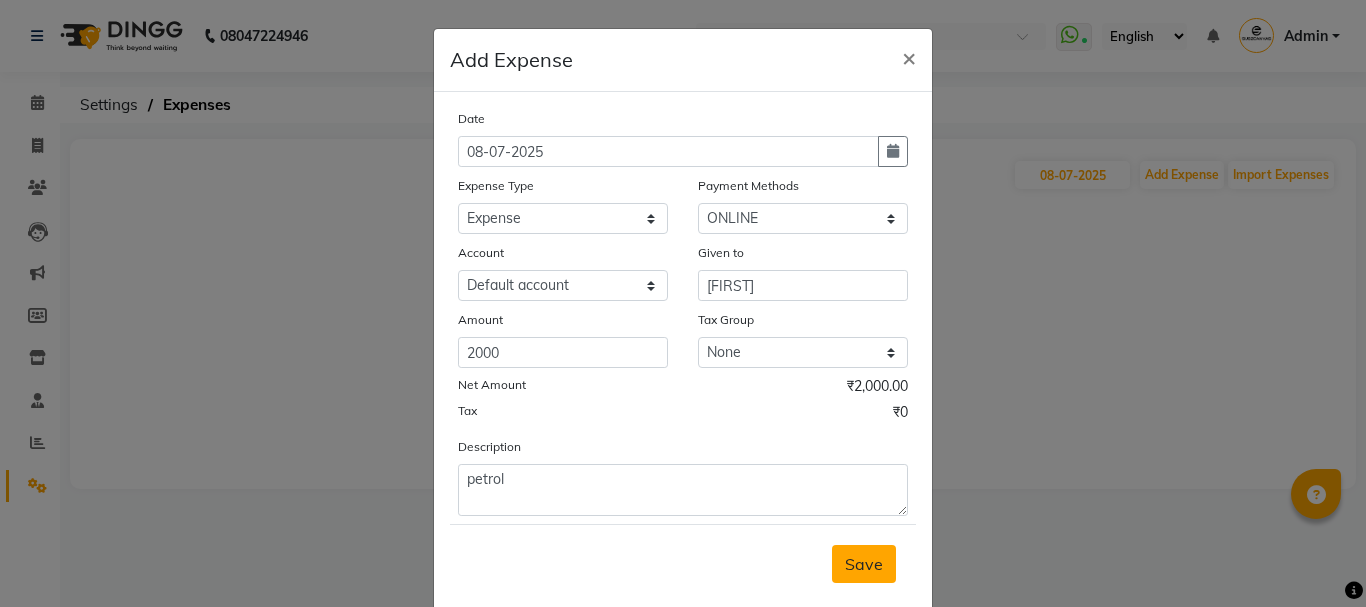 click on "Save" at bounding box center (864, 564) 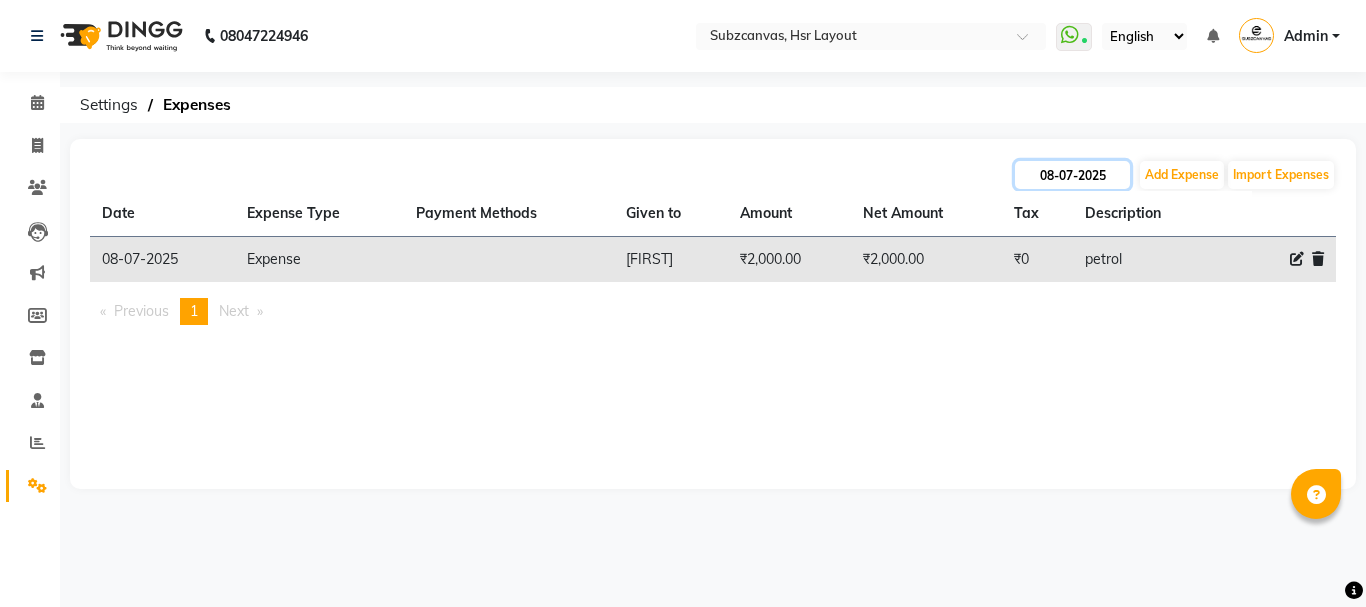 click on "08-07-2025" 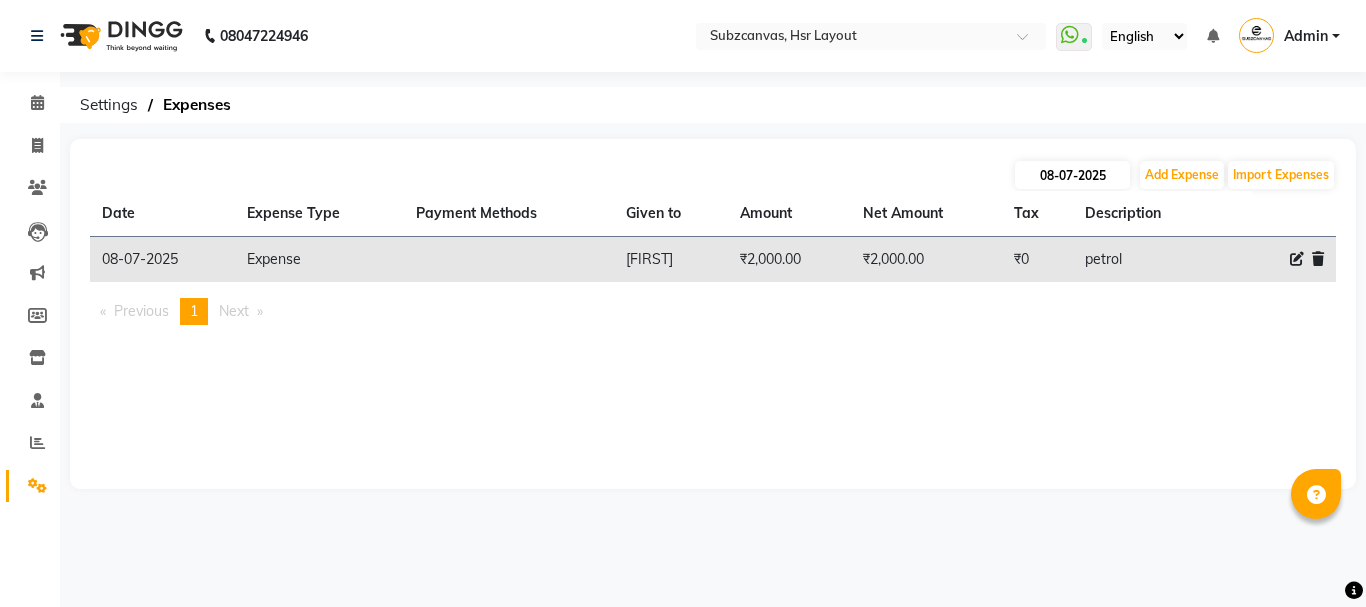 select on "7" 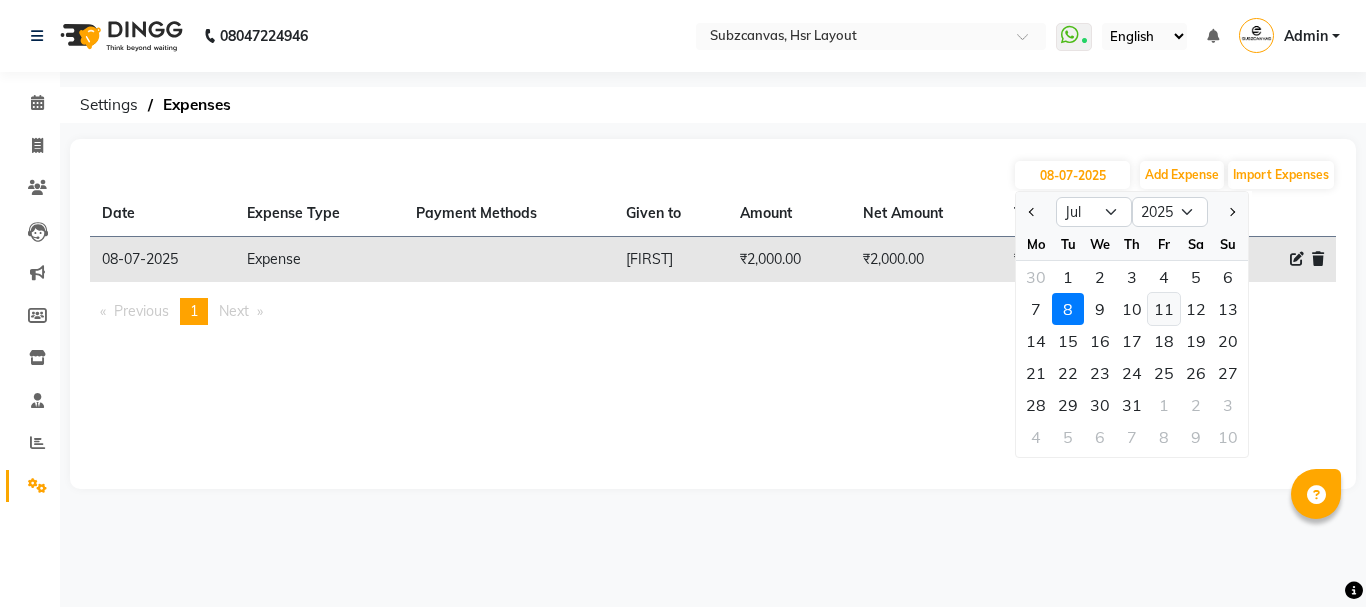 click on "11" 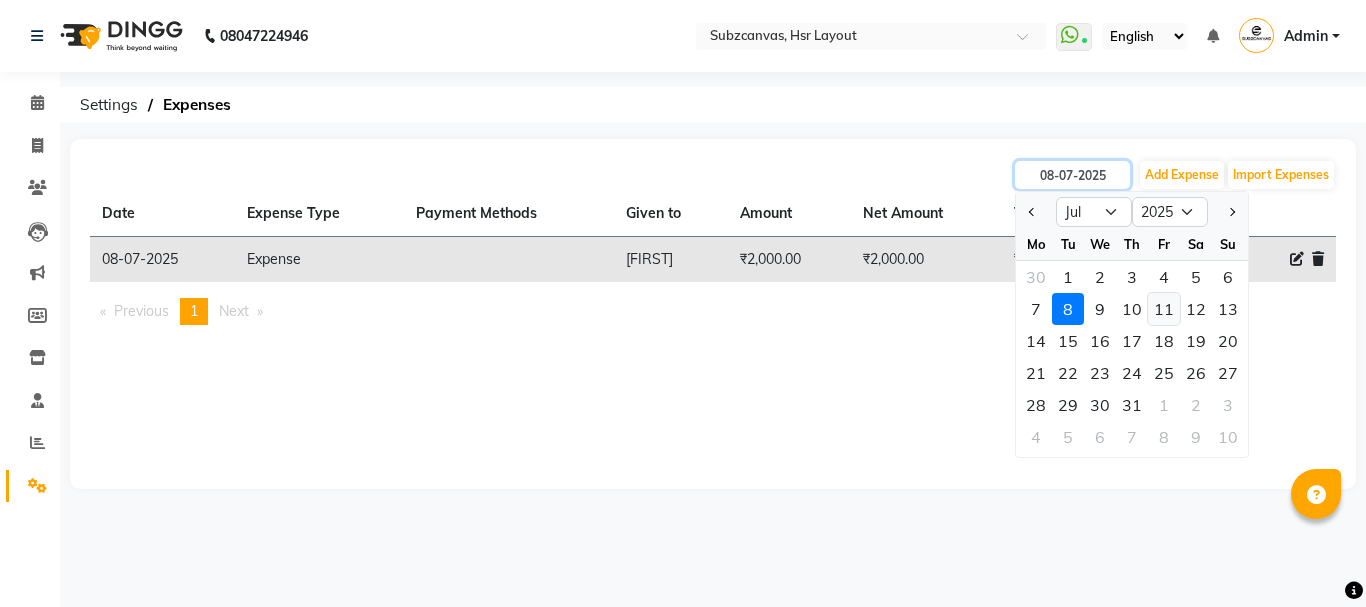 type on "11-07-2025" 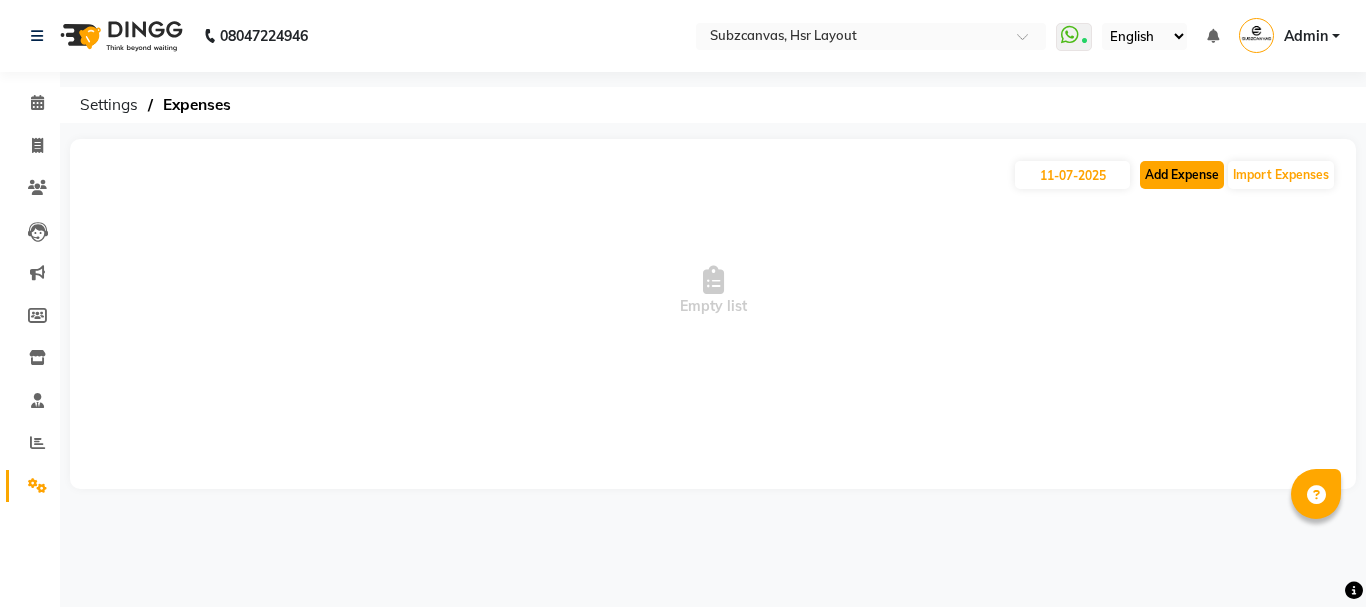 click on "Add Expense" 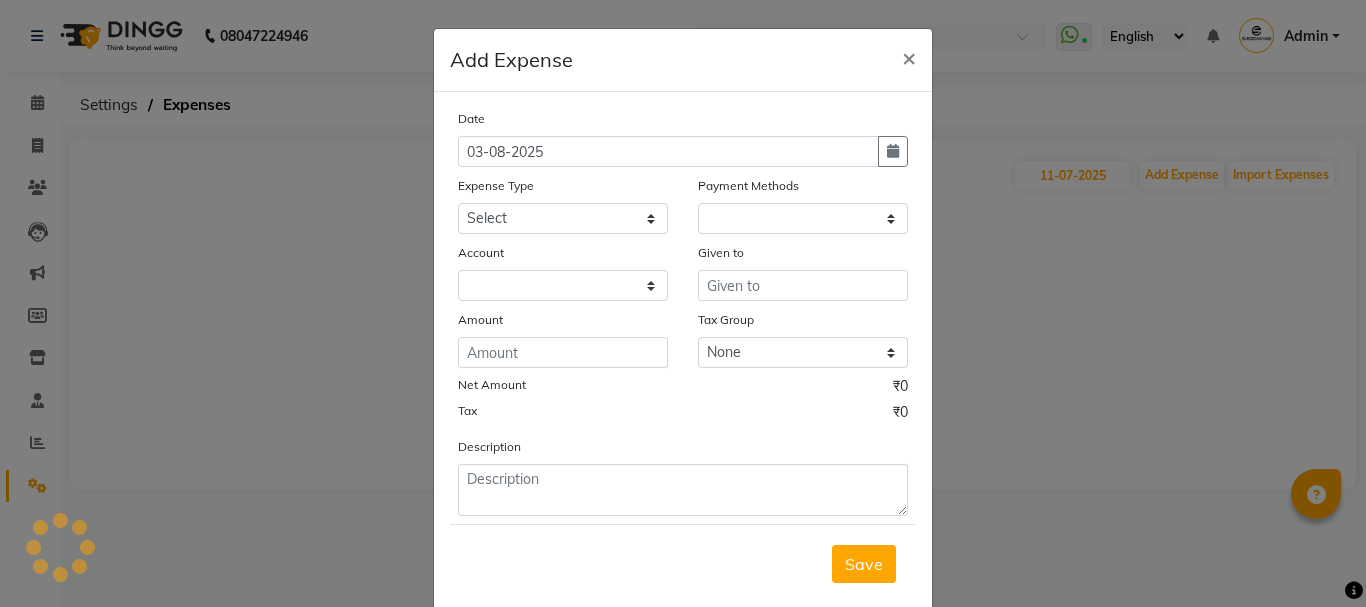 select on "1" 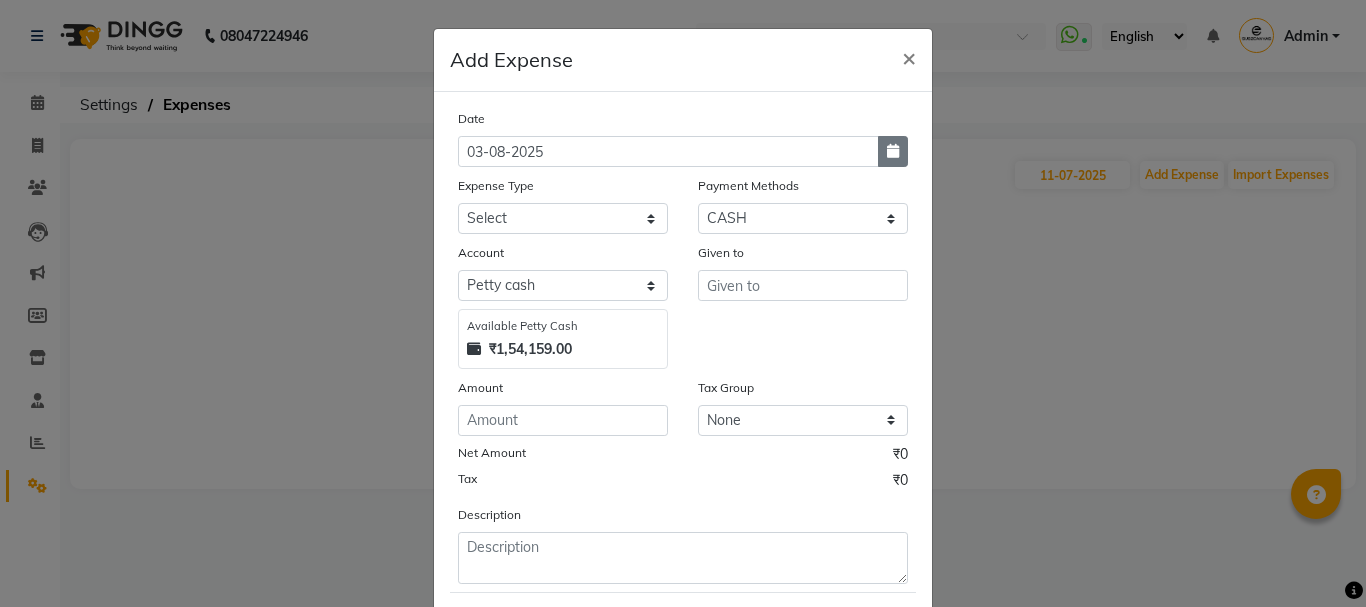 click 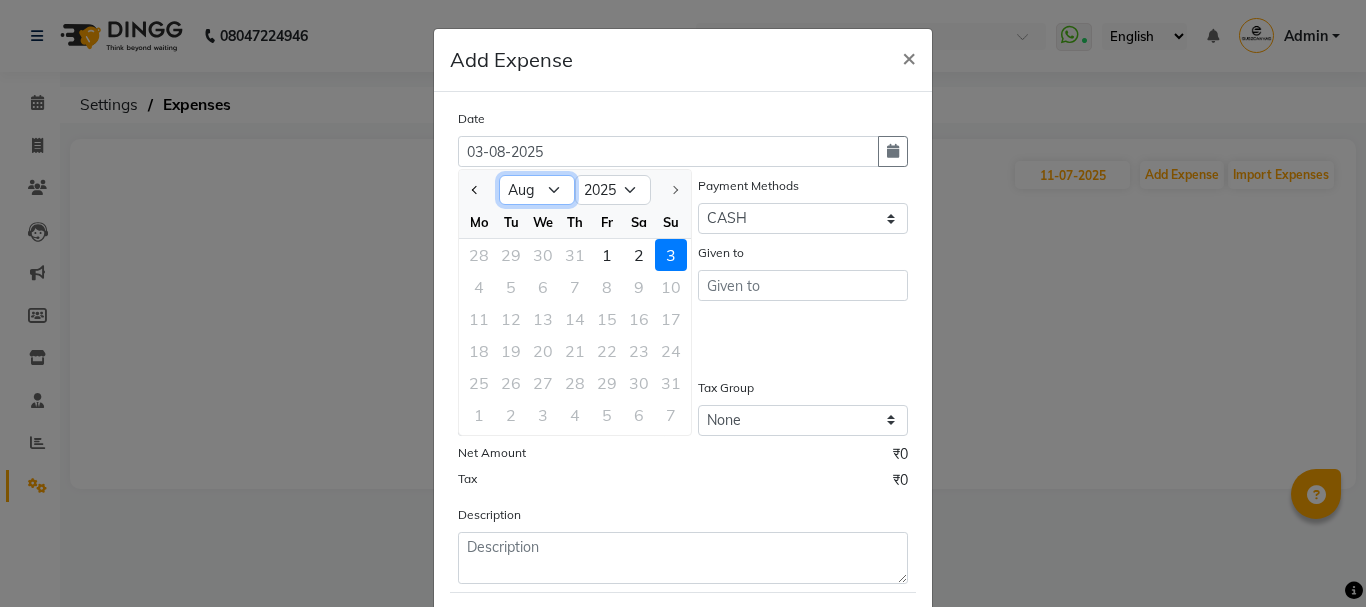 click on "Jan Feb Mar Apr May Jun Jul Aug" 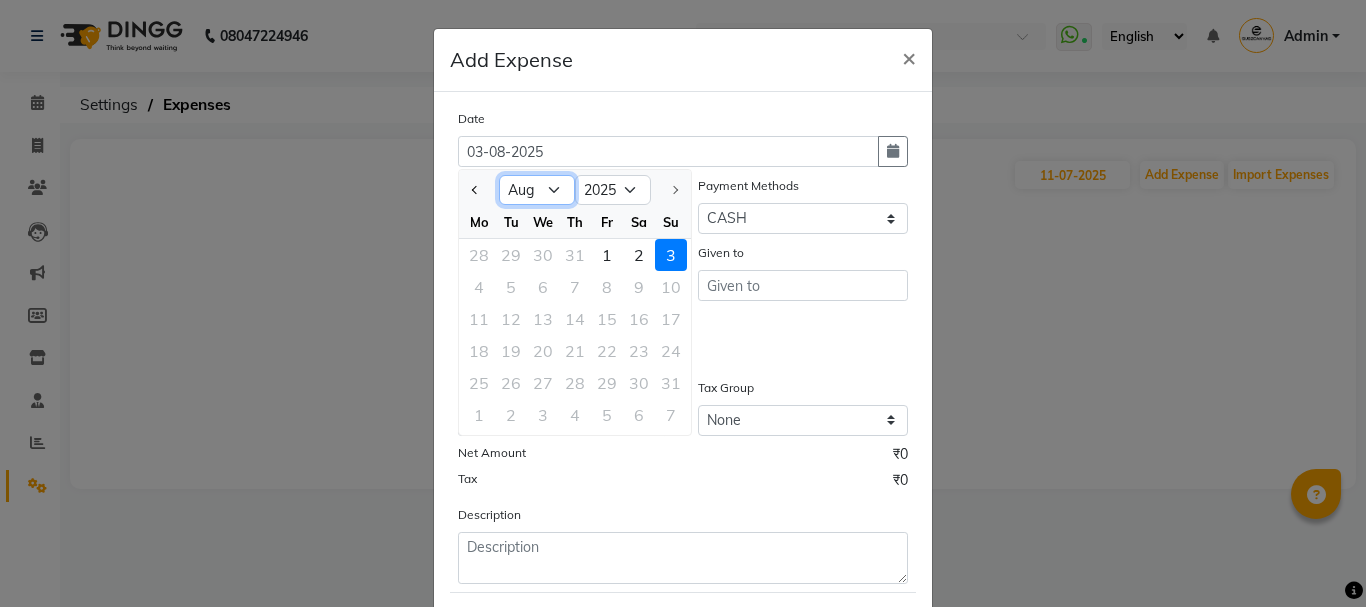 select on "7" 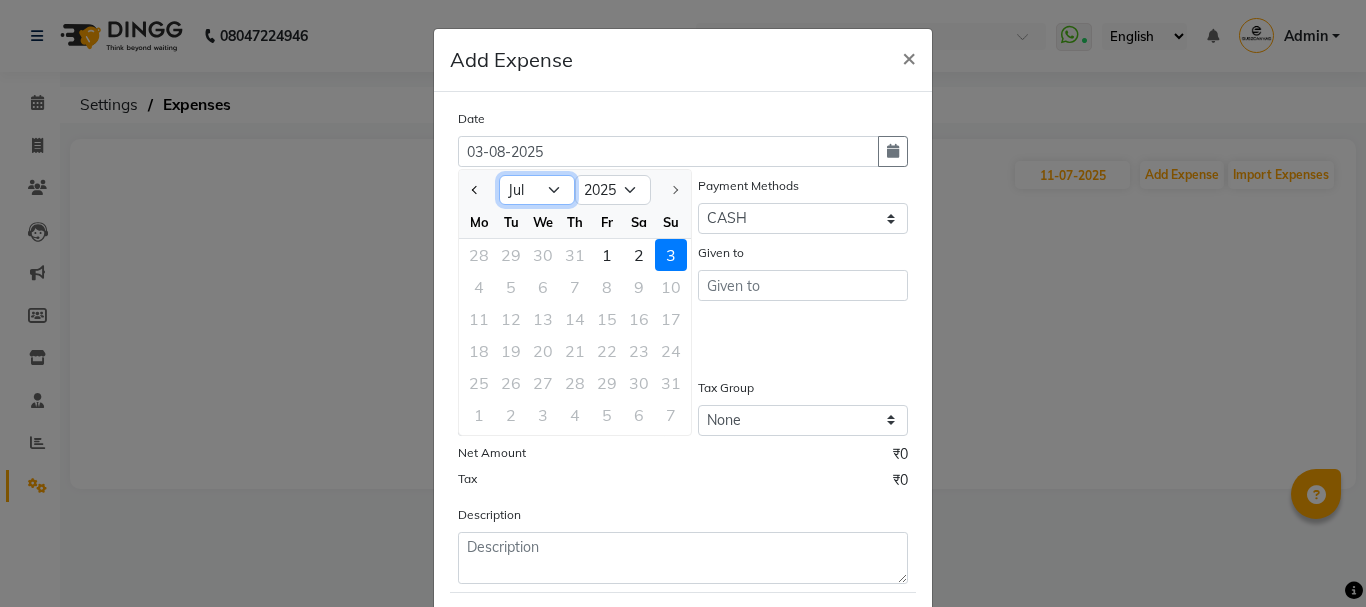click on "Jan Feb Mar Apr May Jun Jul Aug" 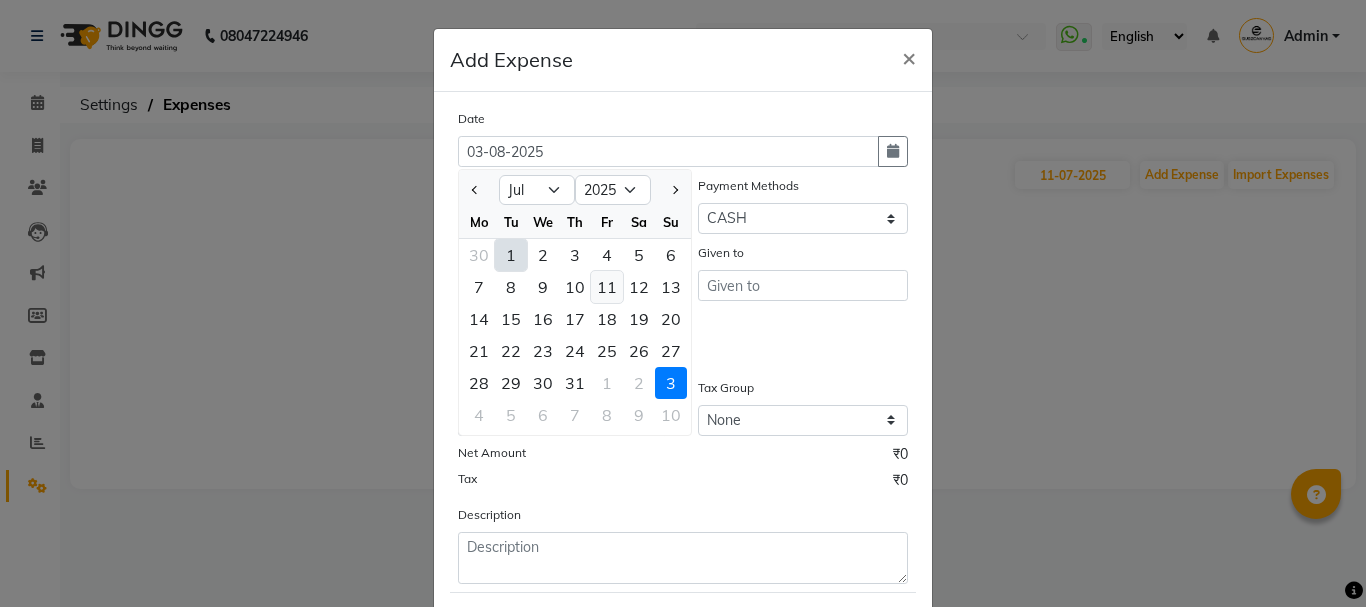 click on "11" 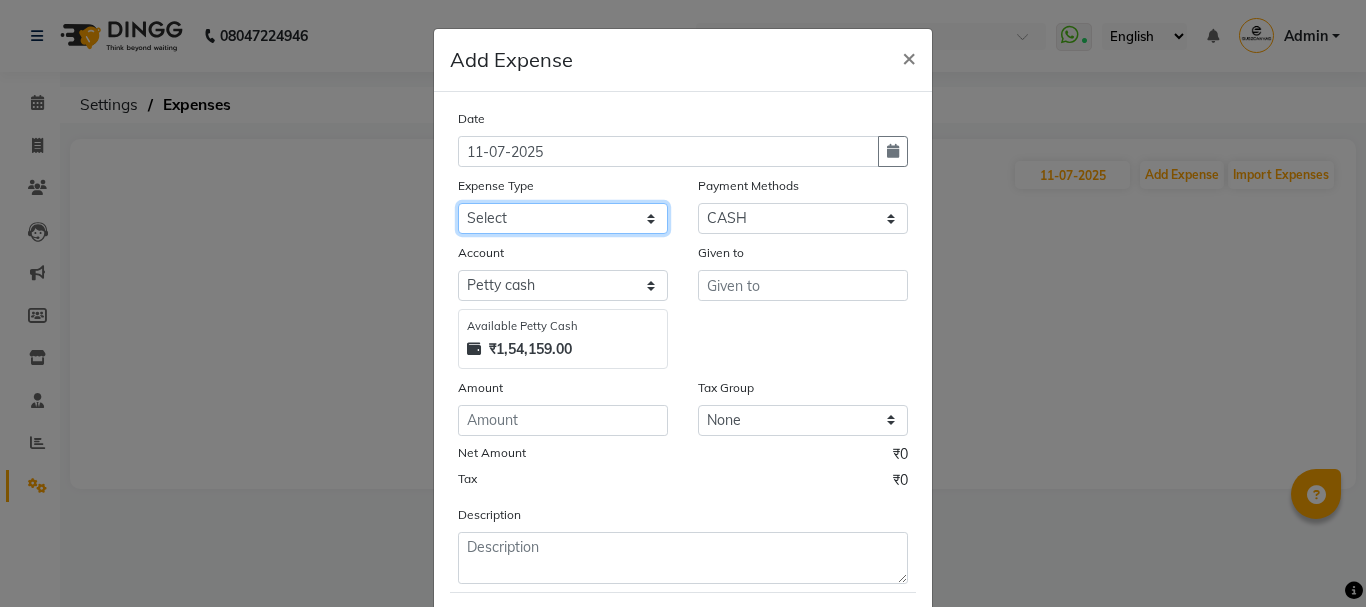 click on "Select Advance Salary Client Snacks current bill Expense Grocerries SALON EXPENSE STAFF TIPS" 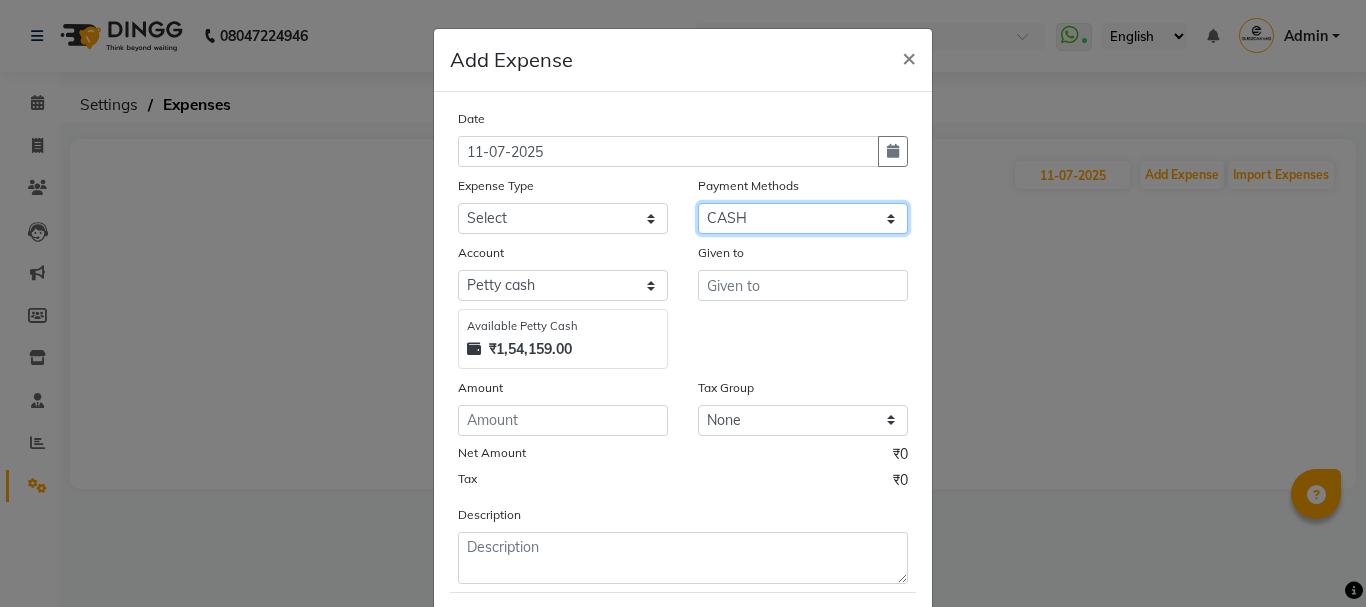 click on "Select CASH CARD ONLINE CUSTOM GPay PayTM PhonePe UPI NearBuy Points Wallet Loan BharatPay Cheque MosamBee MI Voucher Bank Family Visa Card Master Card Prepaid Package Voucher Gift Card BharatPay Card UPI BharatPay Other Cards Juice by MCB MyT Money MariDeal DefiDeal Deal.mu THD TCL CEdge Card M UPI M UPI Axis UPI Union Card (Indian Bank) Card (DL Bank) RS BTC Wellnessta Razorpay Complimentary Nift Spa Finder Spa Week Venmo BFL LoanTap SaveIN GMoney ATH Movil On Account Chamber Gift Card Trade Comp Donation Card on File Envision BRAC Card City Card bKash Credit Card Debit Card Shoutlo LUZO Jazz Cash AmEx Discover Tabby Online W Room Charge Room Charge USD Room Charge Euro Room Charge EGP Room Charge GBP Bajaj Finserv Bad Debts Card: IDFC Card: IOB Coupon Gcash PayMaya Instamojo COnline UOnline SOnline SCard Paypal PPR PPV PPC PPN PPG PPE CAMP Benefit ATH Movil Dittor App Rupay Diners iPrepaid iPackage District App Pine Labs Cash Payment Pnb Bank GPay NT Cash Lash GPay Lash Cash Nail GPay Nail Cash BANKTANSFER" 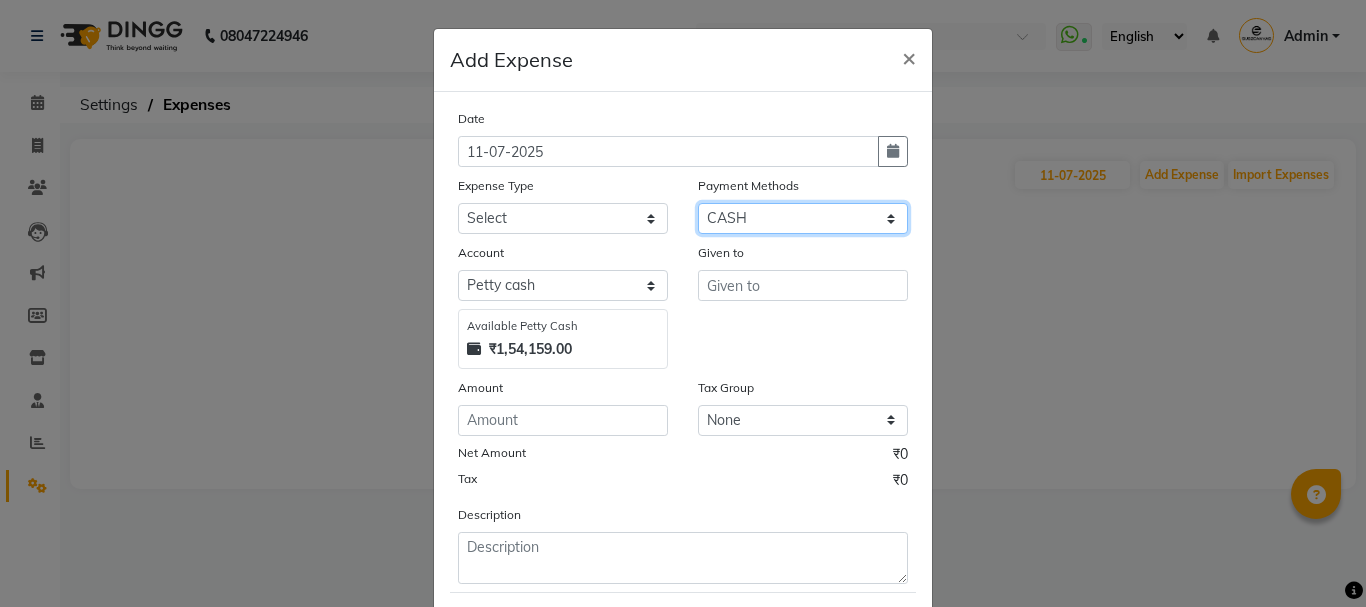select on "3" 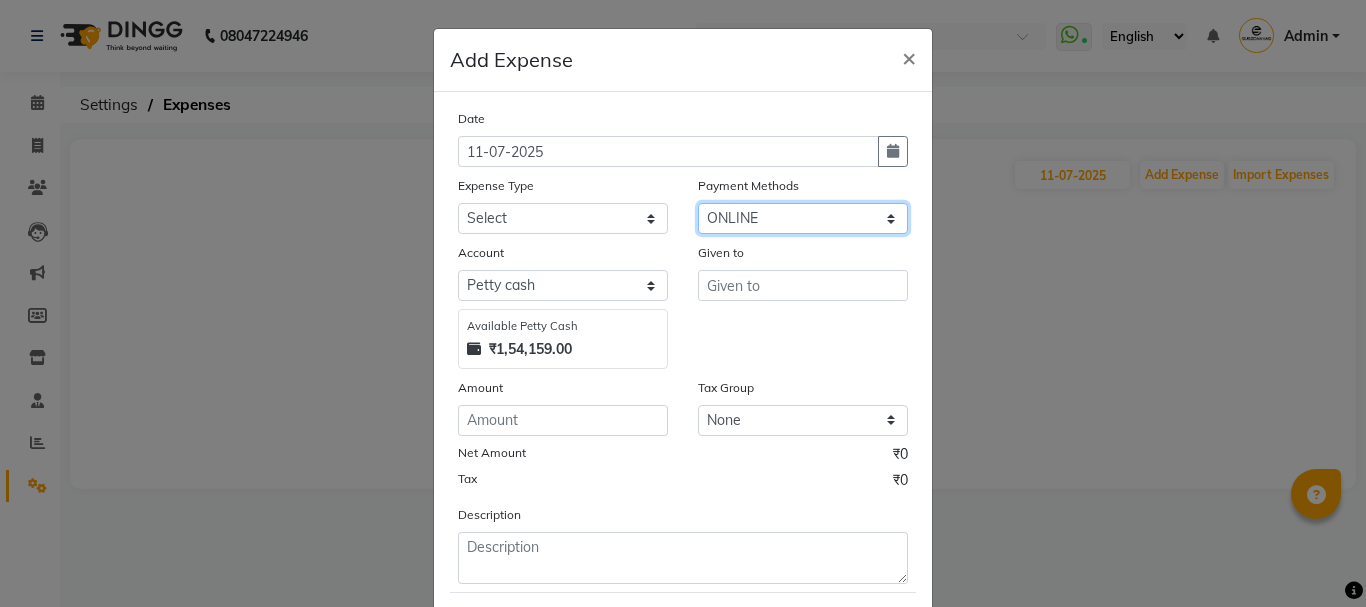 click on "Select CASH CARD ONLINE CUSTOM GPay PayTM PhonePe UPI NearBuy Points Wallet Loan BharatPay Cheque MosamBee MI Voucher Bank Family Visa Card Master Card Prepaid Package Voucher Gift Card BharatPay Card UPI BharatPay Other Cards Juice by MCB MyT Money MariDeal DefiDeal Deal.mu THD TCL CEdge Card M UPI M UPI Axis UPI Union Card (Indian Bank) Card (DL Bank) RS BTC Wellnessta Razorpay Complimentary Nift Spa Finder Spa Week Venmo BFL LoanTap SaveIN GMoney ATH Movil On Account Chamber Gift Card Trade Comp Donation Card on File Envision BRAC Card City Card bKash Credit Card Debit Card Shoutlo LUZO Jazz Cash AmEx Discover Tabby Online W Room Charge Room Charge USD Room Charge Euro Room Charge EGP Room Charge GBP Bajaj Finserv Bad Debts Card: IDFC Card: IOB Coupon Gcash PayMaya Instamojo COnline UOnline SOnline SCard Paypal PPR PPV PPC PPN PPG PPE CAMP Benefit ATH Movil Dittor App Rupay Diners iPrepaid iPackage District App Pine Labs Cash Payment Pnb Bank GPay NT Cash Lash GPay Lash Cash Nail GPay Nail Cash BANKTANSFER" 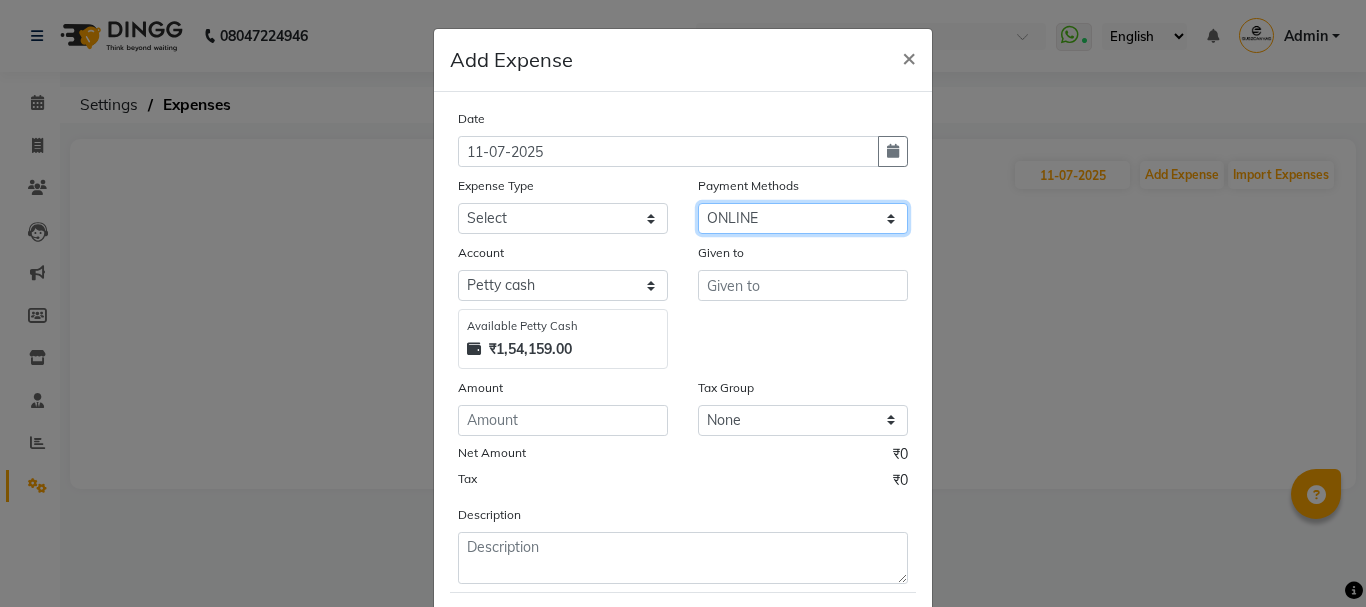 select on "3757" 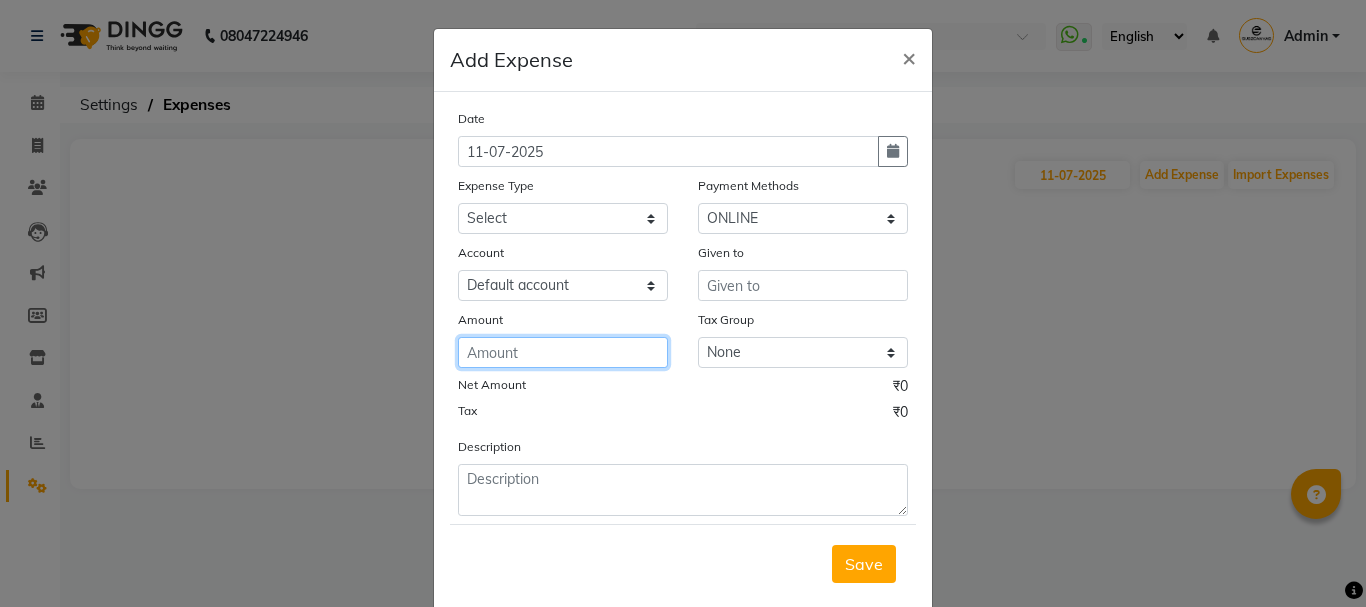 click 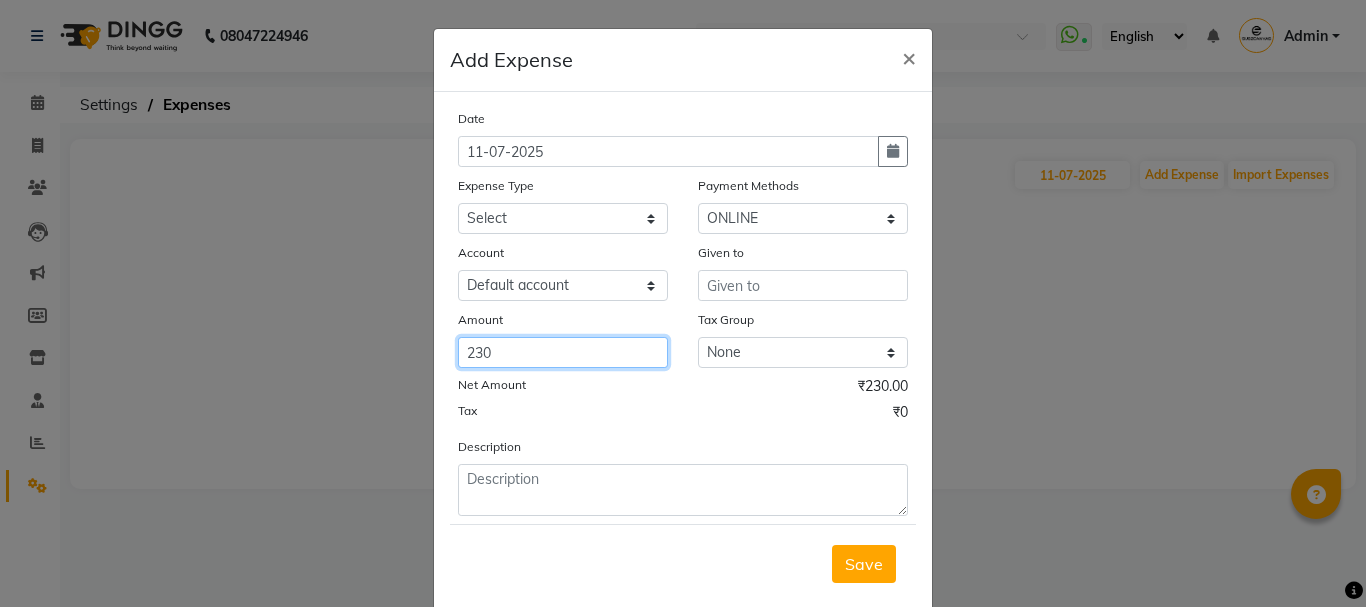 type on "230" 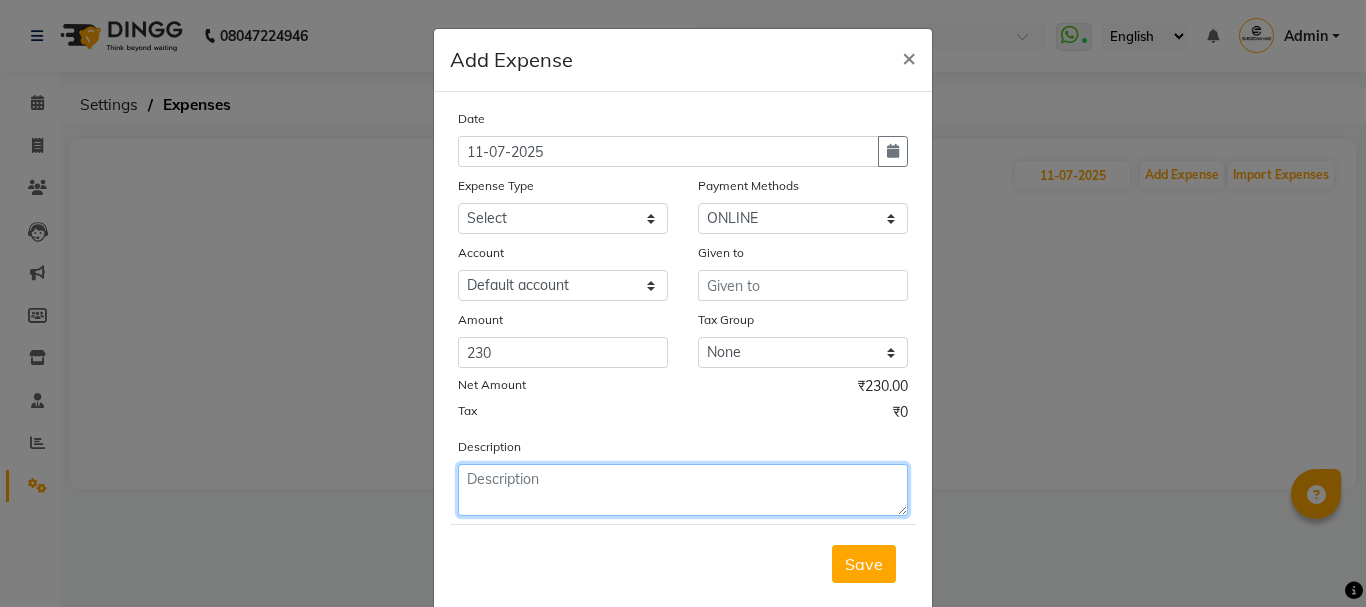 click 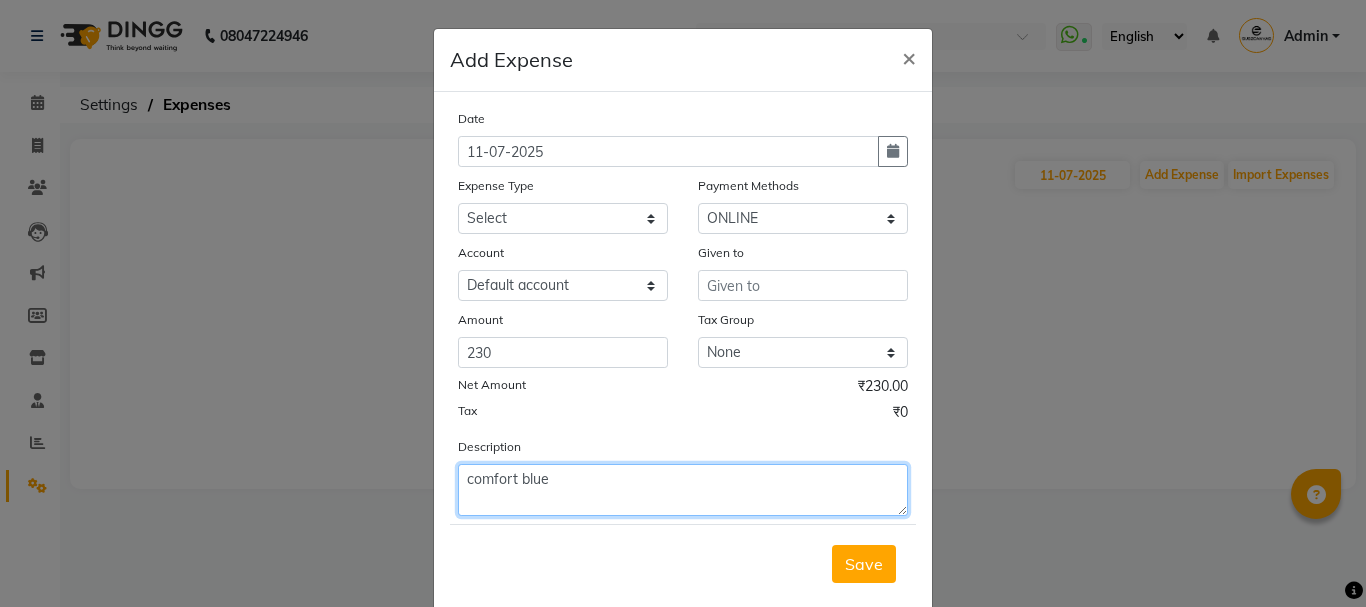 type on "comfort blue" 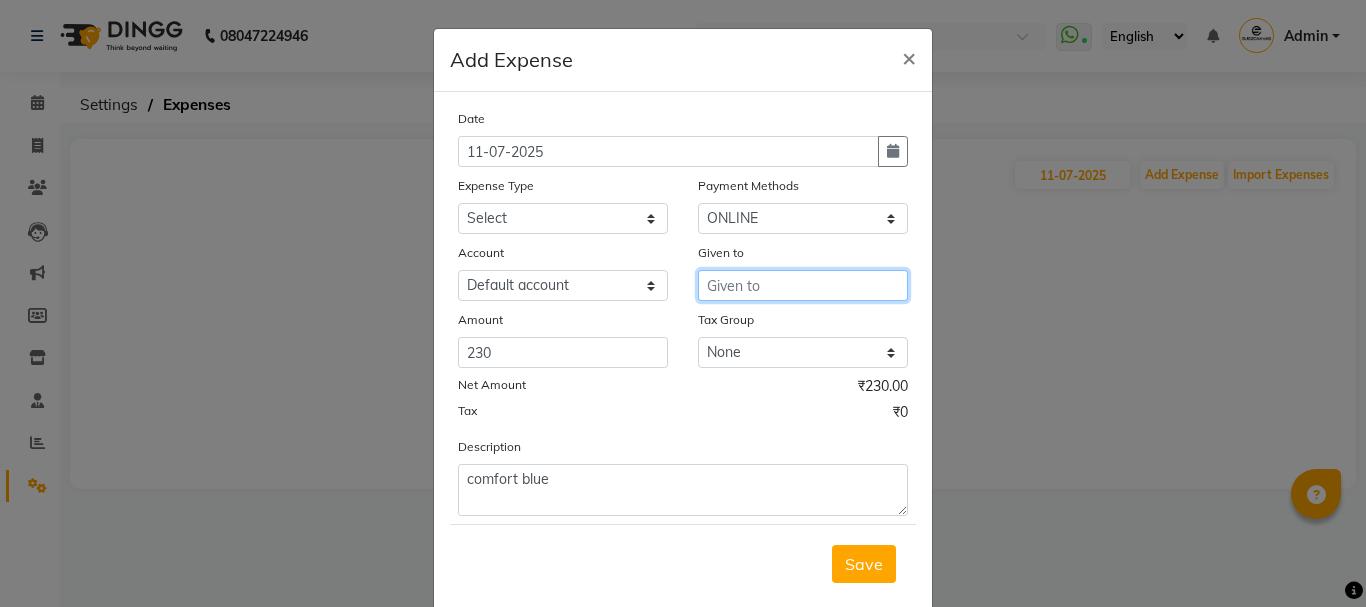click at bounding box center [803, 285] 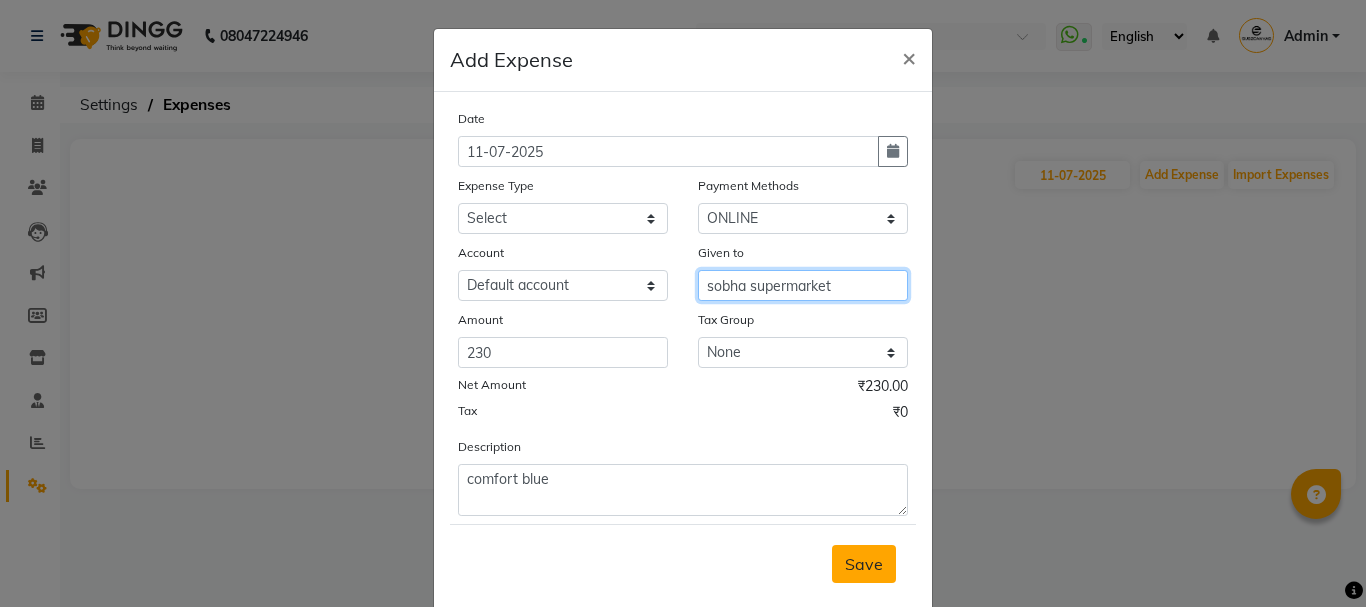 type on "sobha supermarket" 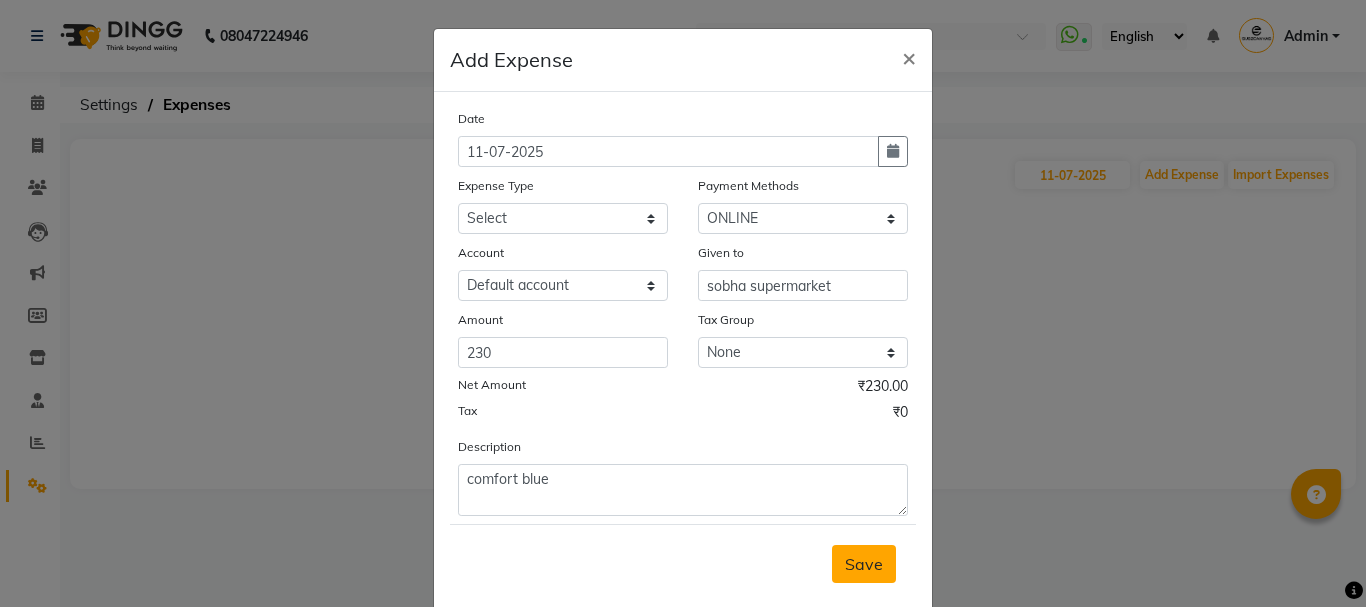 click on "Save" at bounding box center (864, 564) 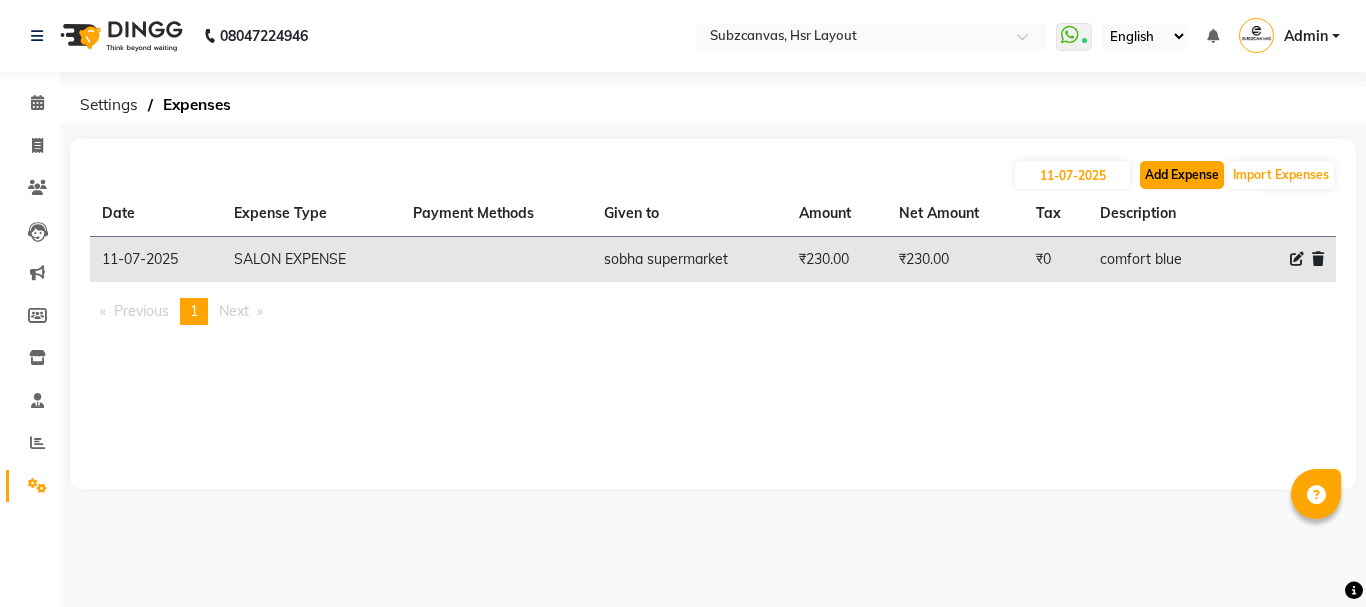 click on "Add Expense" 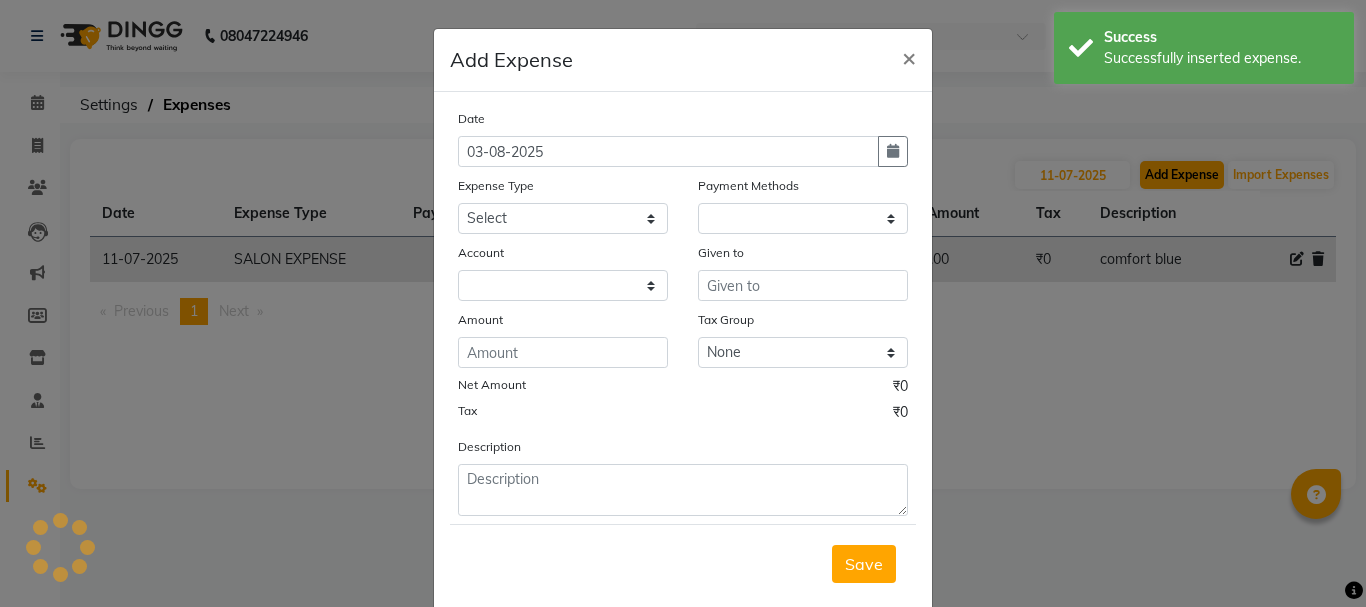 select on "1" 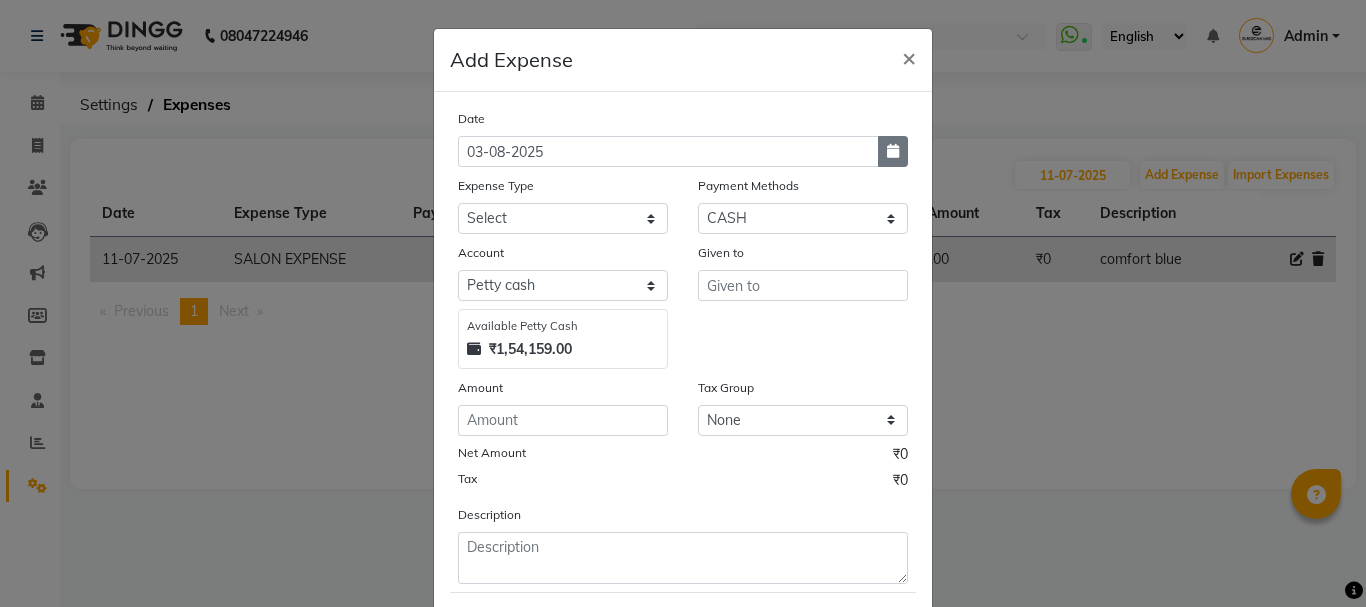 click 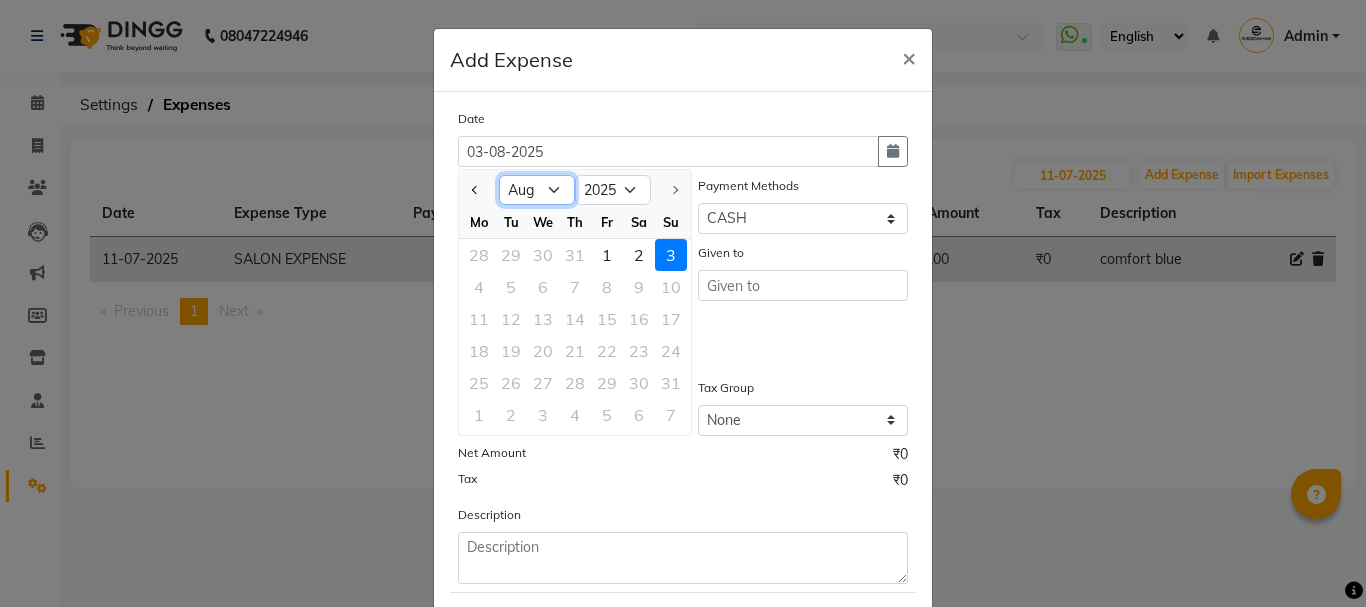 click on "Jan Feb Mar Apr May Jun Jul Aug" 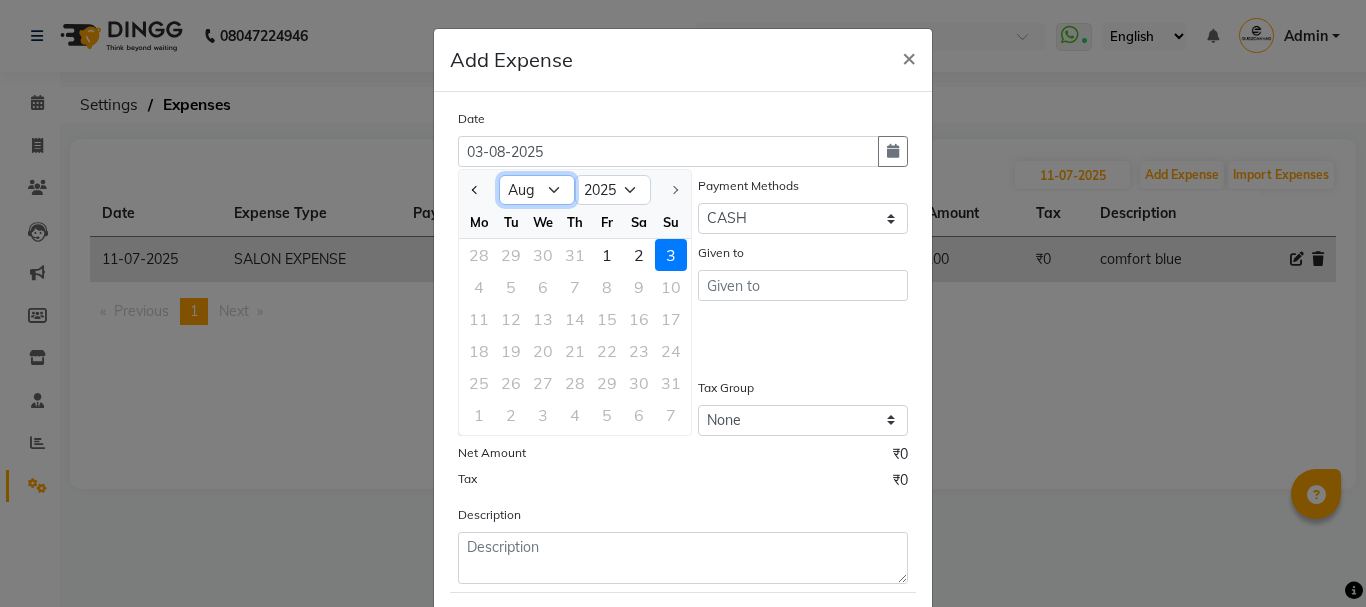 select on "7" 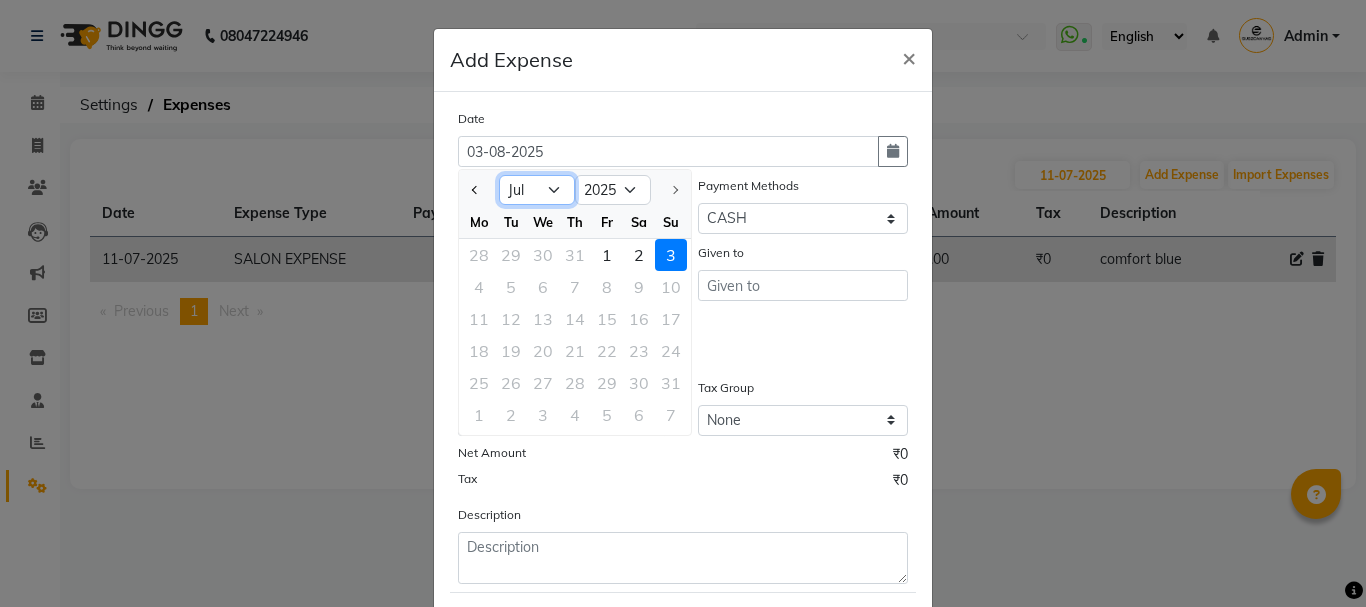 click on "Jan Feb Mar Apr May Jun Jul Aug" 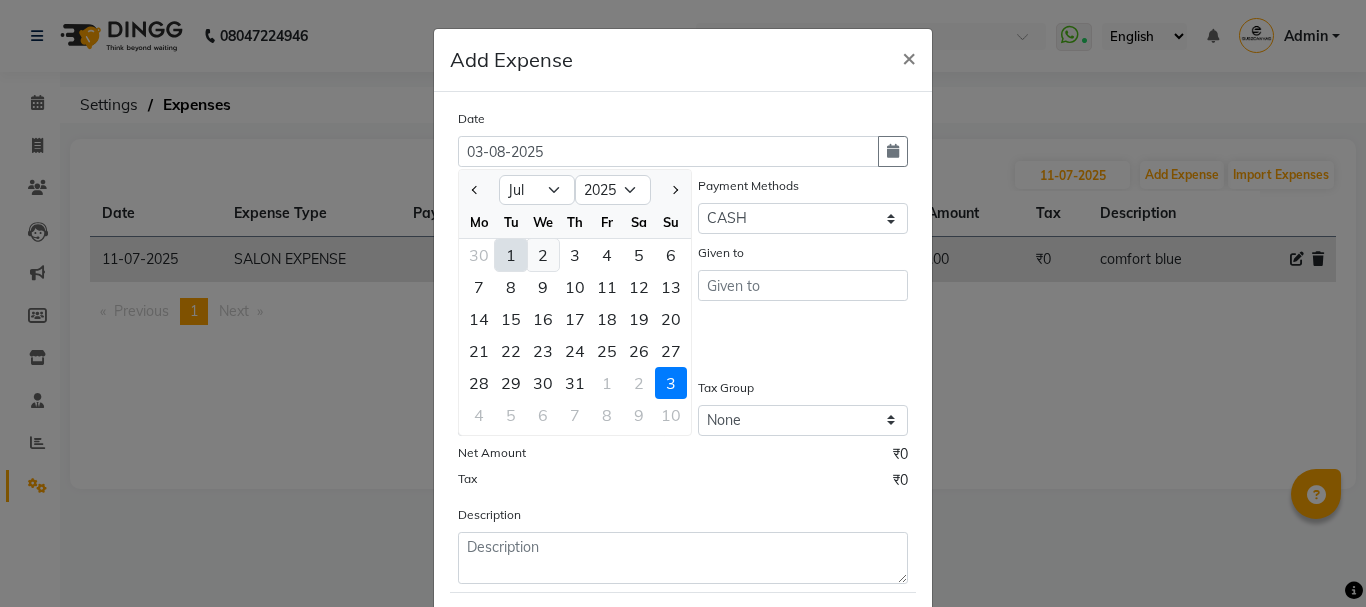 click on "2" 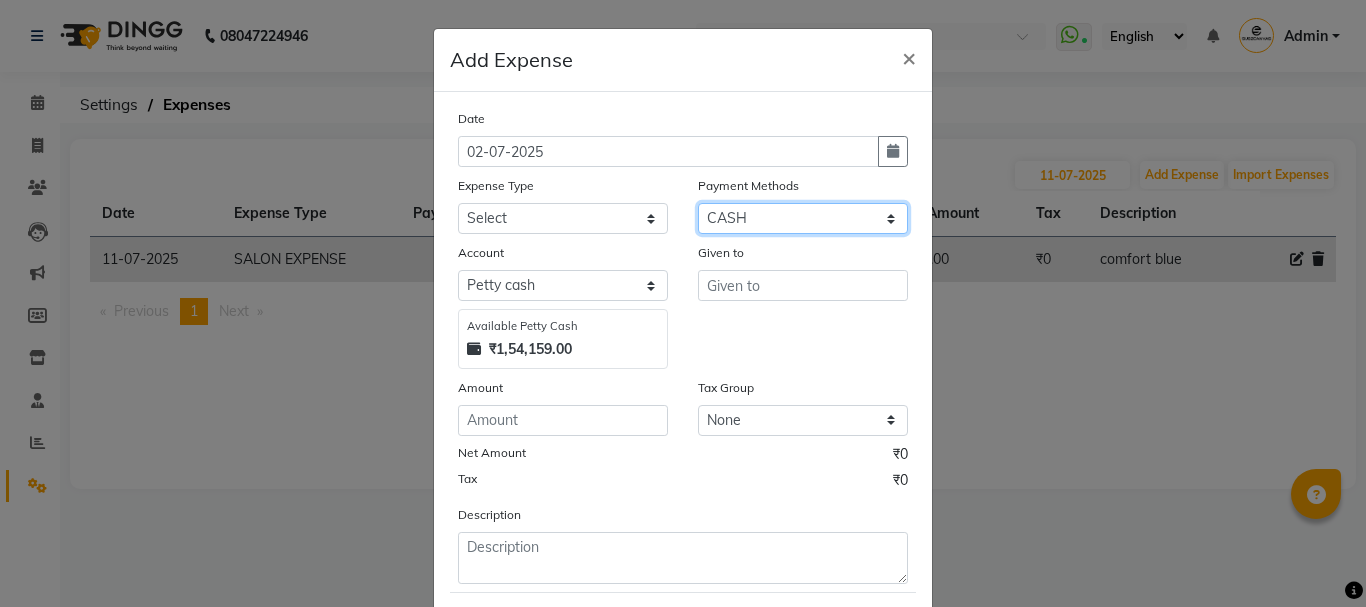 click on "Select CASH CARD ONLINE CUSTOM GPay PayTM PhonePe UPI NearBuy Points Wallet Loan BharatPay Cheque MosamBee MI Voucher Bank Family Visa Card Master Card Prepaid Package Voucher Gift Card BharatPay Card UPI BharatPay Other Cards Juice by MCB MyT Money MariDeal DefiDeal Deal.mu THD TCL CEdge Card M UPI M UPI Axis UPI Union Card (Indian Bank) Card (DL Bank) RS BTC Wellnessta Razorpay Complimentary Nift Spa Finder Spa Week Venmo BFL LoanTap SaveIN GMoney ATH Movil On Account Chamber Gift Card Trade Comp Donation Card on File Envision BRAC Card City Card bKash Credit Card Debit Card Shoutlo LUZO Jazz Cash AmEx Discover Tabby Online W Room Charge Room Charge USD Room Charge Euro Room Charge EGP Room Charge GBP Bajaj Finserv Bad Debts Card: IDFC Card: IOB Coupon Gcash PayMaya Instamojo COnline UOnline SOnline SCard Paypal PPR PPV PPC PPN PPG PPE CAMP Benefit ATH Movil Dittor App Rupay Diners iPrepaid iPackage District App Pine Labs Cash Payment Pnb Bank GPay NT Cash Lash GPay Lash Cash Nail GPay Nail Cash BANKTANSFER" 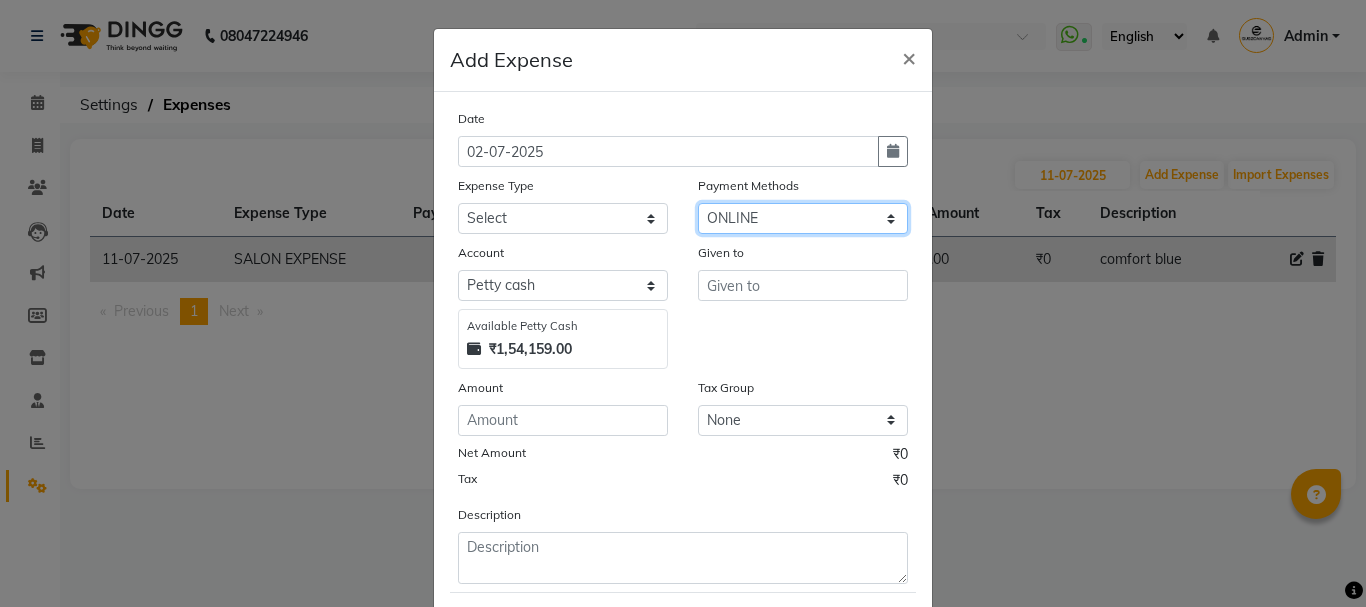 click on "Select CASH CARD ONLINE CUSTOM GPay PayTM PhonePe UPI NearBuy Points Wallet Loan BharatPay Cheque MosamBee MI Voucher Bank Family Visa Card Master Card Prepaid Package Voucher Gift Card BharatPay Card UPI BharatPay Other Cards Juice by MCB MyT Money MariDeal DefiDeal Deal.mu THD TCL CEdge Card M UPI M UPI Axis UPI Union Card (Indian Bank) Card (DL Bank) RS BTC Wellnessta Razorpay Complimentary Nift Spa Finder Spa Week Venmo BFL LoanTap SaveIN GMoney ATH Movil On Account Chamber Gift Card Trade Comp Donation Card on File Envision BRAC Card City Card bKash Credit Card Debit Card Shoutlo LUZO Jazz Cash AmEx Discover Tabby Online W Room Charge Room Charge USD Room Charge Euro Room Charge EGP Room Charge GBP Bajaj Finserv Bad Debts Card: IDFC Card: IOB Coupon Gcash PayMaya Instamojo COnline UOnline SOnline SCard Paypal PPR PPV PPC PPN PPG PPE CAMP Benefit ATH Movil Dittor App Rupay Diners iPrepaid iPackage District App Pine Labs Cash Payment Pnb Bank GPay NT Cash Lash GPay Lash Cash Nail GPay Nail Cash BANKTANSFER" 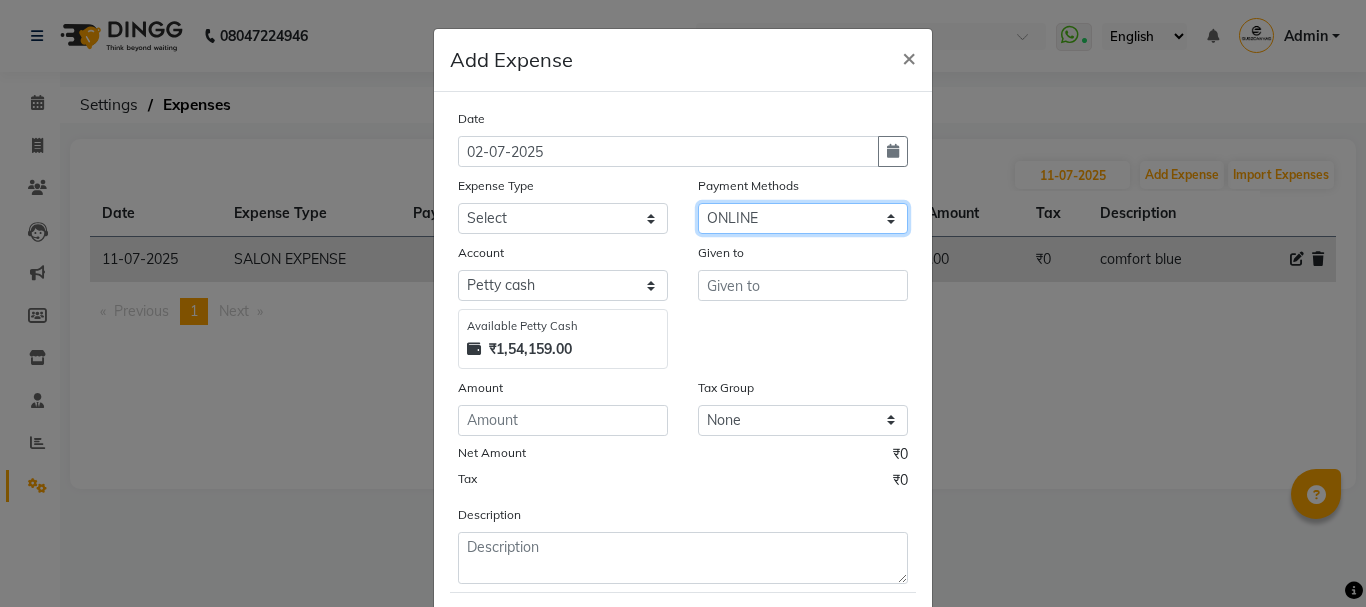 select on "3757" 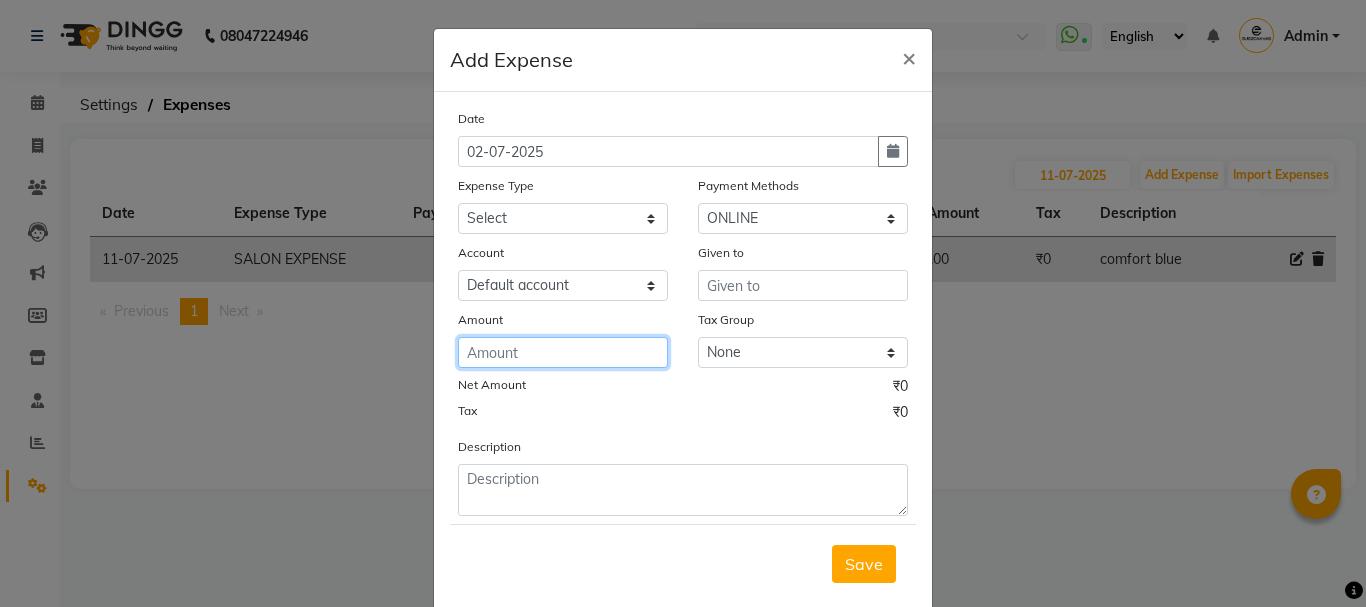 click 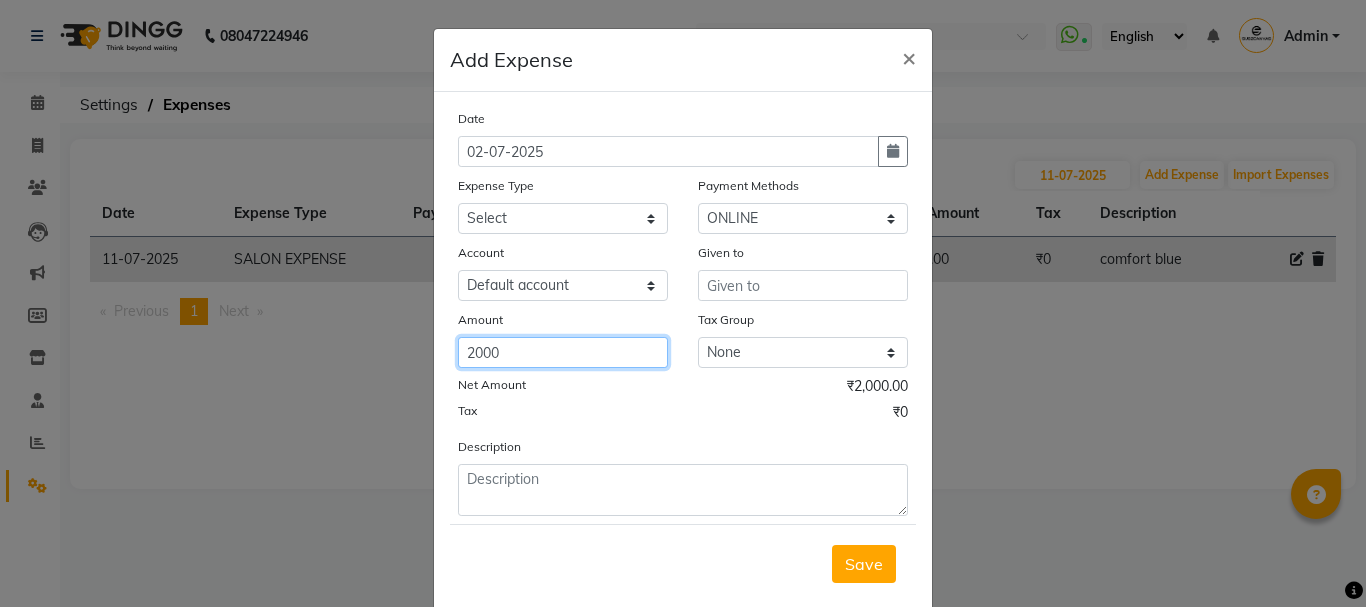 type on "2000" 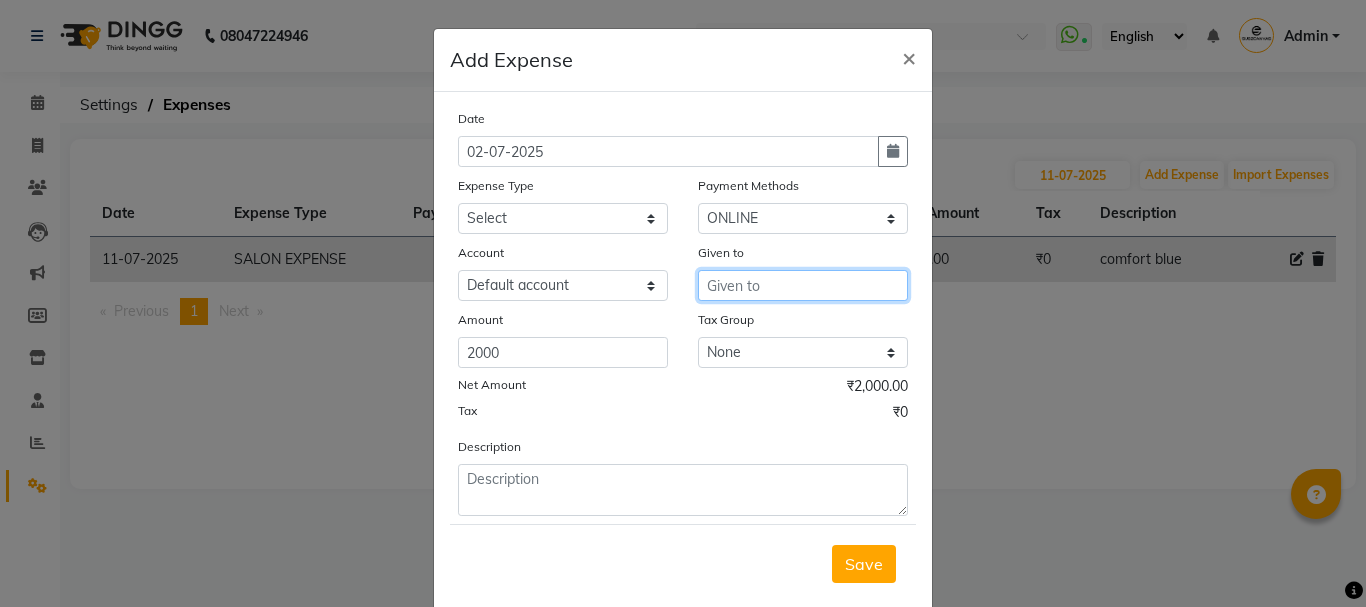 click at bounding box center [803, 285] 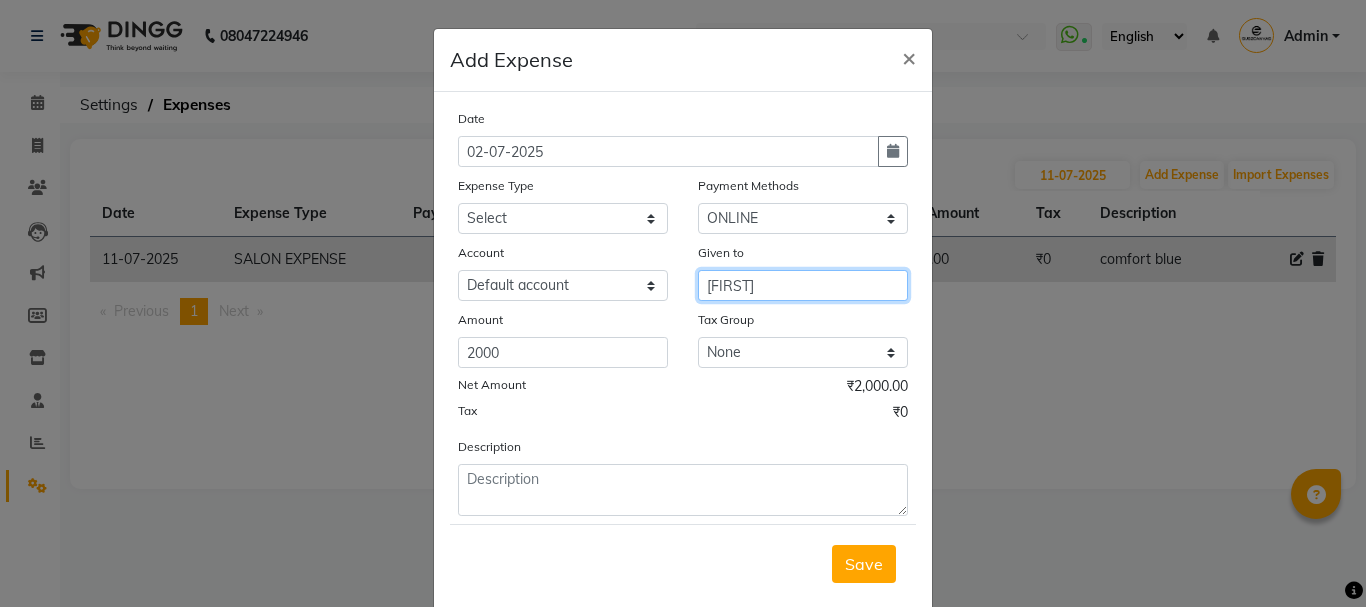 type on "[FIRST]" 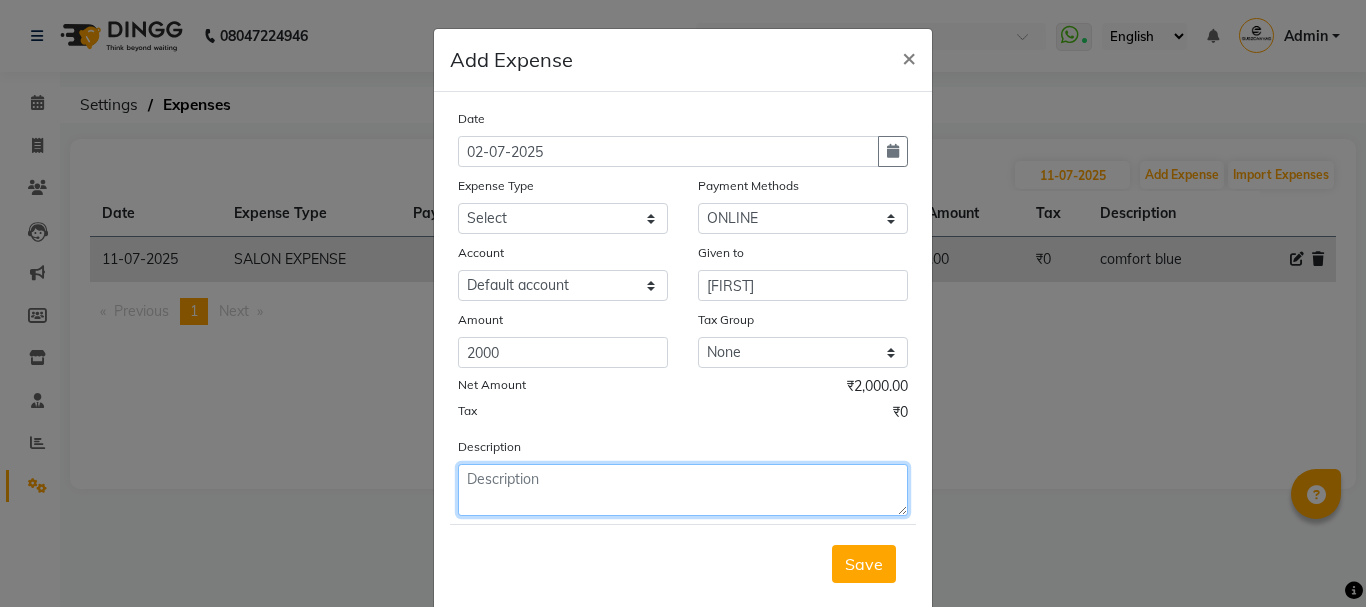 click 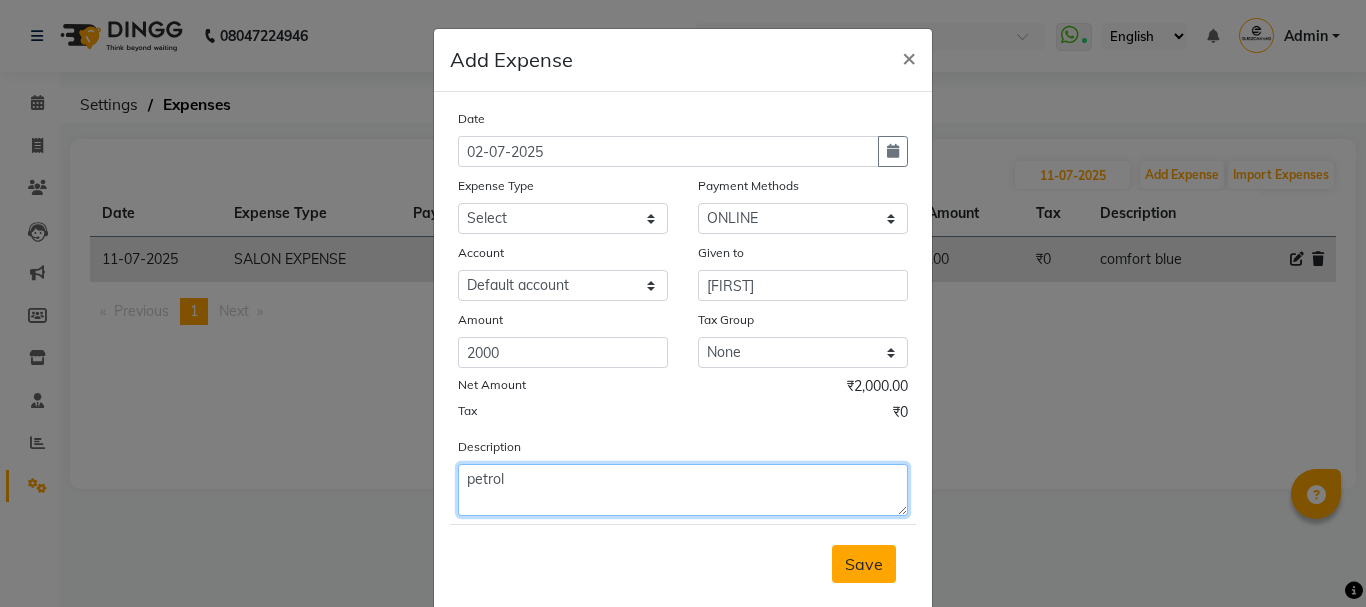 type on "petrol" 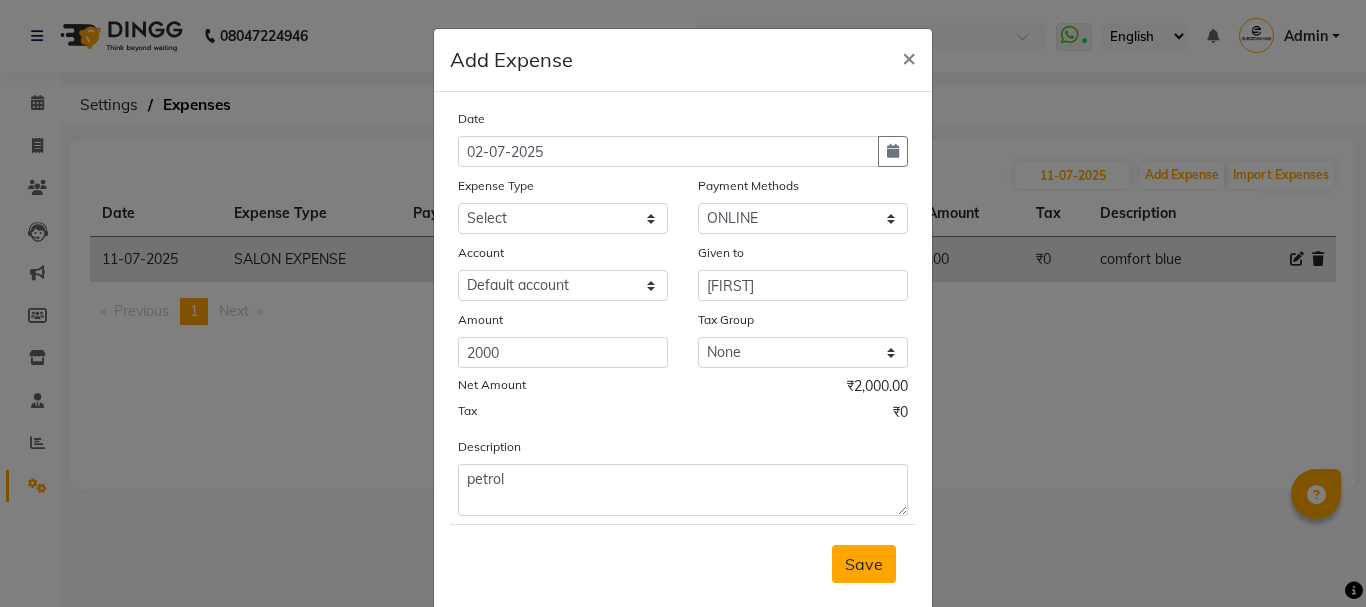 click on "Save" at bounding box center [864, 564] 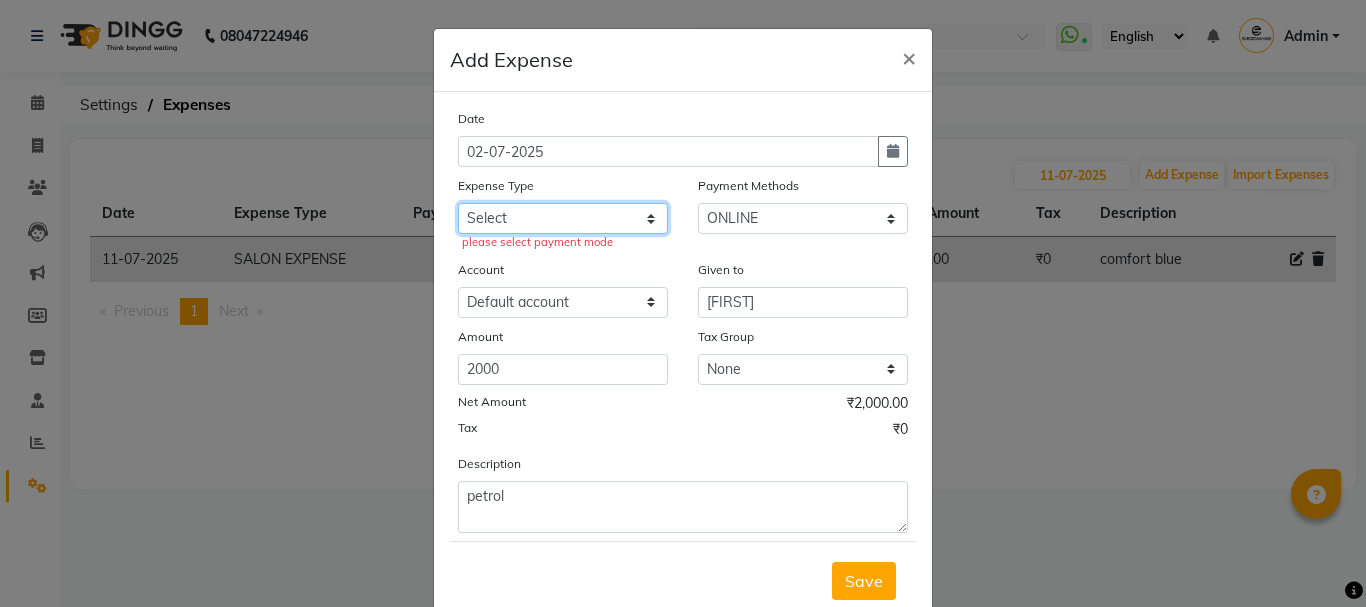 click on "Select Advance Salary Client Snacks current bill Expense Grocerries SALON EXPENSE STAFF TIPS" 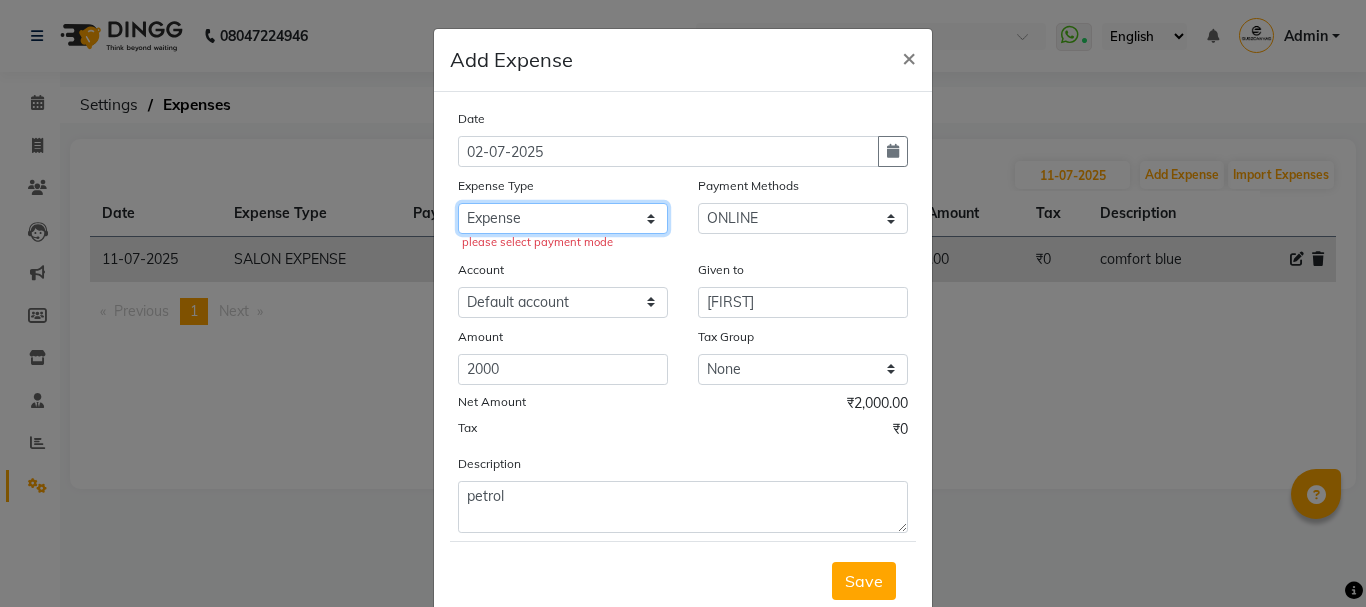 click on "Select Advance Salary Client Snacks current bill Expense Grocerries SALON EXPENSE STAFF TIPS" 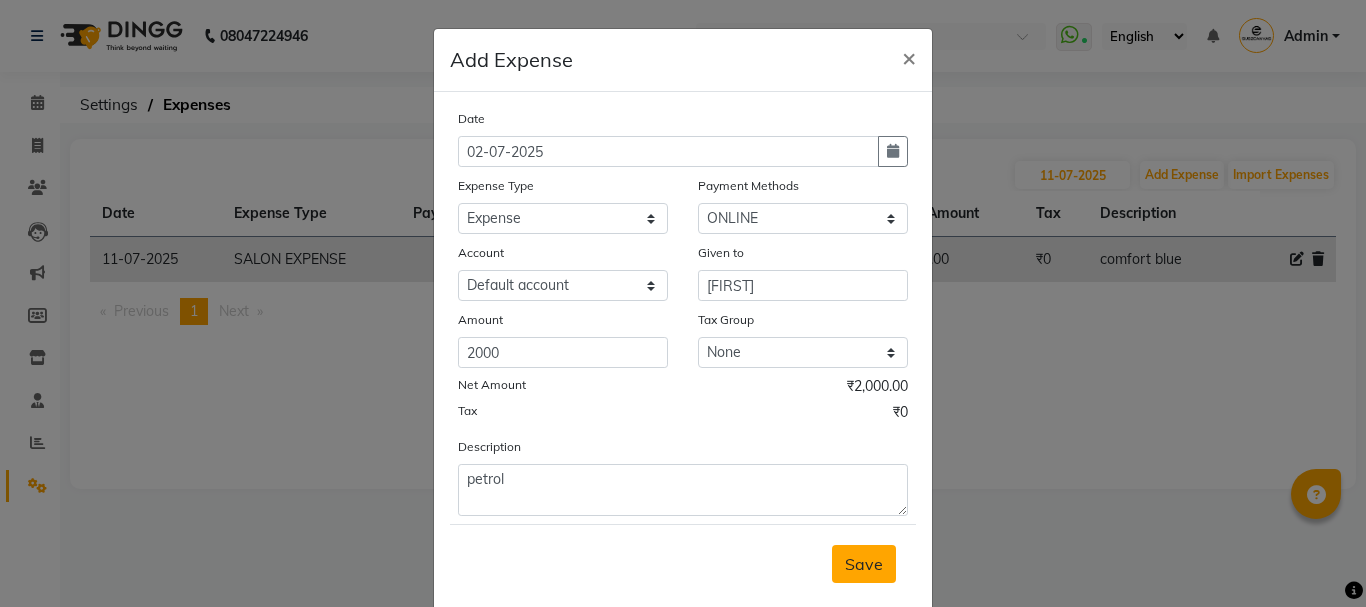 click on "Save" at bounding box center (864, 564) 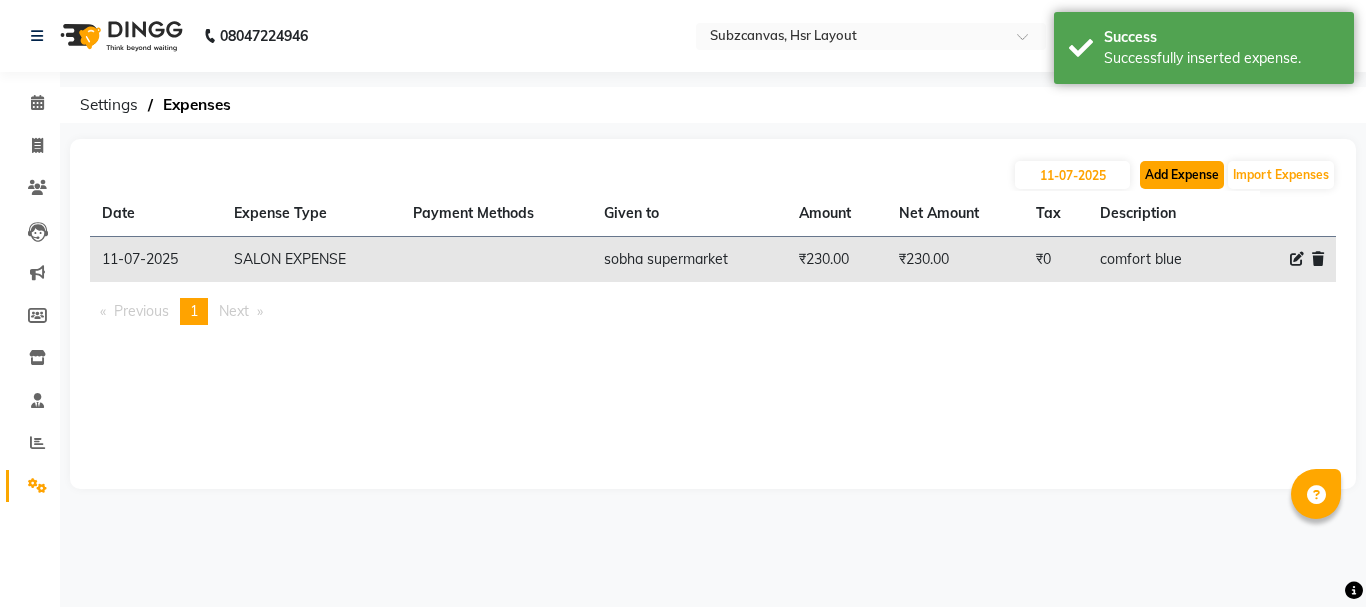 click on "Add Expense" 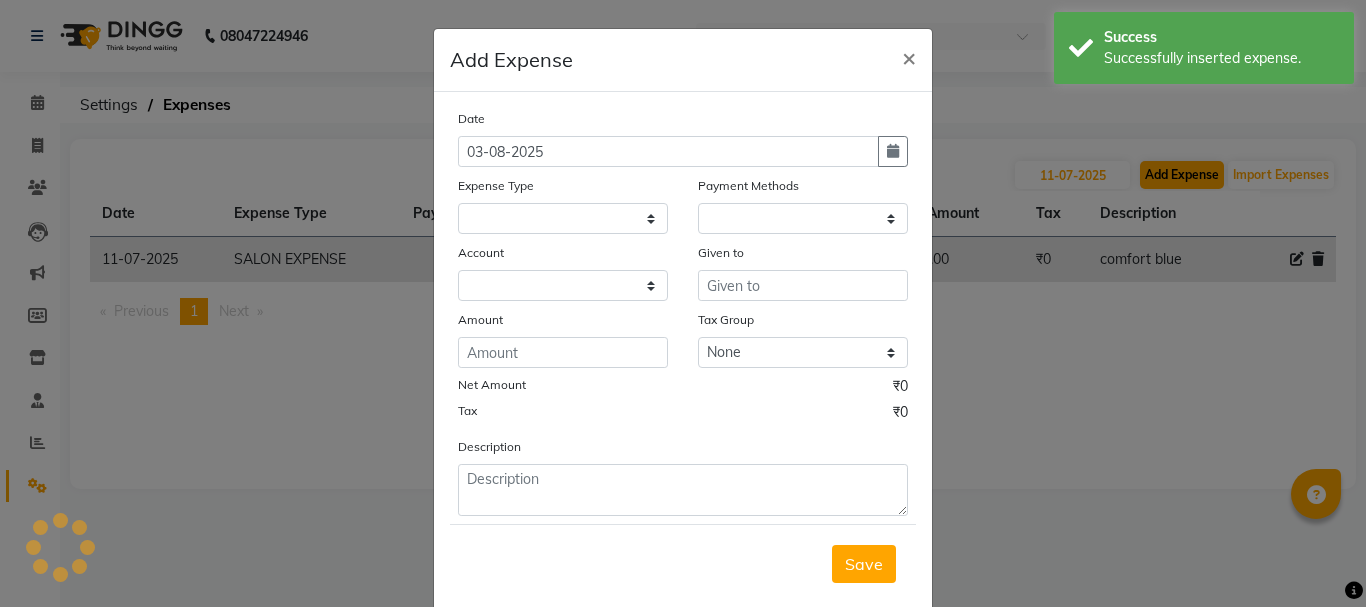 select 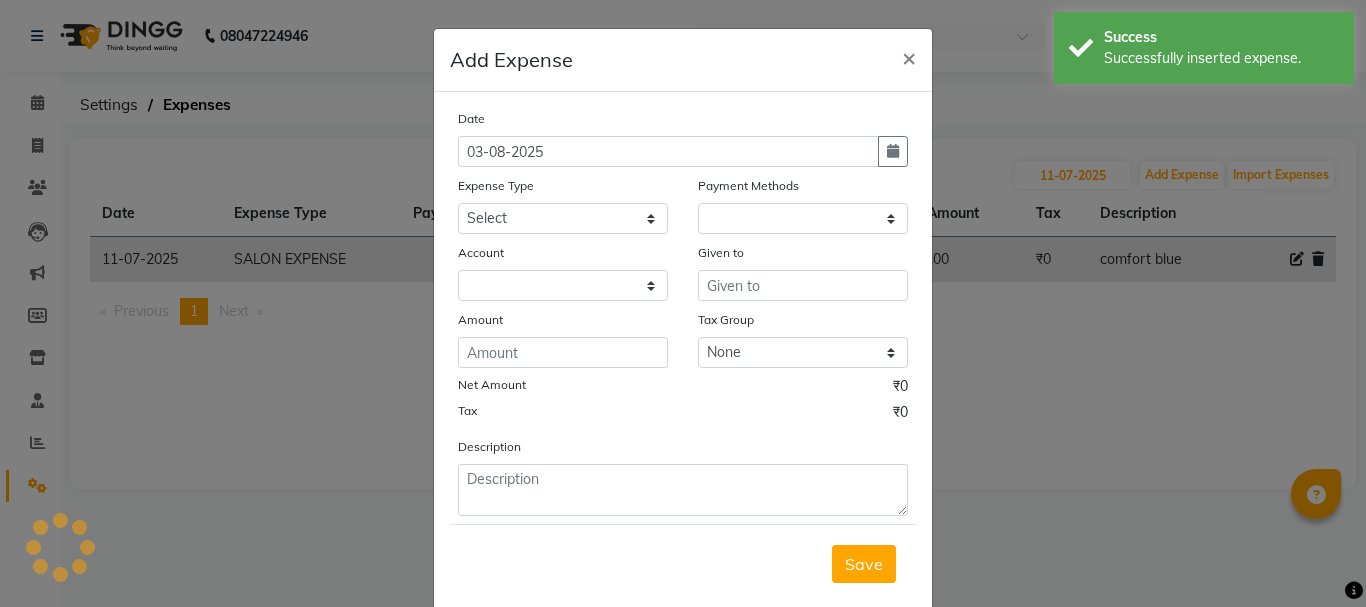 select on "1" 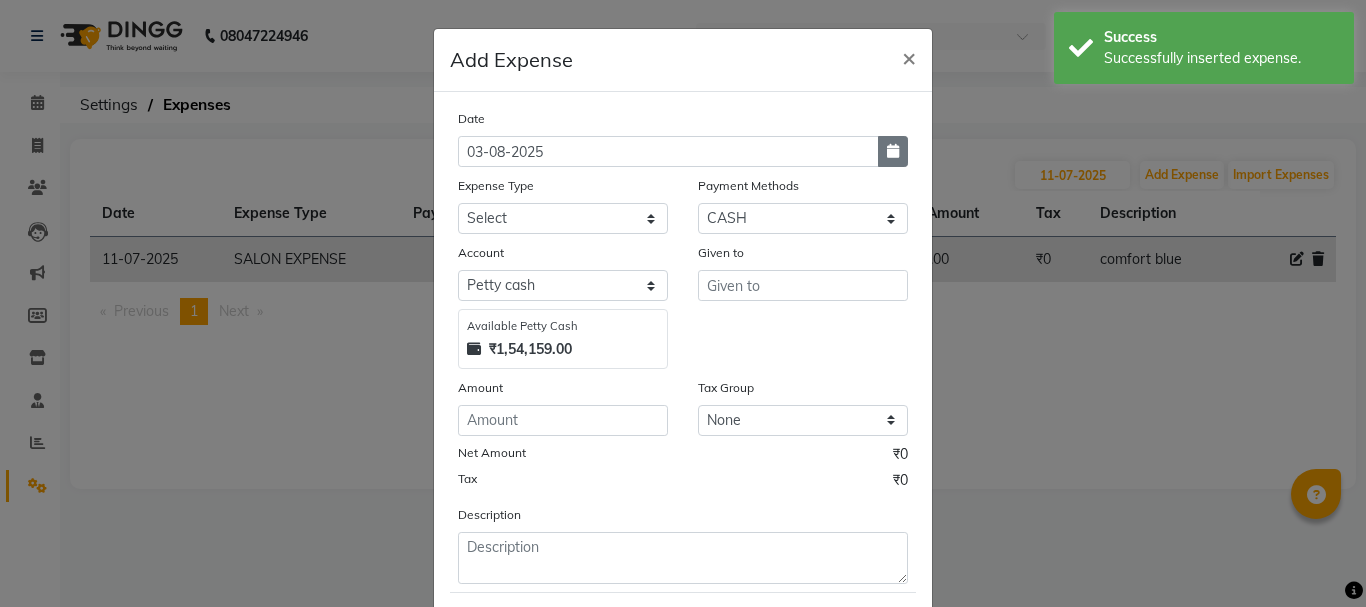 click 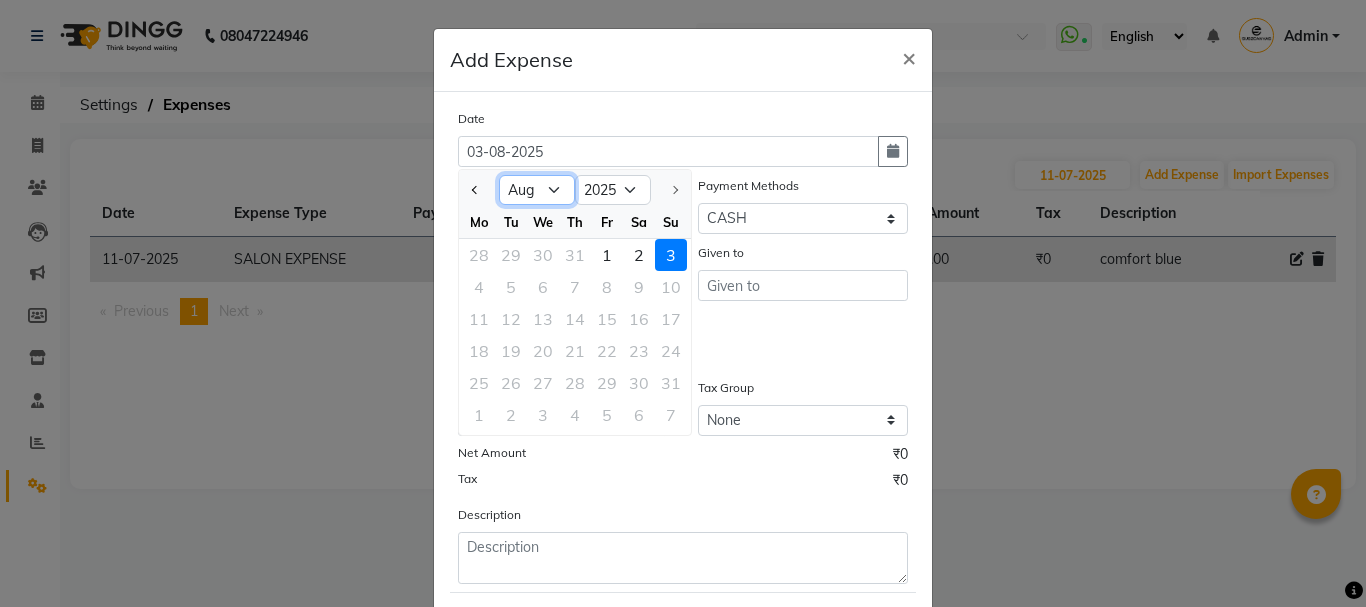 click on "Jan Feb Mar Apr May Jun Jul Aug" 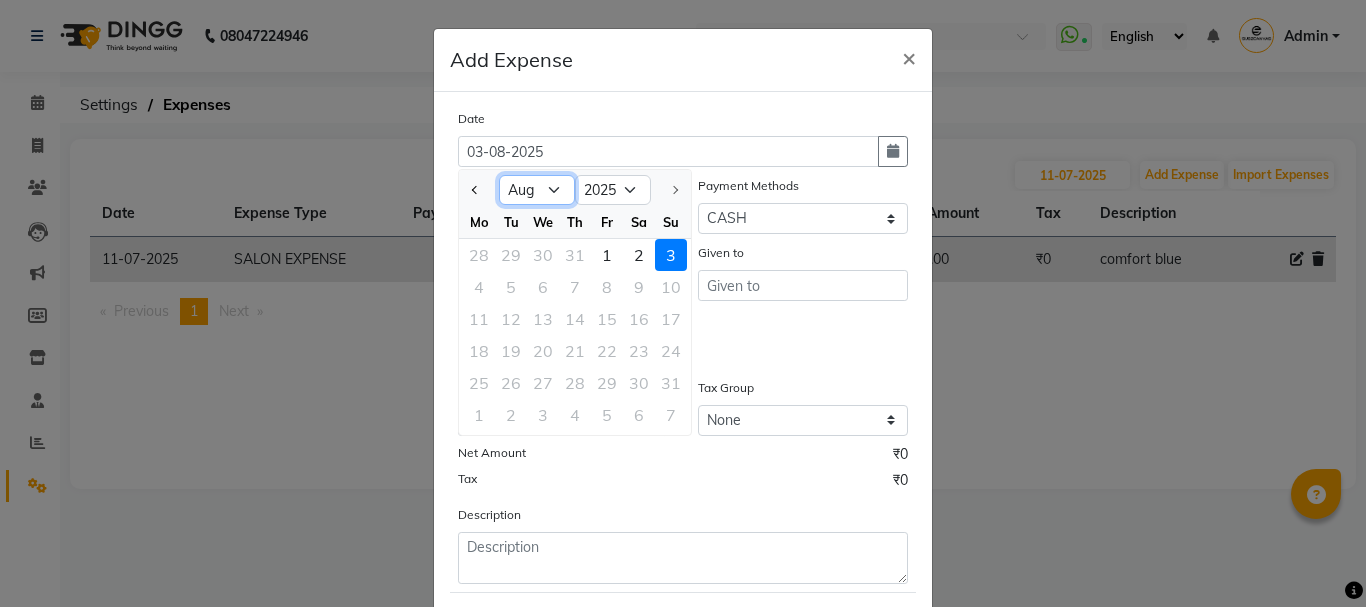 select on "7" 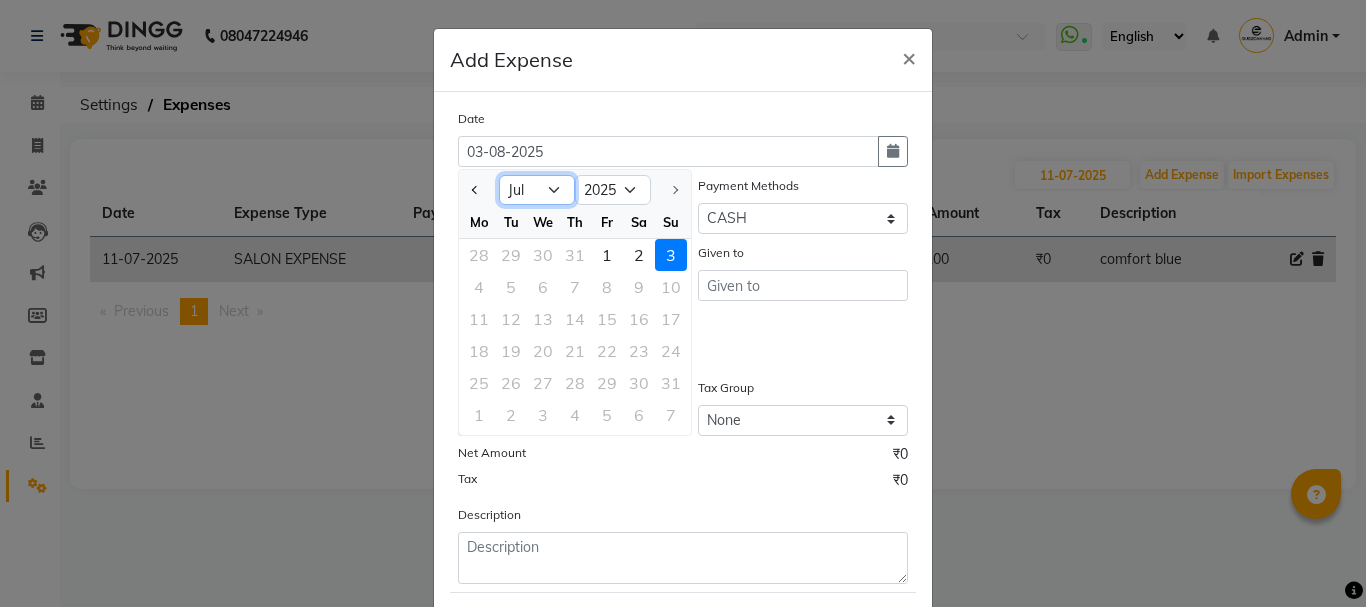 click on "Jan Feb Mar Apr May Jun Jul Aug" 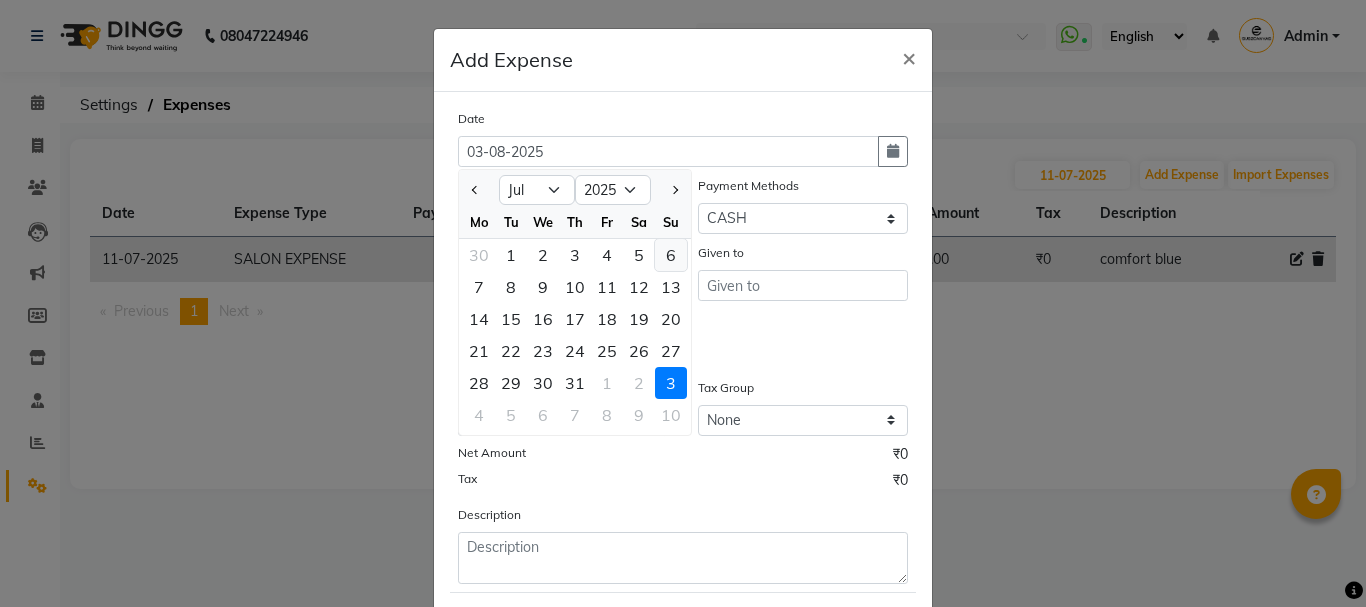 click on "6" 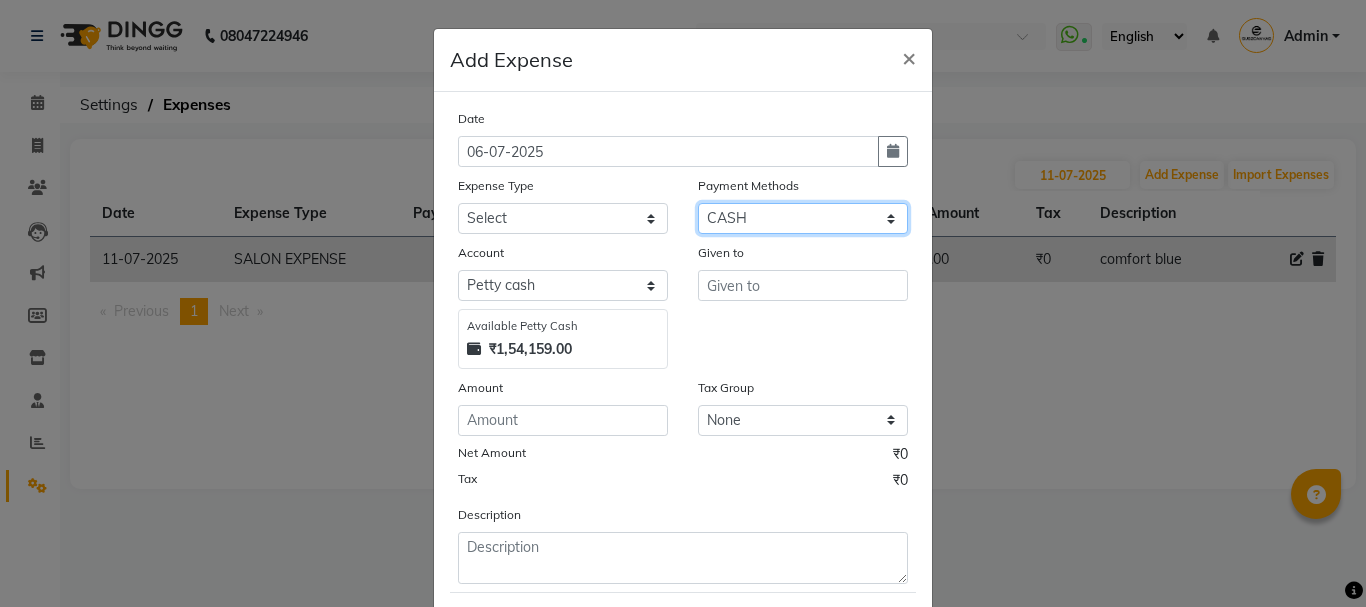 click on "Select CASH CARD ONLINE CUSTOM GPay PayTM PhonePe UPI NearBuy Points Wallet Loan BharatPay Cheque MosamBee MI Voucher Bank Family Visa Card Master Card Prepaid Package Voucher Gift Card BharatPay Card UPI BharatPay Other Cards Juice by MCB MyT Money MariDeal DefiDeal Deal.mu THD TCL CEdge Card M UPI M UPI Axis UPI Union Card (Indian Bank) Card (DL Bank) RS BTC Wellnessta Razorpay Complimentary Nift Spa Finder Spa Week Venmo BFL LoanTap SaveIN GMoney ATH Movil On Account Chamber Gift Card Trade Comp Donation Card on File Envision BRAC Card City Card bKash Credit Card Debit Card Shoutlo LUZO Jazz Cash AmEx Discover Tabby Online W Room Charge Room Charge USD Room Charge Euro Room Charge EGP Room Charge GBP Bajaj Finserv Bad Debts Card: IDFC Card: IOB Coupon Gcash PayMaya Instamojo COnline UOnline SOnline SCard Paypal PPR PPV PPC PPN PPG PPE CAMP Benefit ATH Movil Dittor App Rupay Diners iPrepaid iPackage District App Pine Labs Cash Payment Pnb Bank GPay NT Cash Lash GPay Lash Cash Nail GPay Nail Cash BANKTANSFER" 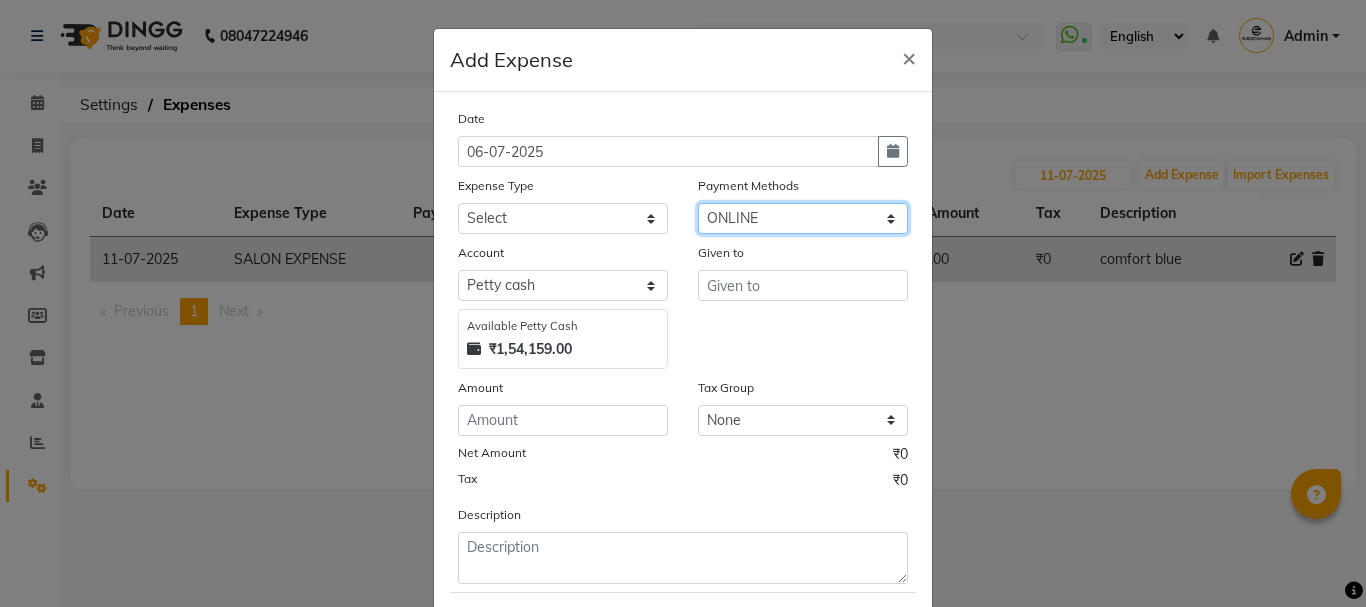 click on "Select CASH CARD ONLINE CUSTOM GPay PayTM PhonePe UPI NearBuy Points Wallet Loan BharatPay Cheque MosamBee MI Voucher Bank Family Visa Card Master Card Prepaid Package Voucher Gift Card BharatPay Card UPI BharatPay Other Cards Juice by MCB MyT Money MariDeal DefiDeal Deal.mu THD TCL CEdge Card M UPI M UPI Axis UPI Union Card (Indian Bank) Card (DL Bank) RS BTC Wellnessta Razorpay Complimentary Nift Spa Finder Spa Week Venmo BFL LoanTap SaveIN GMoney ATH Movil On Account Chamber Gift Card Trade Comp Donation Card on File Envision BRAC Card City Card bKash Credit Card Debit Card Shoutlo LUZO Jazz Cash AmEx Discover Tabby Online W Room Charge Room Charge USD Room Charge Euro Room Charge EGP Room Charge GBP Bajaj Finserv Bad Debts Card: IDFC Card: IOB Coupon Gcash PayMaya Instamojo COnline UOnline SOnline SCard Paypal PPR PPV PPC PPN PPG PPE CAMP Benefit ATH Movil Dittor App Rupay Diners iPrepaid iPackage District App Pine Labs Cash Payment Pnb Bank GPay NT Cash Lash GPay Lash Cash Nail GPay Nail Cash BANKTANSFER" 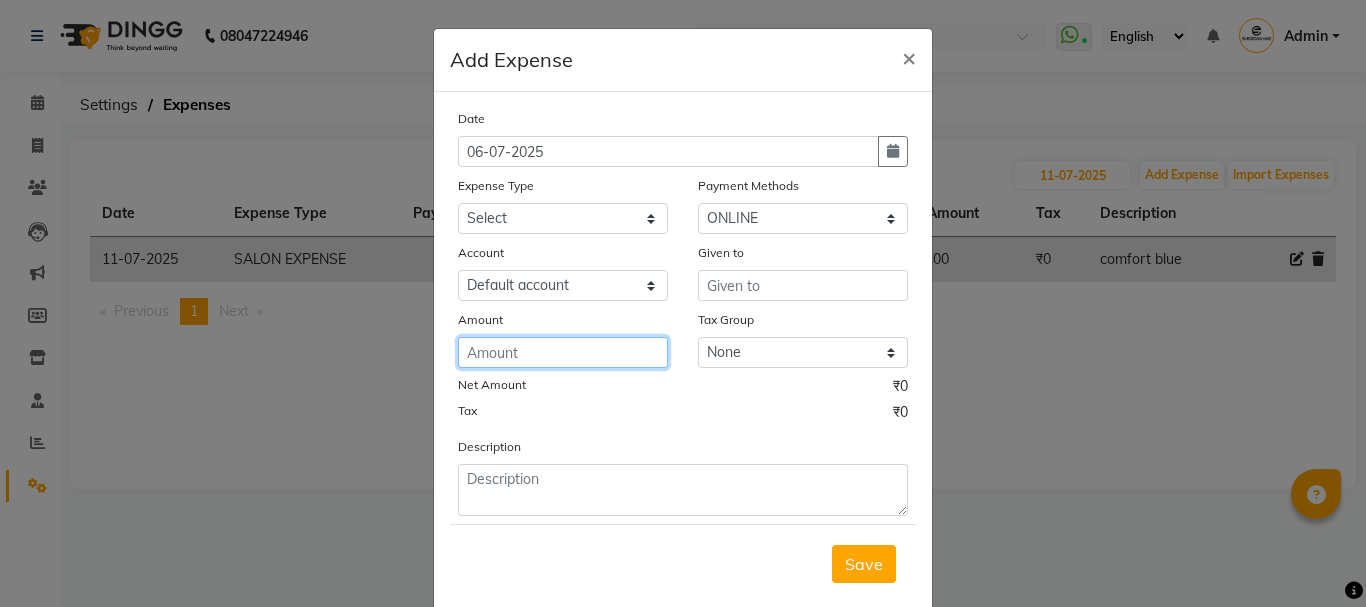 click 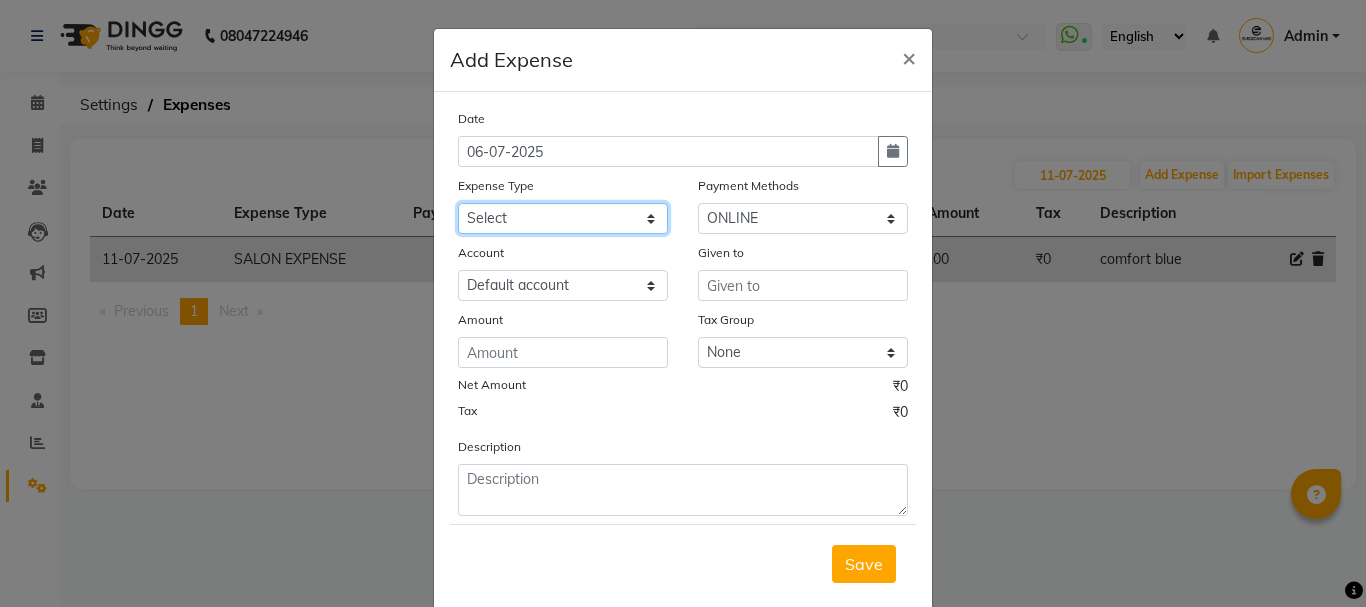 click on "Select Advance Salary Client Snacks current bill Expense Grocerries SALON EXPENSE STAFF TIPS" 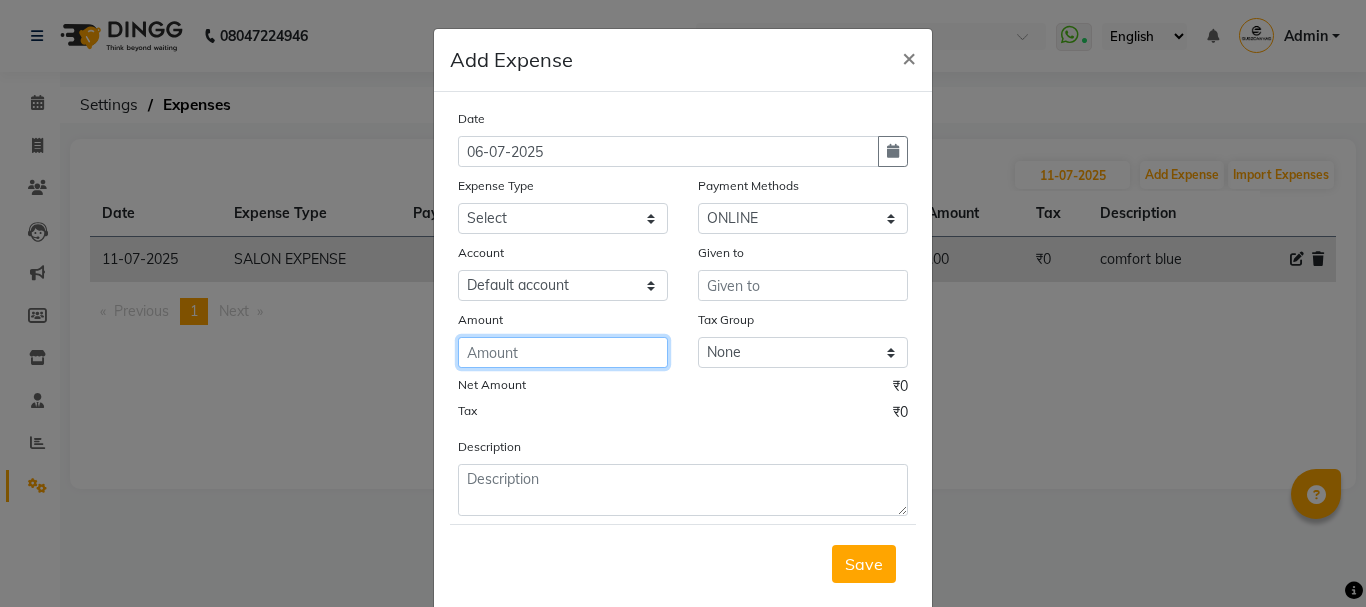 click 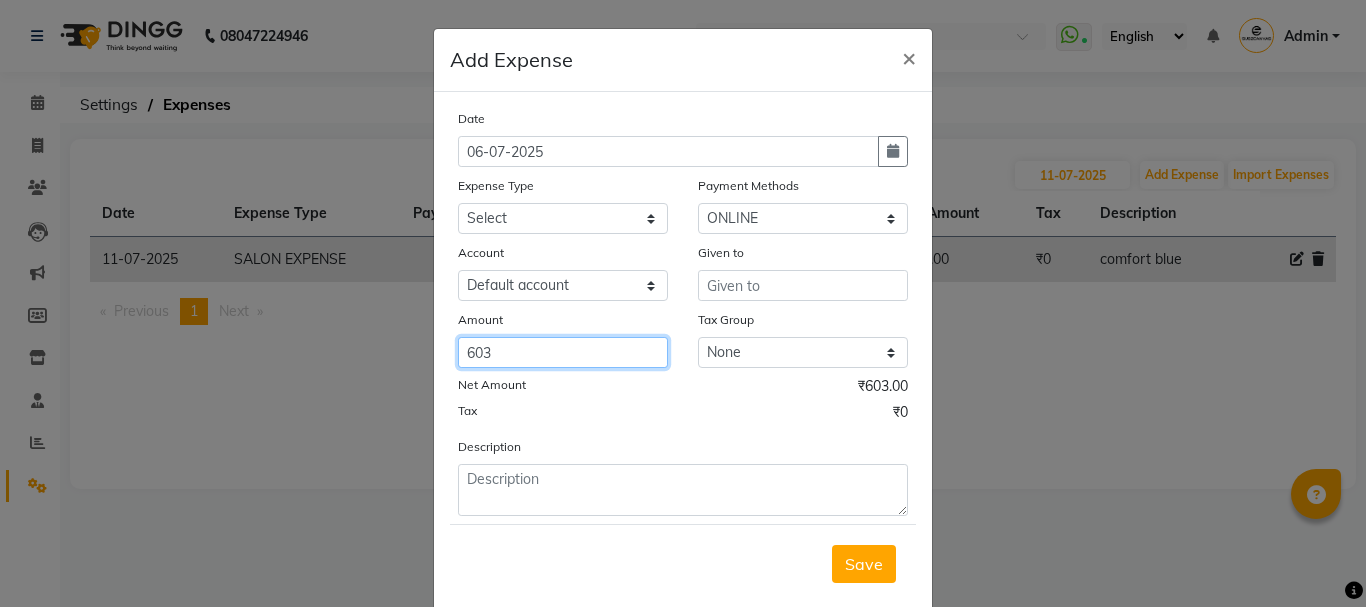 type on "603" 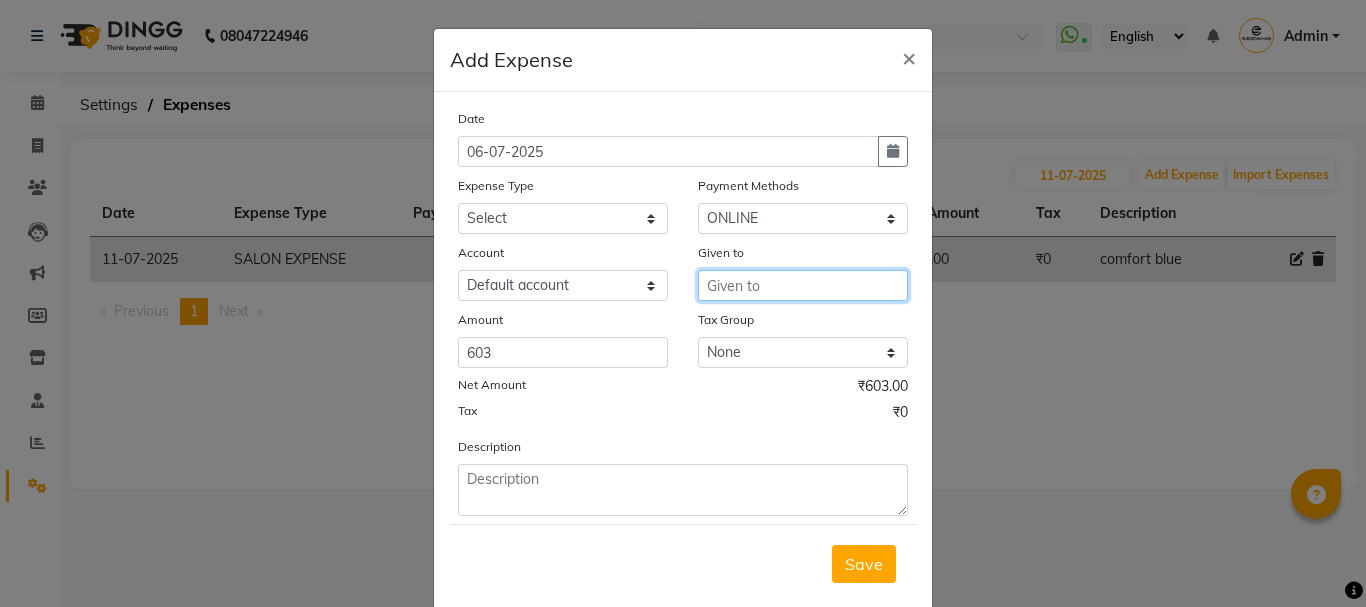 click at bounding box center [803, 285] 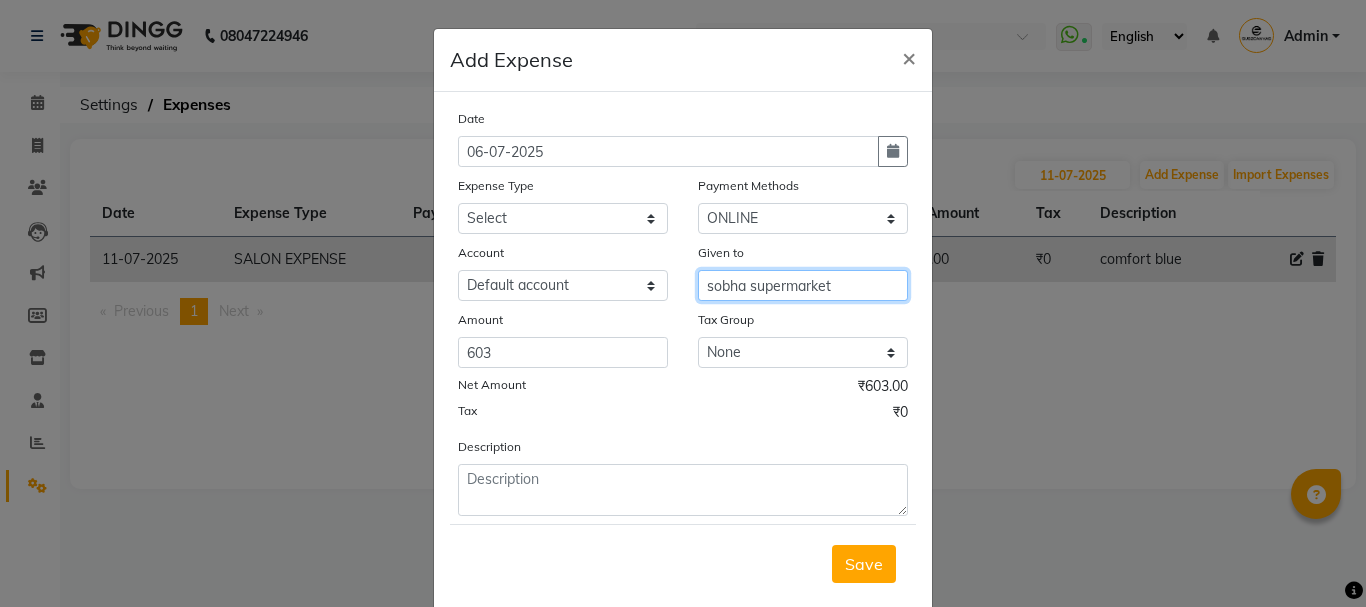 type on "sobha supermarket" 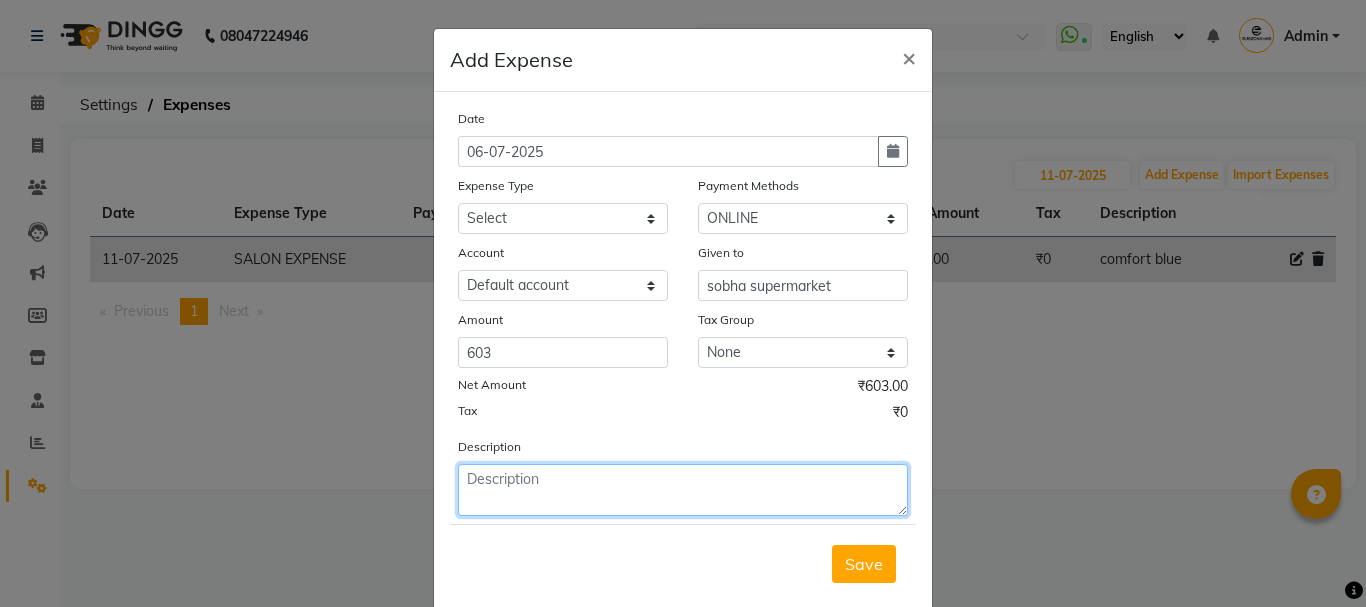 click 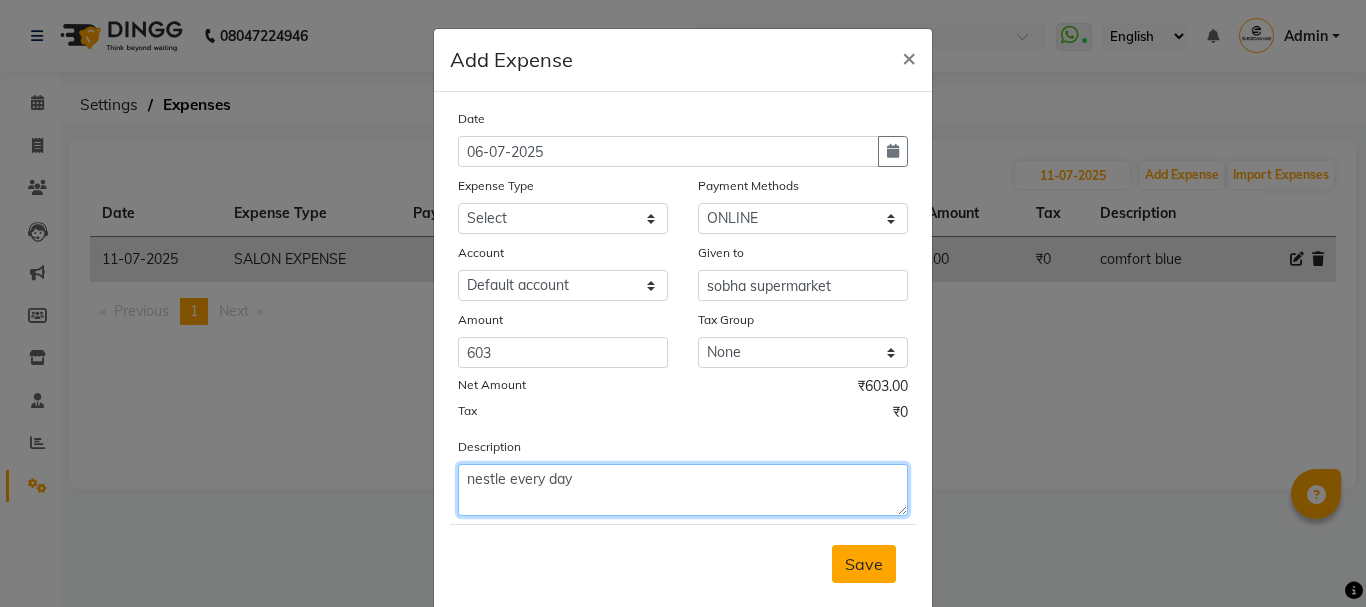 type on "nestle every day" 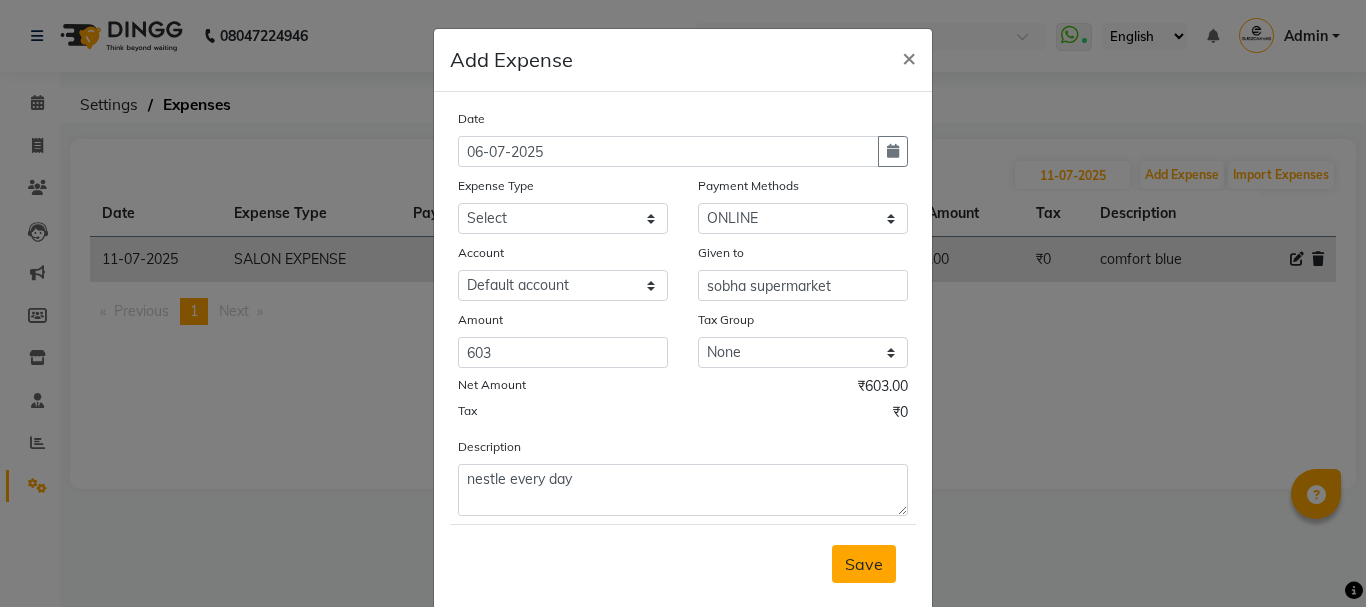 click on "Save" at bounding box center [864, 564] 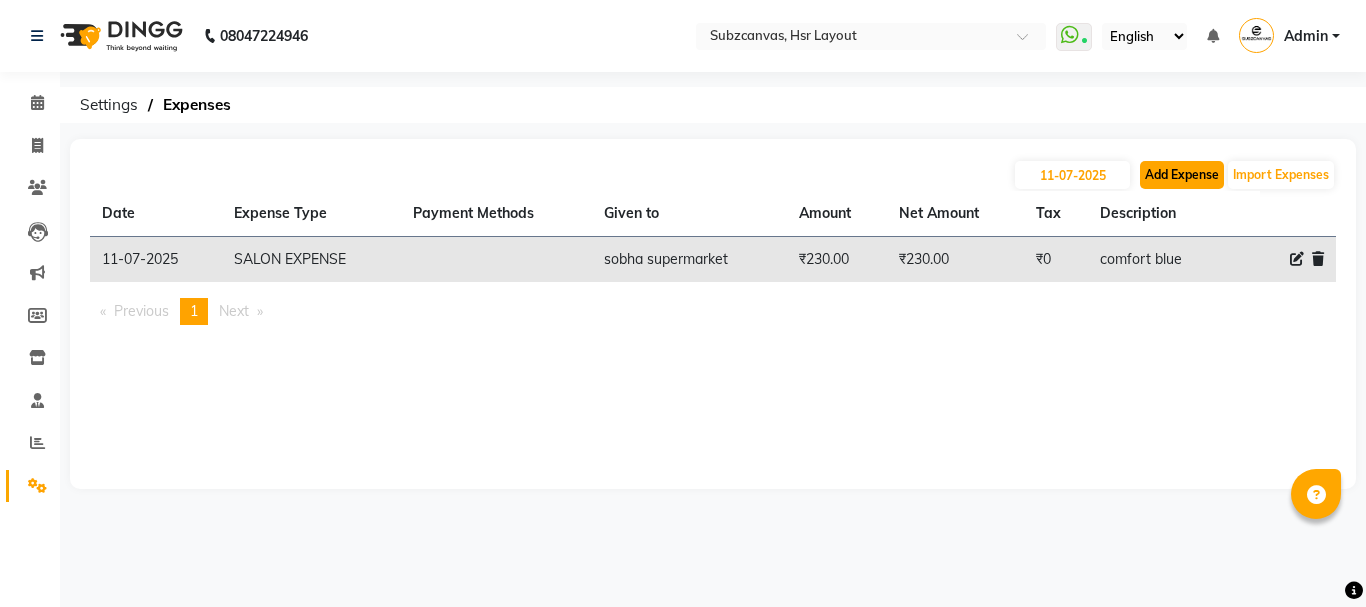 click on "Add Expense" 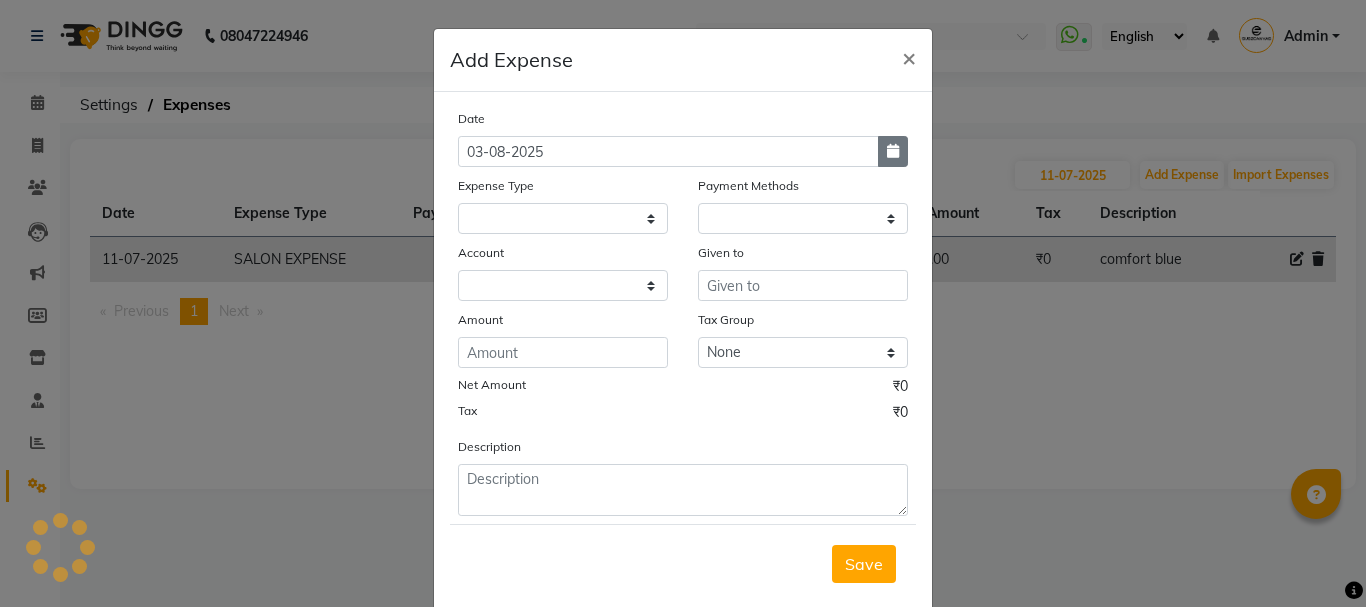 click 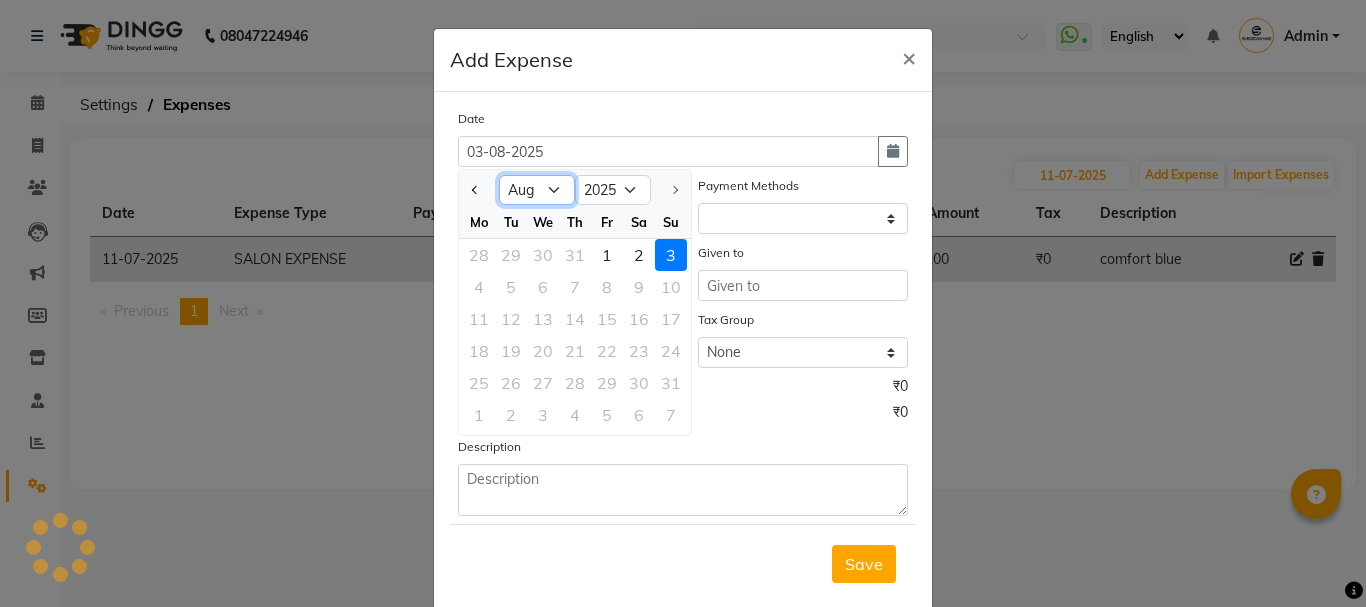 click on "Jan Feb Mar Apr May Jun Jul Aug" 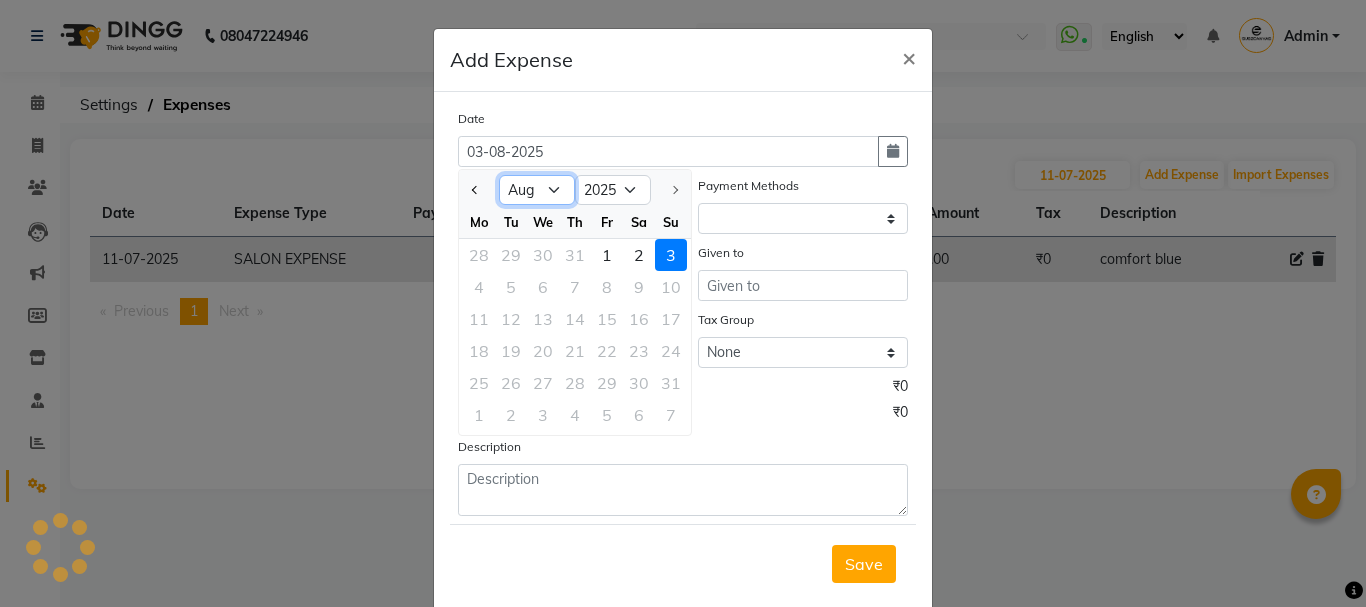 select on "7" 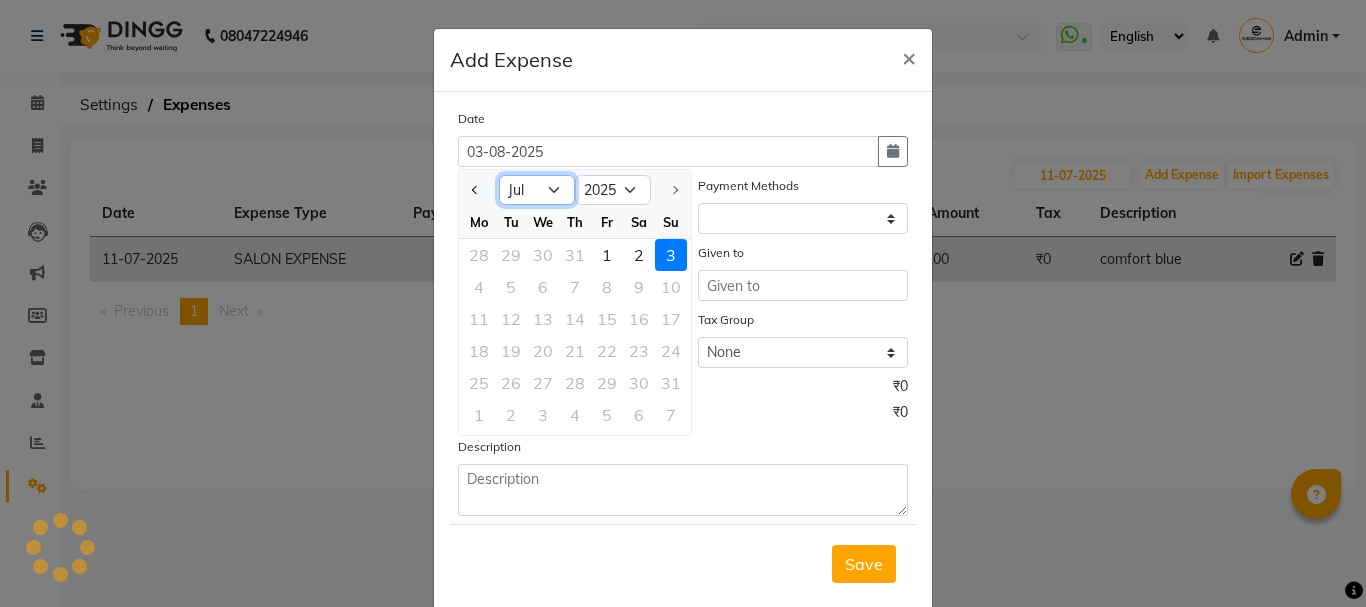click on "Jan Feb Mar Apr May Jun Jul Aug" 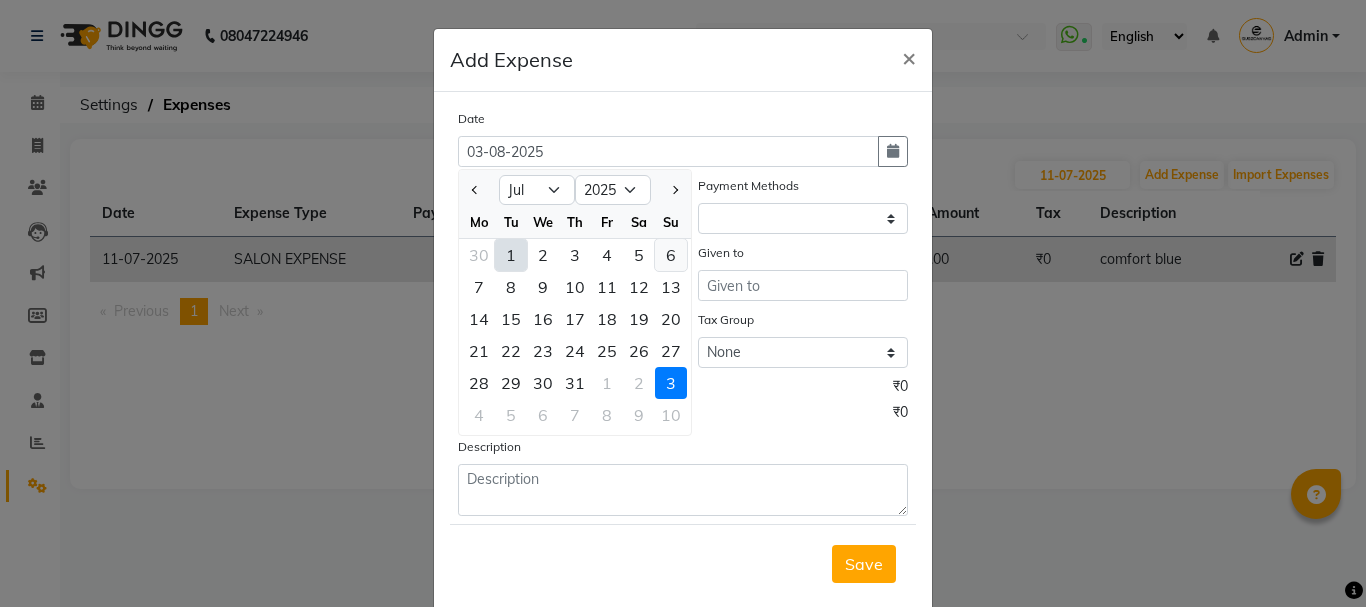 click on "6" 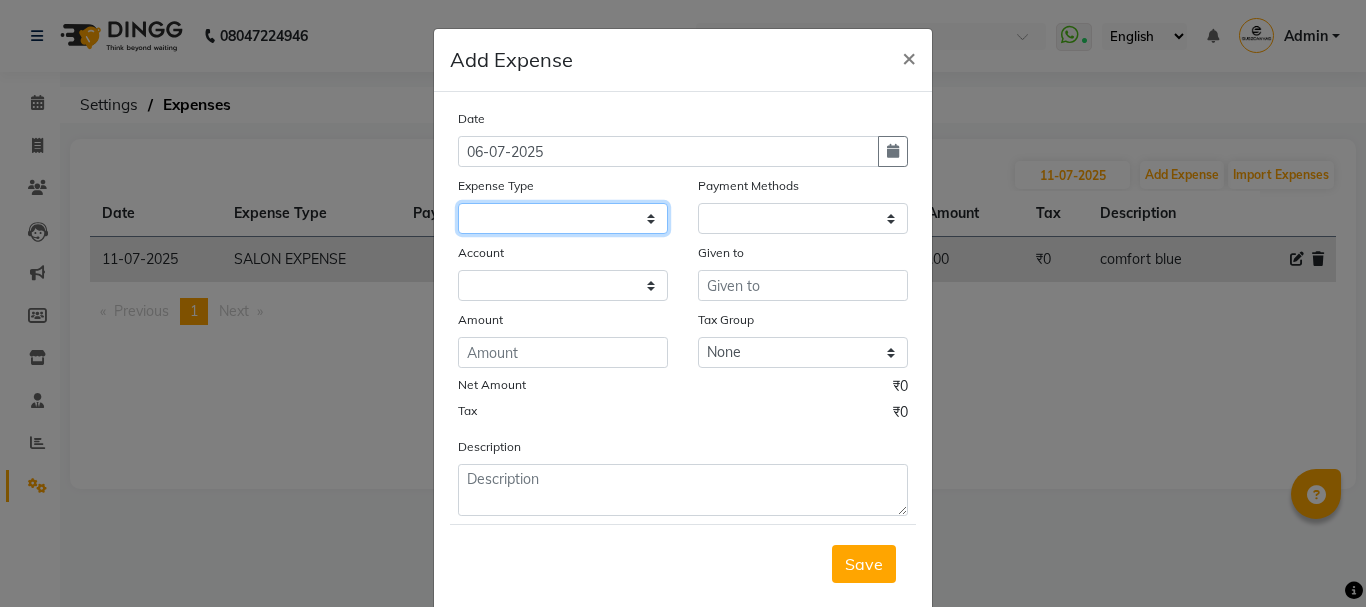 click 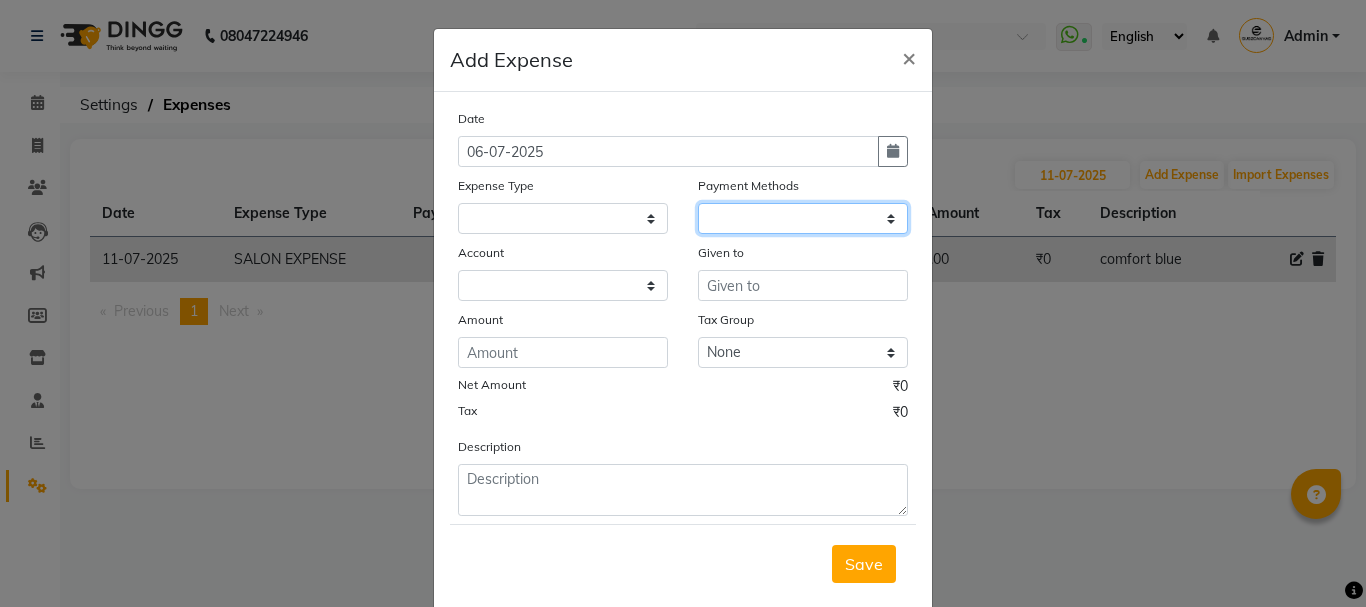 click 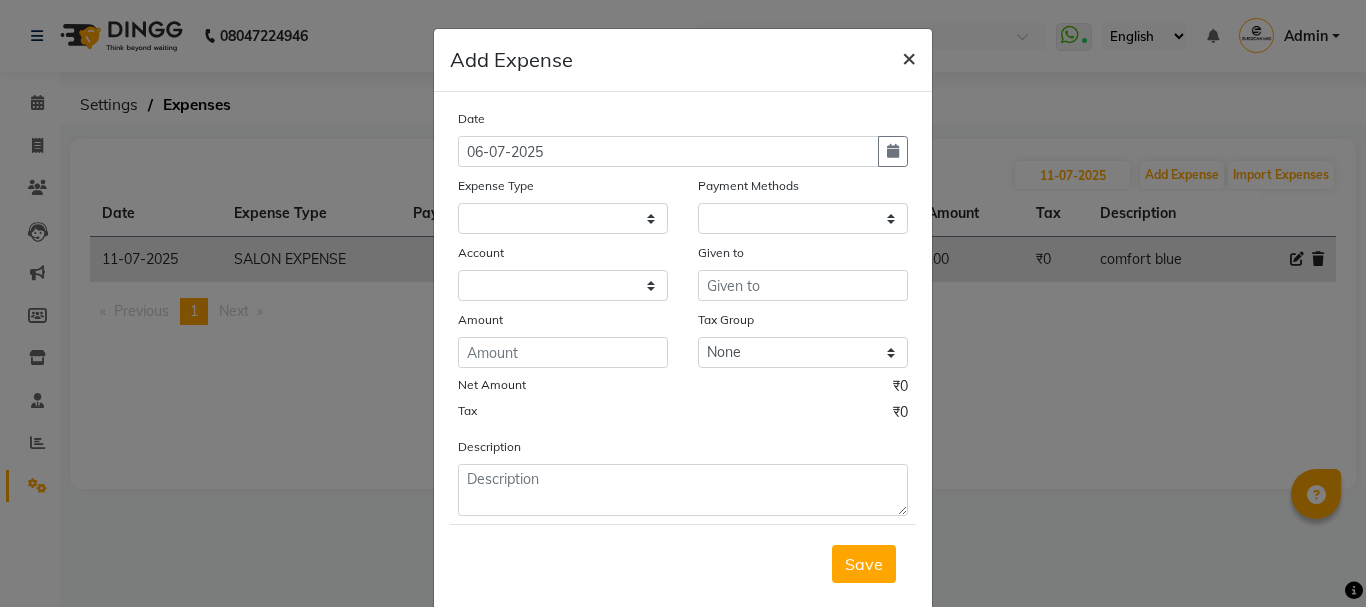 click on "×" 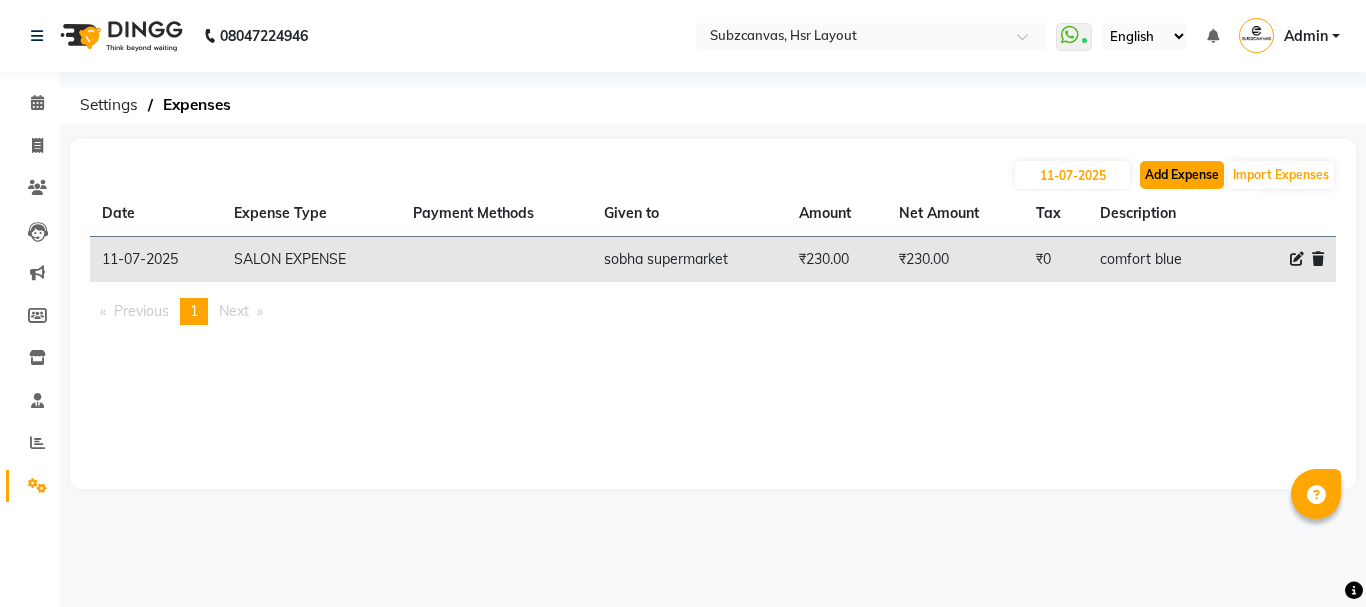 click on "Add Expense" 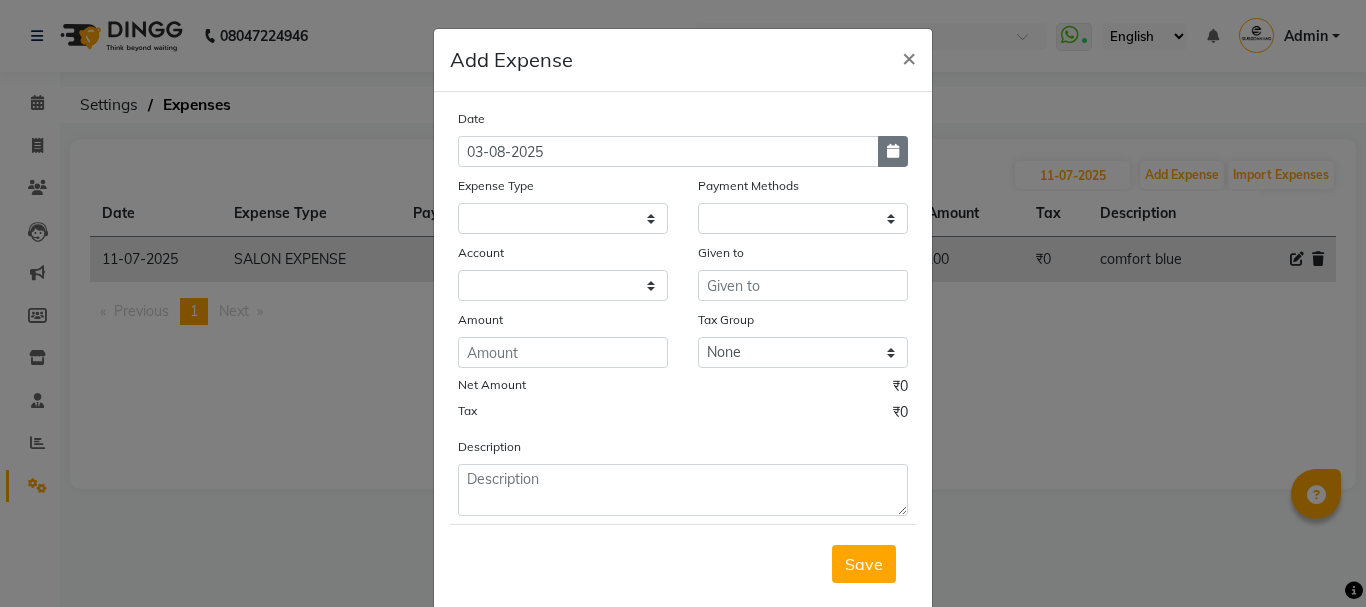 click 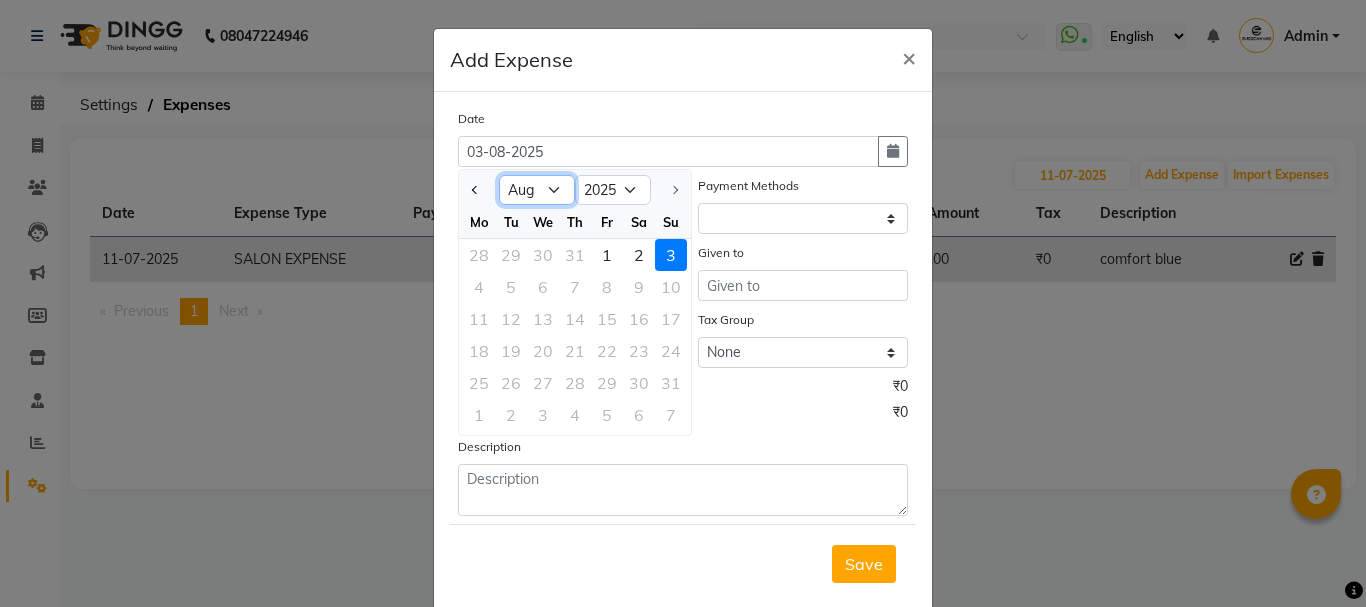 click on "Jan Feb Mar Apr May Jun Jul Aug" 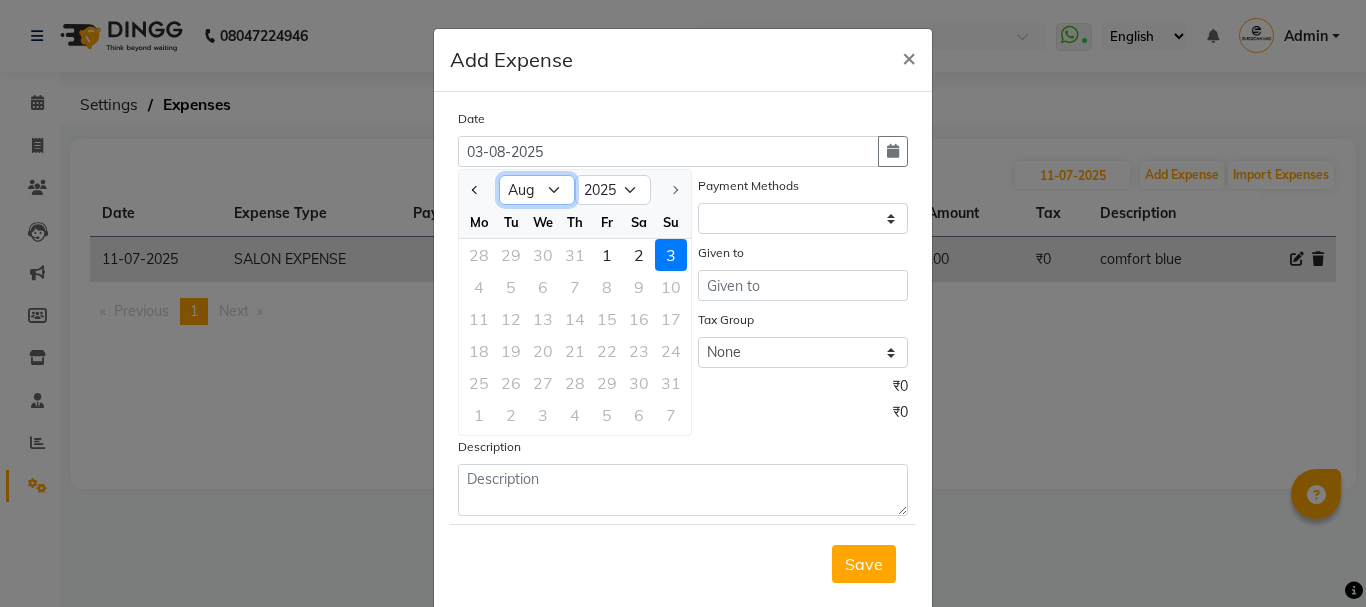 select on "7" 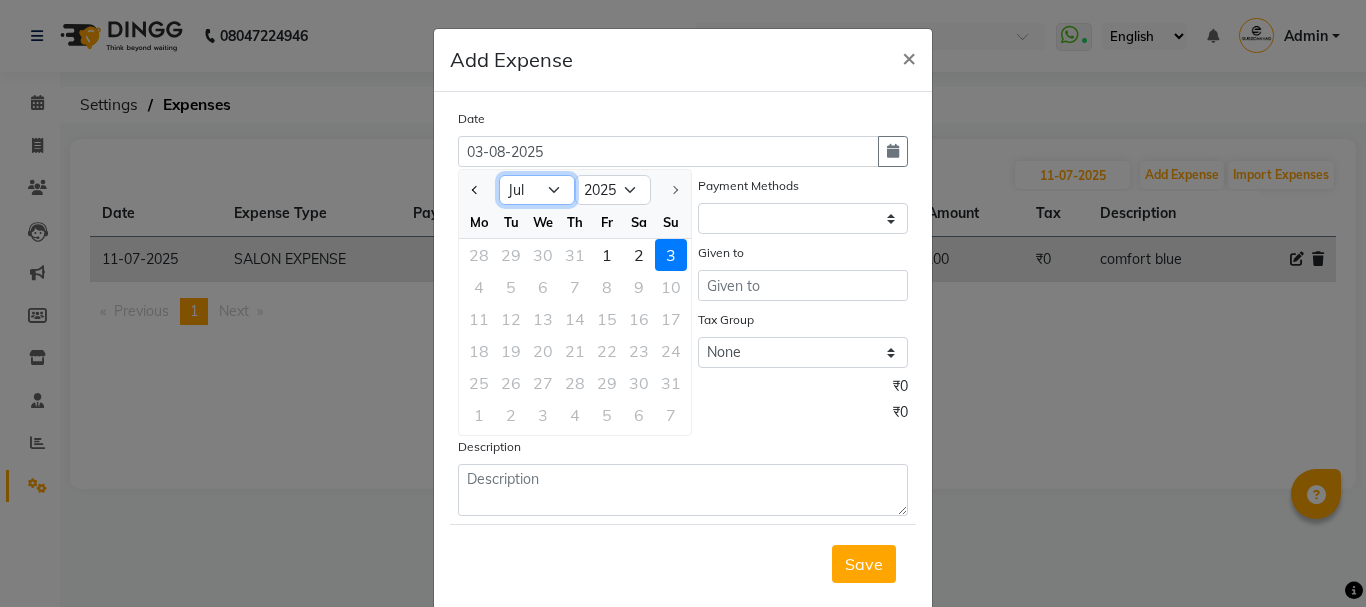 click on "Jan Feb Mar Apr May Jun Jul Aug" 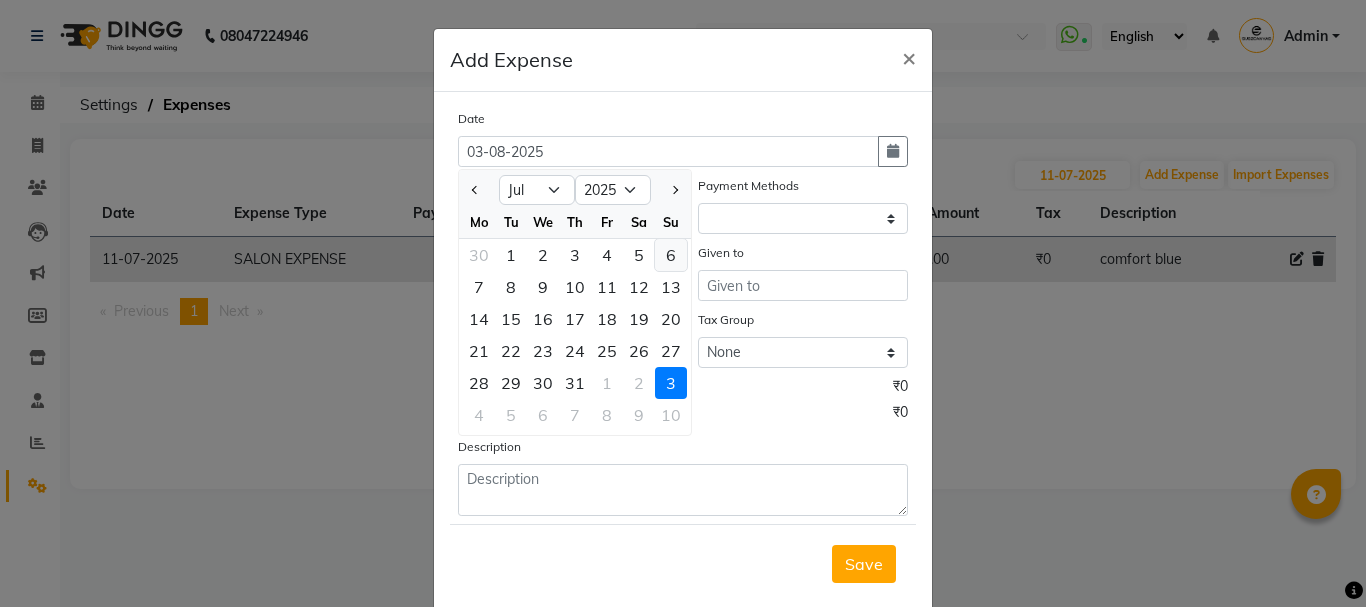 click on "6" 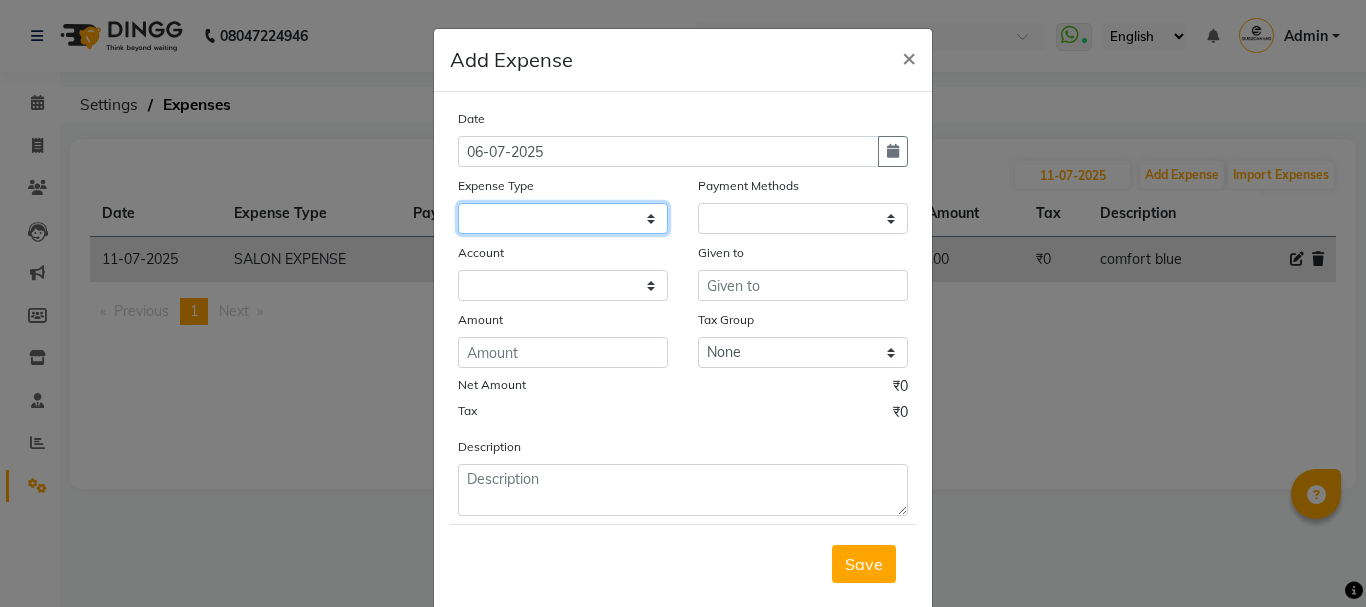 click 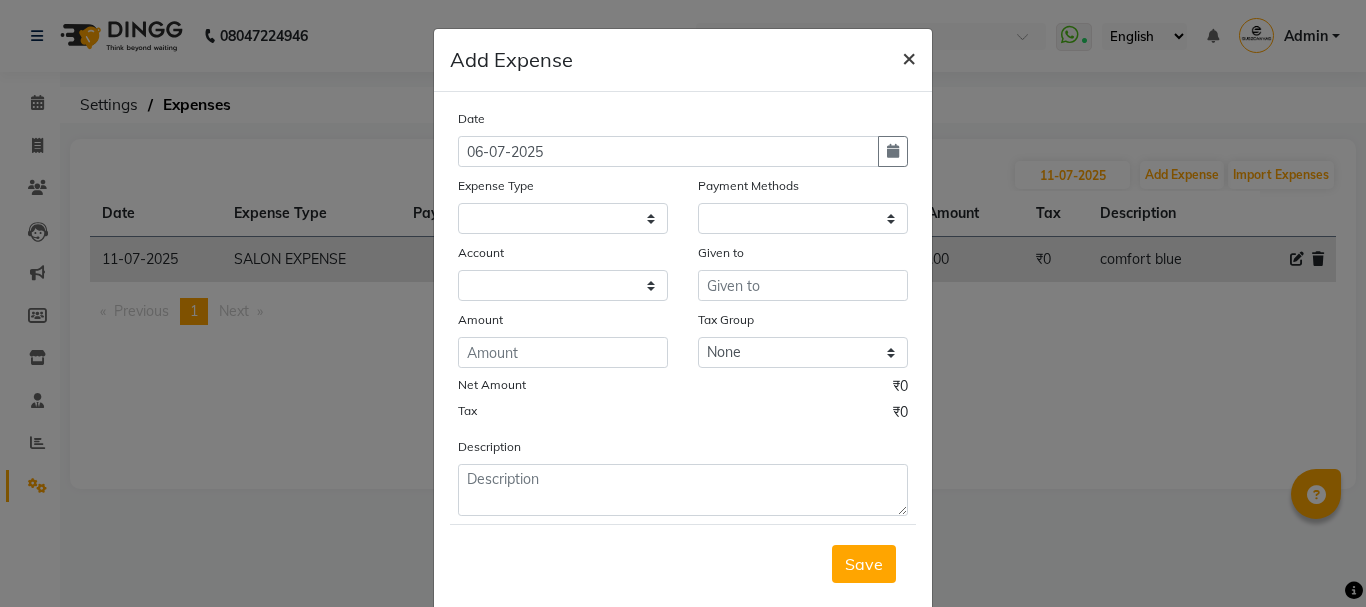 click on "×" 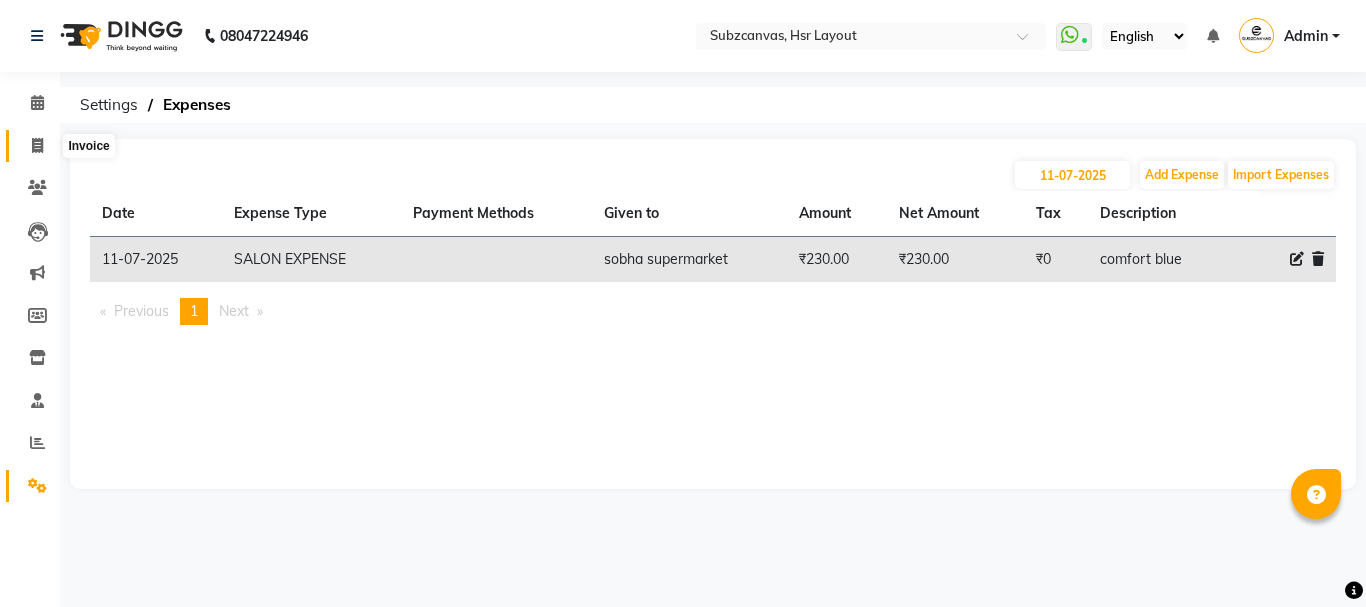 click 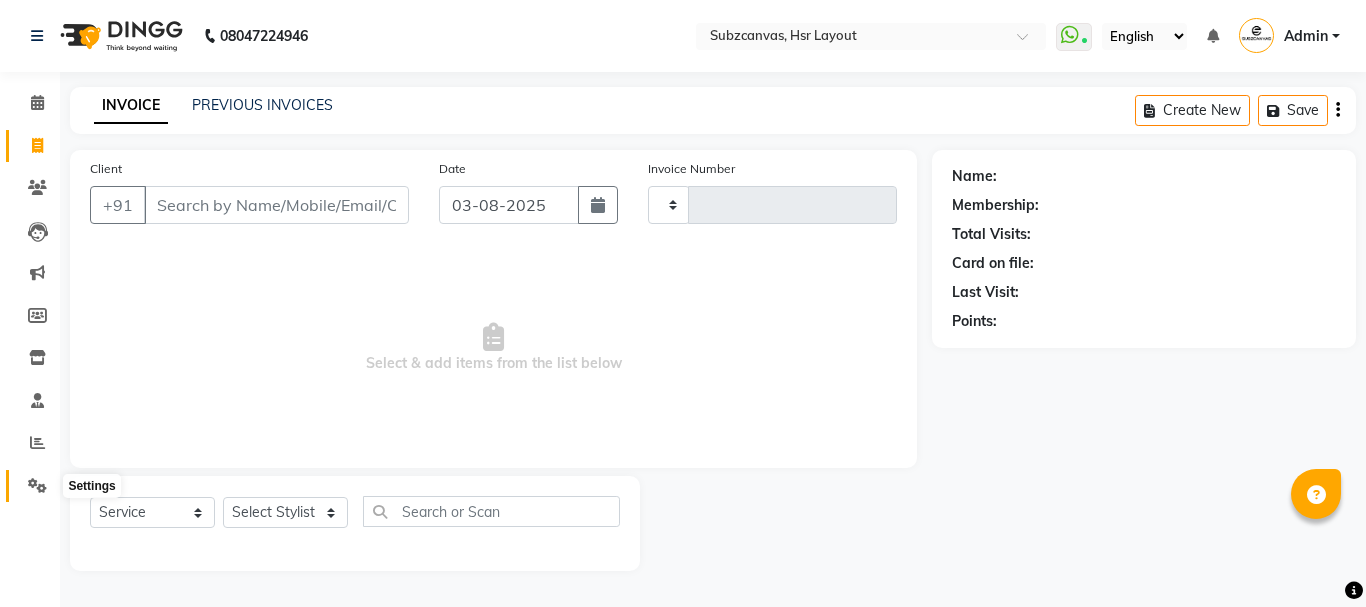 click 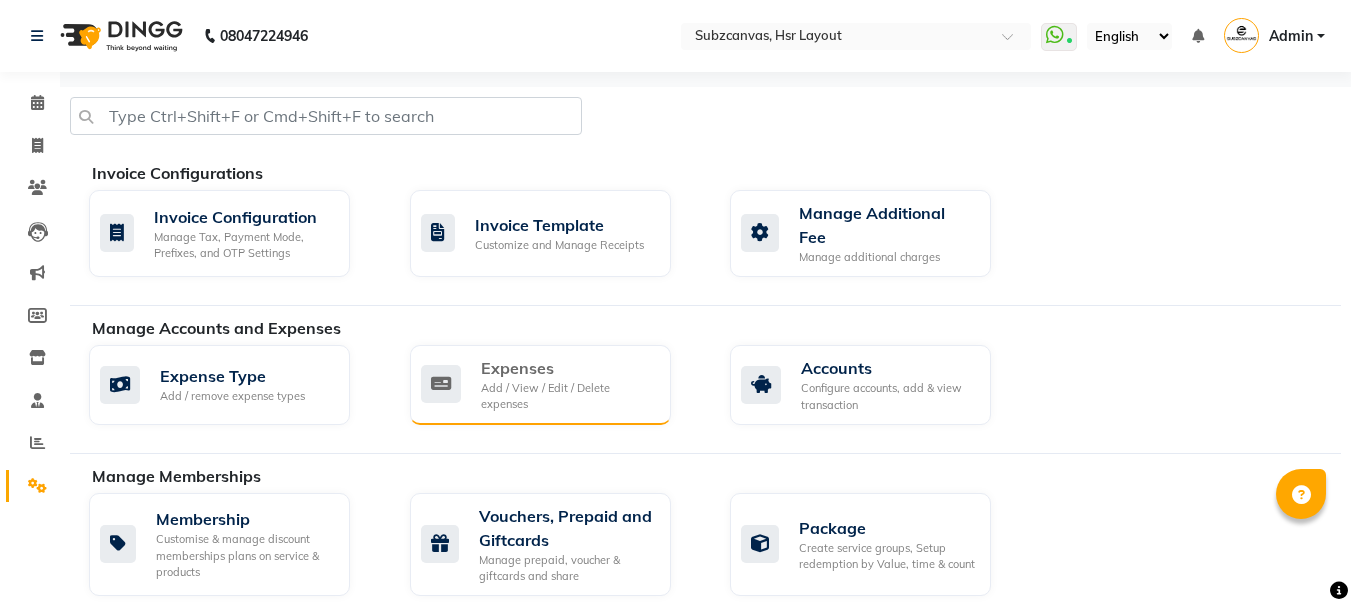 click on "Add / View / Edit / Delete expenses" 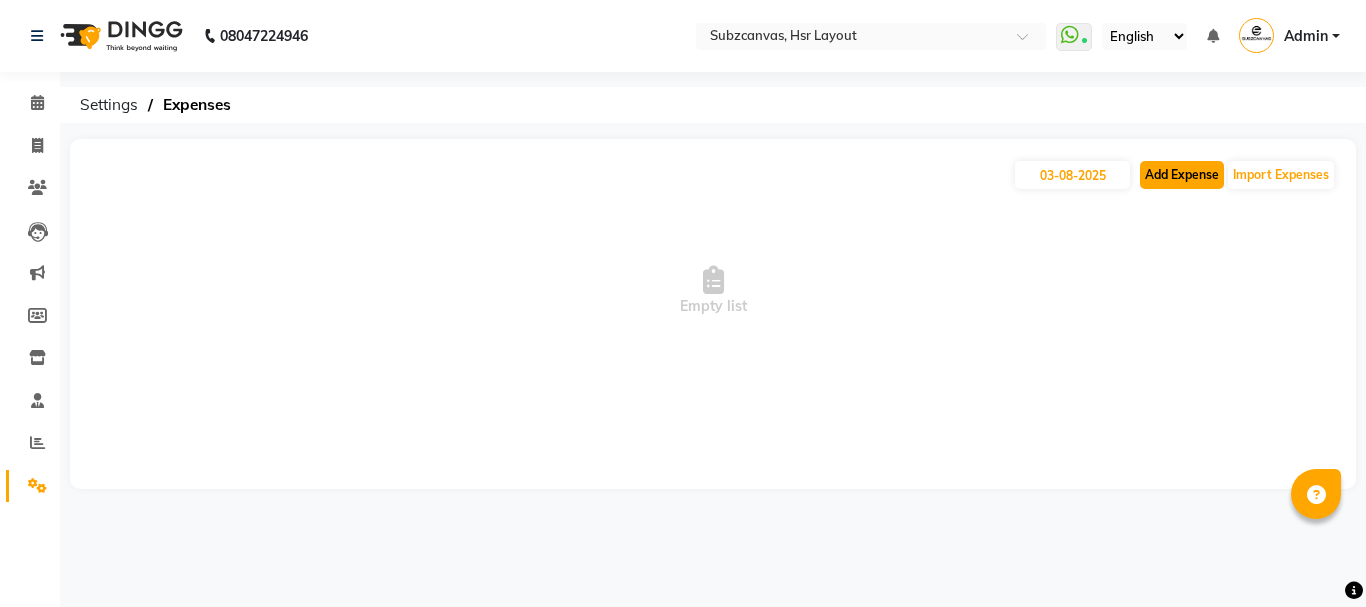 click on "Add Expense" 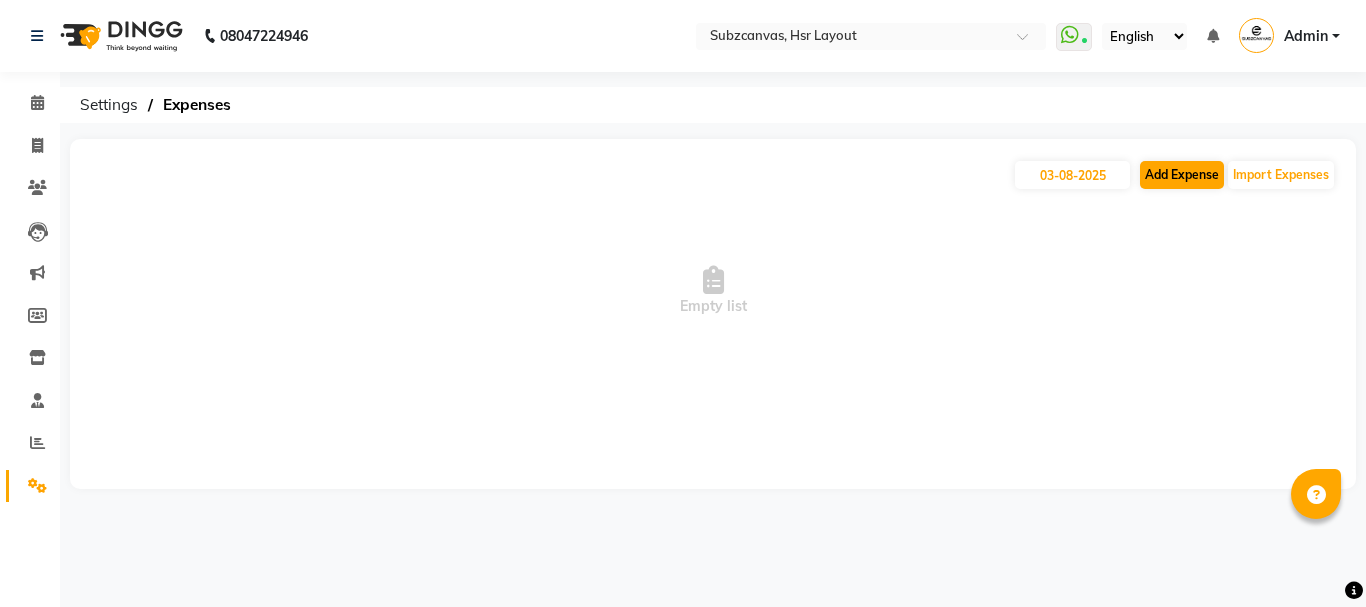 select on "1" 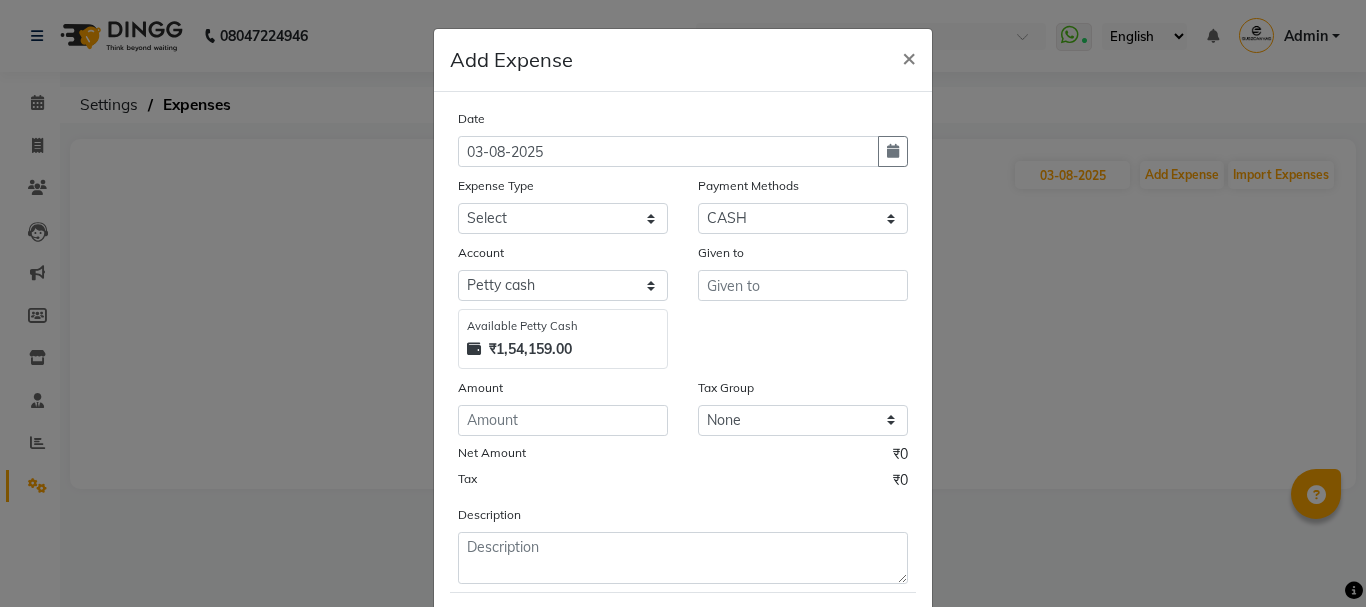click on "Select Advance Salary Client Snacks current bill Expense Grocerries SALON EXPENSE STAFF TIPS Payment Methods Select CASH CARD ONLINE CUSTOM GPay PayTM PhonePe UPI NearBuy Points Wallet Loan BharatPay Cheque MosamBee MI Voucher Bank Family Visa Card Master Card Prepaid Package Voucher Gift Card BharatPay Card UPI BharatPay Other Cards Juice by MCB MyT Money MariDeal DefiDeal Deal.mu THD TCL CEdge Card M UPI M UPI Axis UPI Union Card (Indian Bank) Card (DL Bank) RS BTC Wellnessta Razorpay Complimentary Nift Spa Finder Spa Week Venmo BFL LoanTap SaveIN GMoney ATH Movil On Account Chamber Gift Card Trade Comp Donation Card on File Envision BRAC Card City Card bKash Credit Card Debit Card Shoutlo LUZO Jazz Cash AmEx Discover Tabby Online W Room Charge Room Charge USD Room Charge Euro Room Charge EGP Room Charge GBP Bajaj Finserv Bad Debts Card: IDFC Card: IOB Coupon Gcash PayMaya Instamojo COnline UOnline SOnline SCard Paypal PPR PPV PPC PPN PPG PPE CAMP Benefit ATH Movil Dittor App" 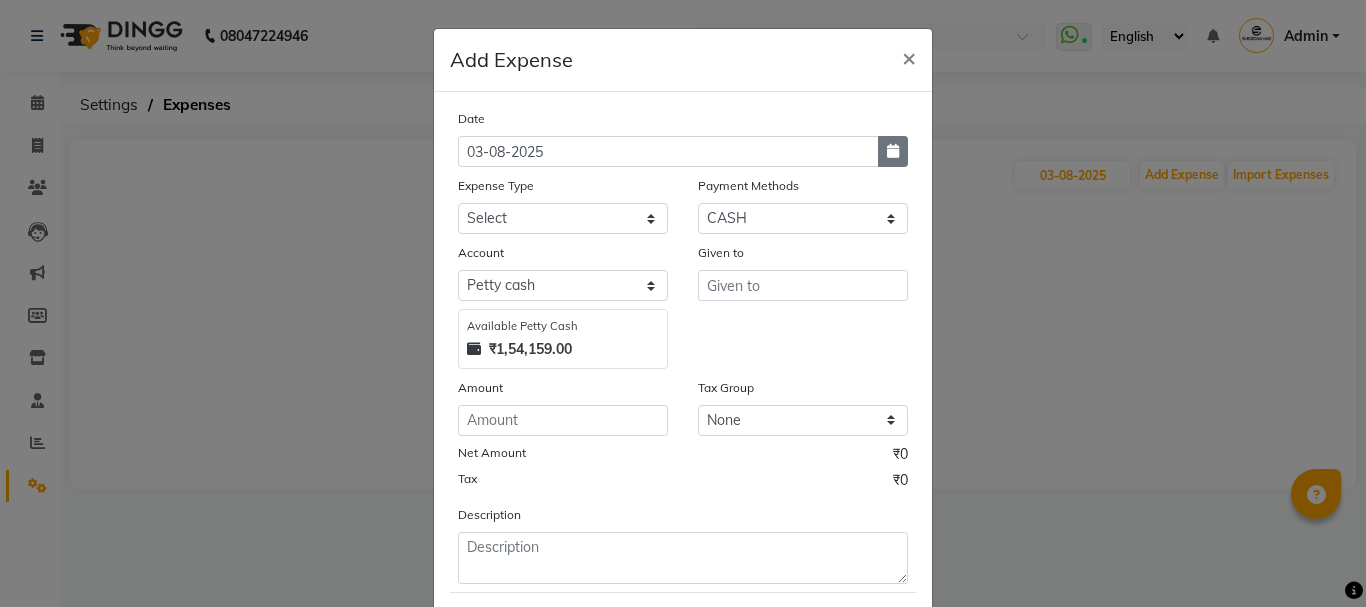 click 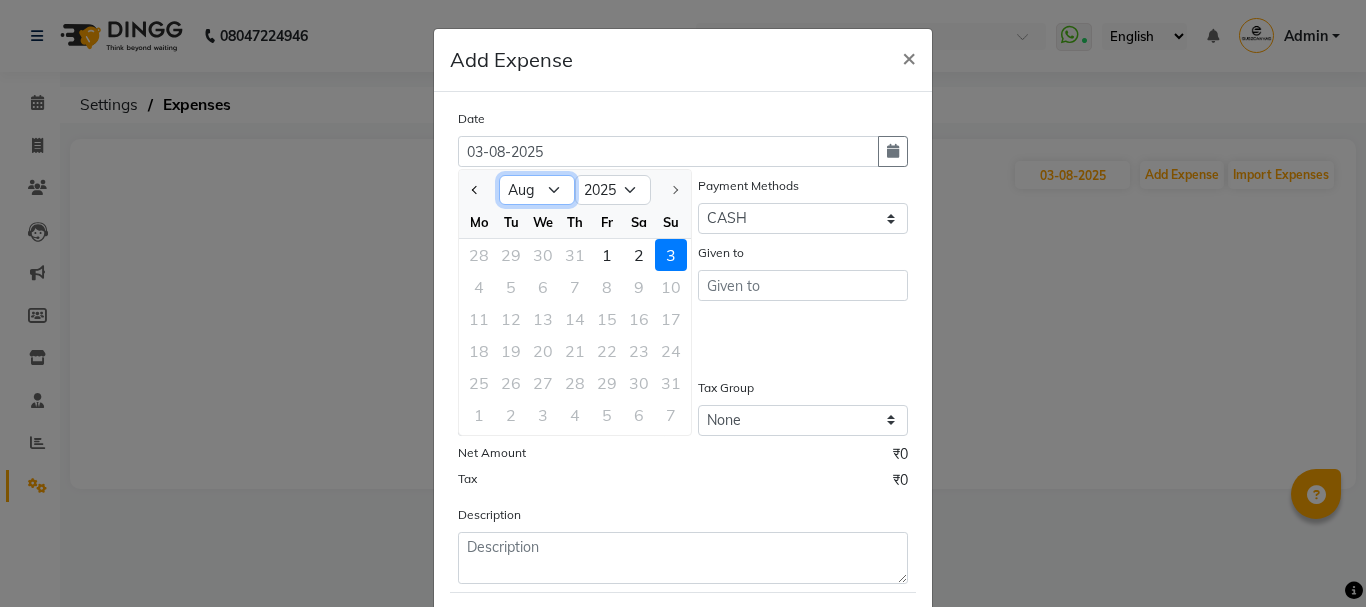 click on "Jan Feb Mar Apr May Jun Jul Aug" 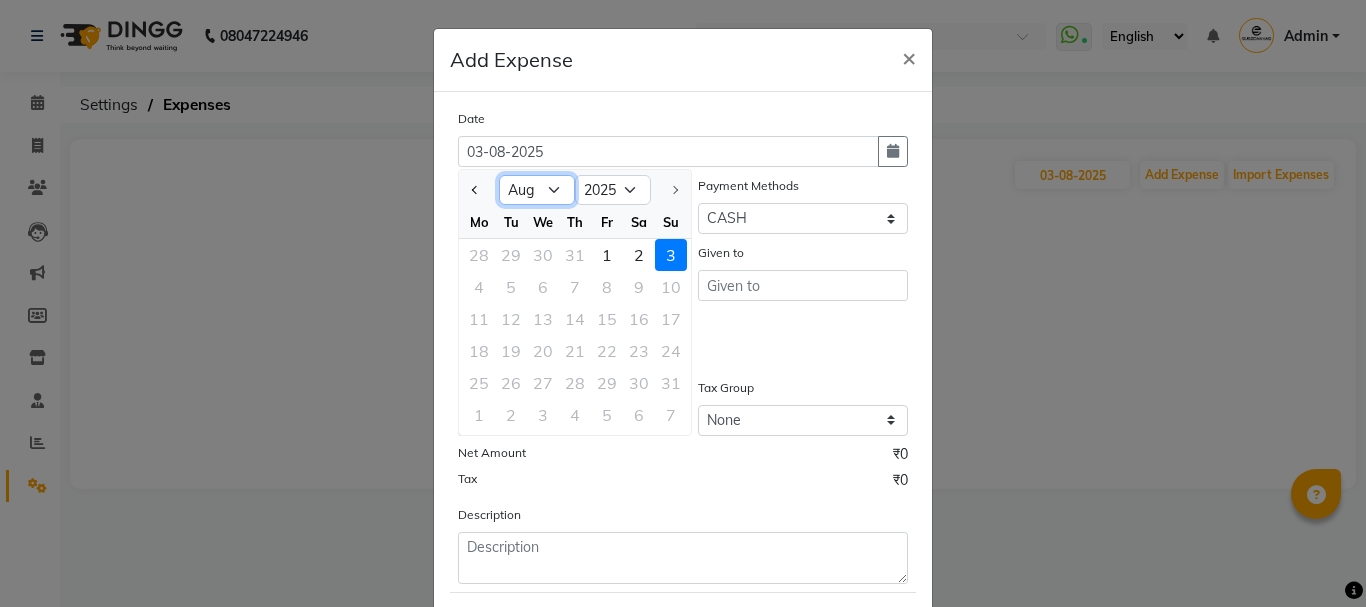 select on "7" 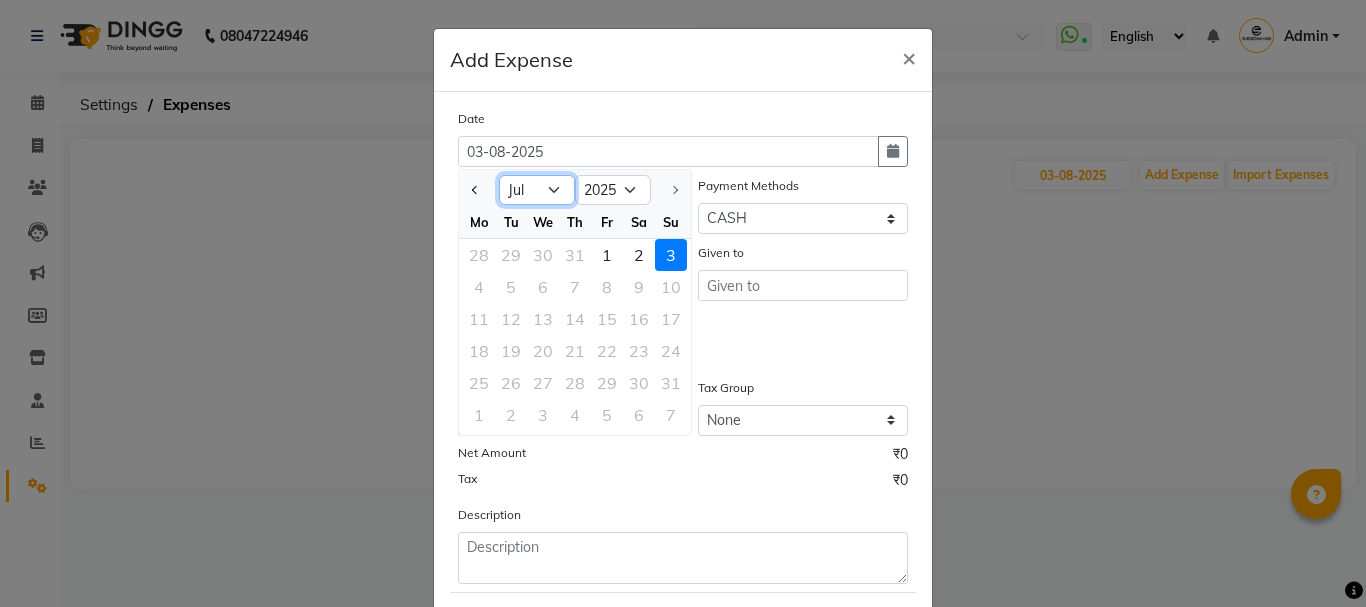 click on "Jan Feb Mar Apr May Jun Jul Aug" 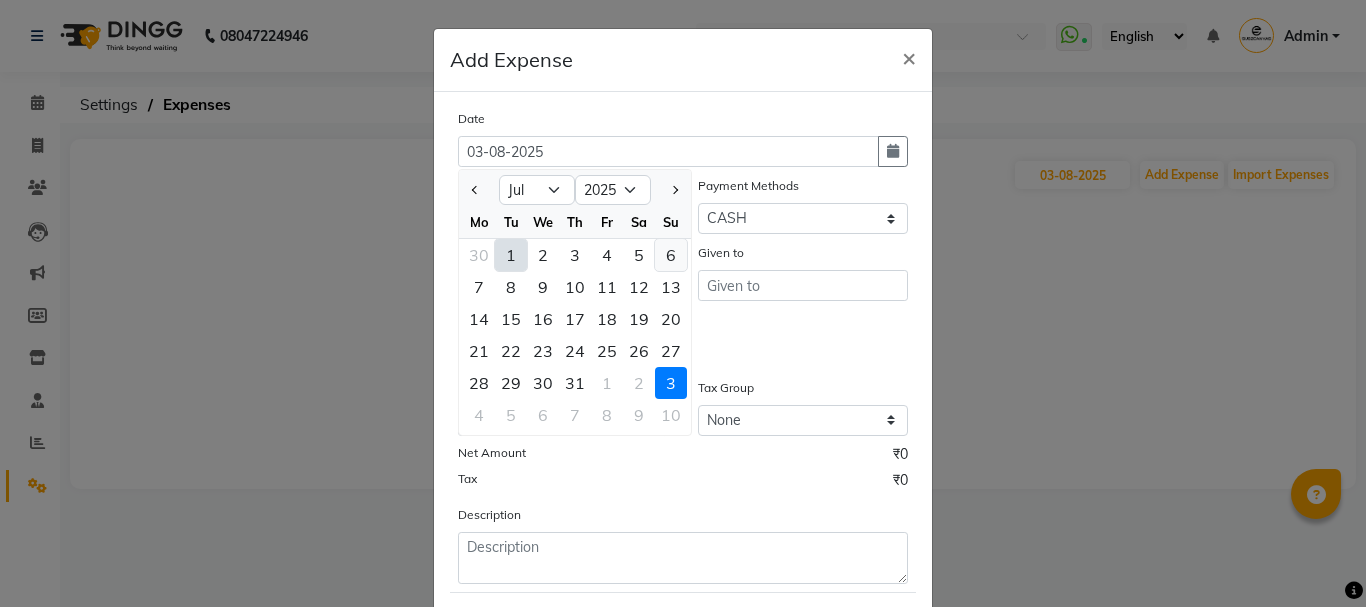 click on "6" 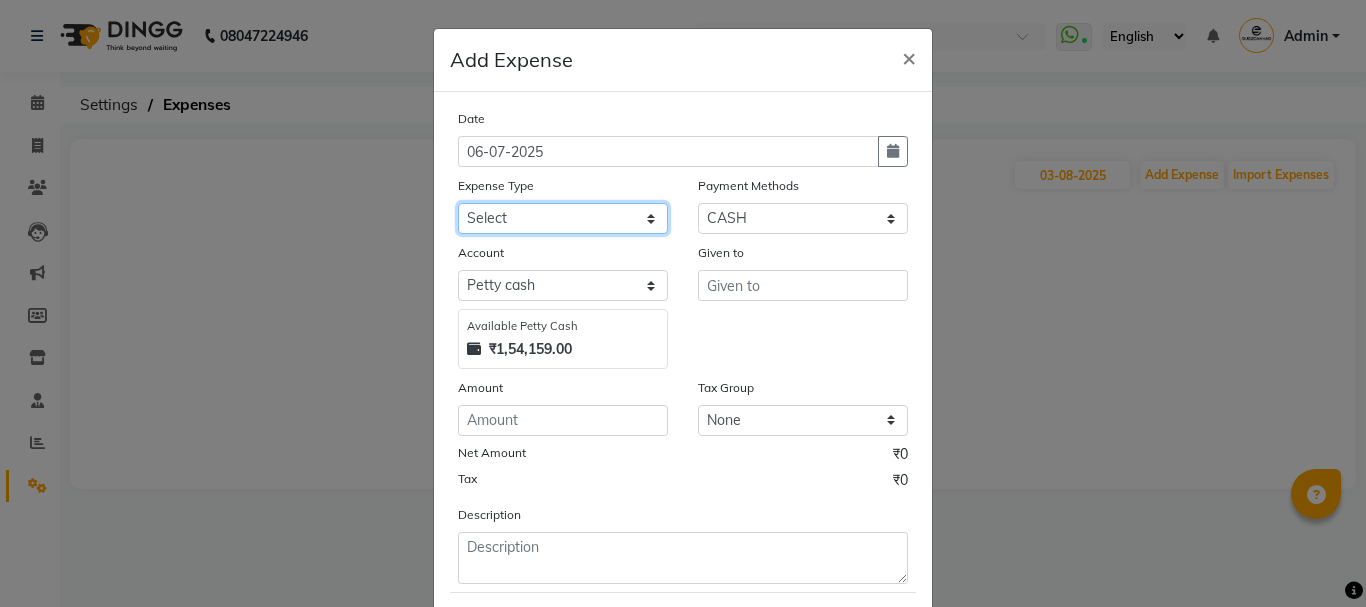 click on "Select Advance Salary Client Snacks current bill Expense Grocerries SALON EXPENSE STAFF TIPS" 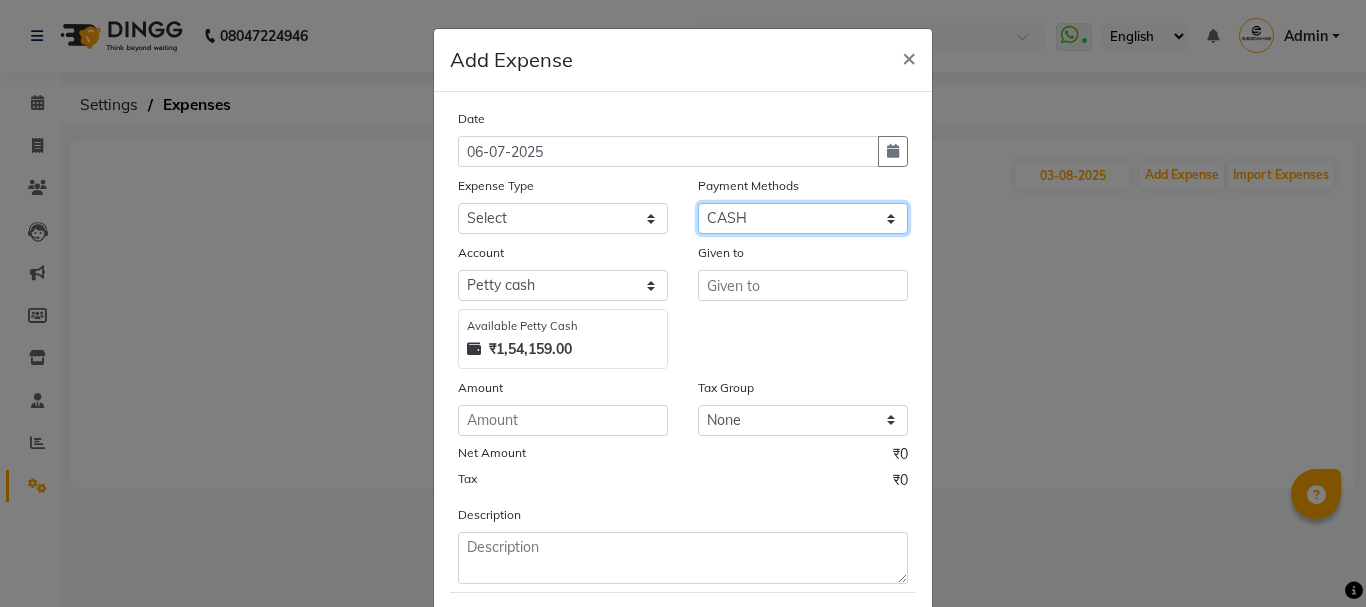 click on "Select CASH CARD ONLINE CUSTOM GPay PayTM PhonePe UPI NearBuy Points Wallet Loan BharatPay Cheque MosamBee MI Voucher Bank Family Visa Card Master Card Prepaid Package Voucher Gift Card BharatPay Card UPI BharatPay Other Cards Juice by MCB MyT Money MariDeal DefiDeal Deal.mu THD TCL CEdge Card M UPI M UPI Axis UPI Union Card (Indian Bank) Card (DL Bank) RS BTC Wellnessta Razorpay Complimentary Nift Spa Finder Spa Week Venmo BFL LoanTap SaveIN GMoney ATH Movil On Account Chamber Gift Card Trade Comp Donation Card on File Envision BRAC Card City Card bKash Credit Card Debit Card Shoutlo LUZO Jazz Cash AmEx Discover Tabby Online W Room Charge Room Charge USD Room Charge Euro Room Charge EGP Room Charge GBP Bajaj Finserv Bad Debts Card: IDFC Card: IOB Coupon Gcash PayMaya Instamojo COnline UOnline SOnline SCard Paypal PPR PPV PPC PPN PPG PPE CAMP Benefit ATH Movil Dittor App Rupay Diners iPrepaid iPackage District App Pine Labs Cash Payment Pnb Bank GPay NT Cash Lash GPay Lash Cash Nail GPay Nail Cash BANKTANSFER" 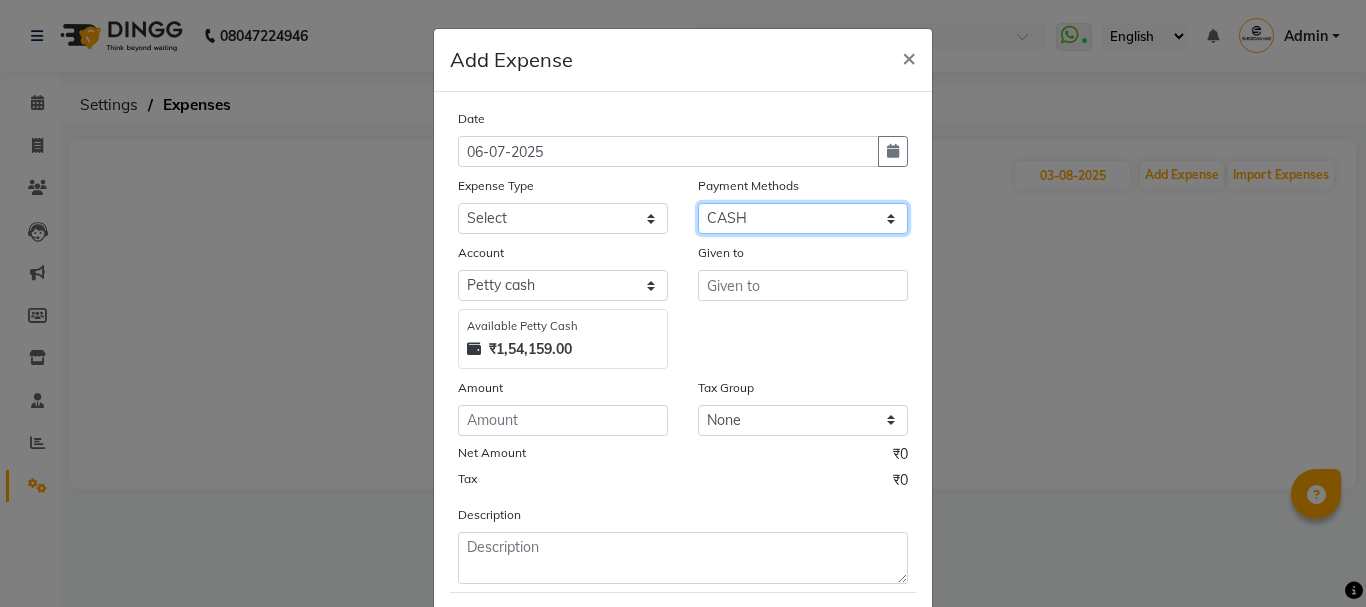 select on "3" 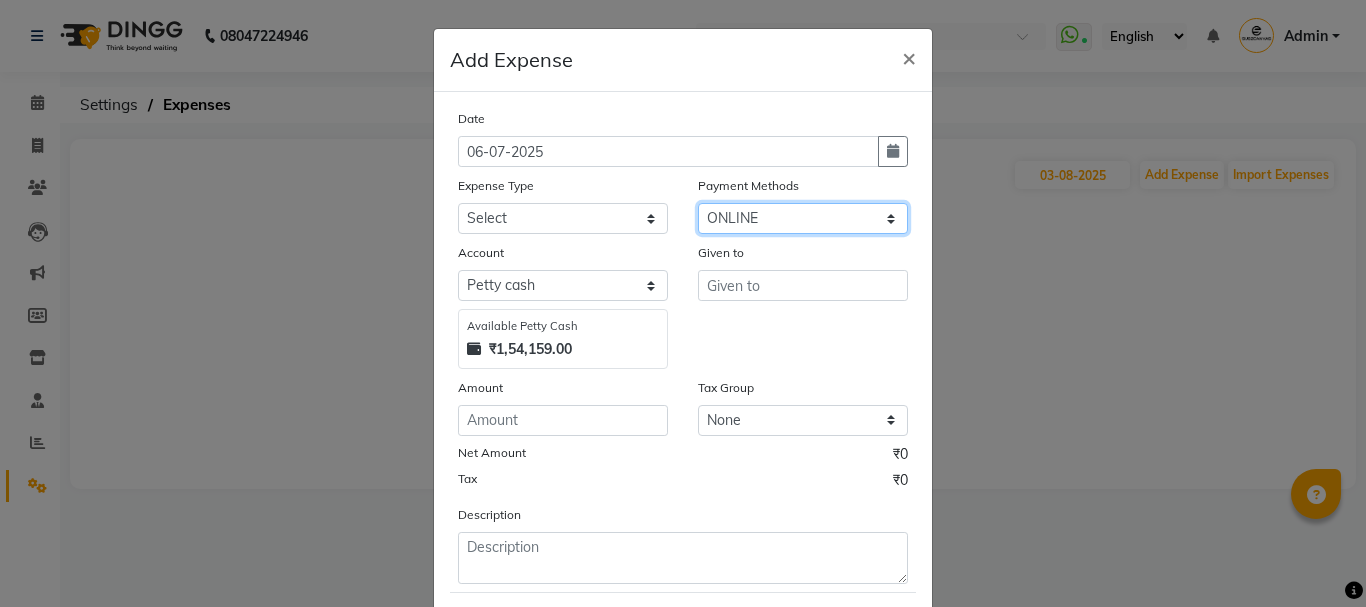 click on "Select CASH CARD ONLINE CUSTOM GPay PayTM PhonePe UPI NearBuy Points Wallet Loan BharatPay Cheque MosamBee MI Voucher Bank Family Visa Card Master Card Prepaid Package Voucher Gift Card BharatPay Card UPI BharatPay Other Cards Juice by MCB MyT Money MariDeal DefiDeal Deal.mu THD TCL CEdge Card M UPI M UPI Axis UPI Union Card (Indian Bank) Card (DL Bank) RS BTC Wellnessta Razorpay Complimentary Nift Spa Finder Spa Week Venmo BFL LoanTap SaveIN GMoney ATH Movil On Account Chamber Gift Card Trade Comp Donation Card on File Envision BRAC Card City Card bKash Credit Card Debit Card Shoutlo LUZO Jazz Cash AmEx Discover Tabby Online W Room Charge Room Charge USD Room Charge Euro Room Charge EGP Room Charge GBP Bajaj Finserv Bad Debts Card: IDFC Card: IOB Coupon Gcash PayMaya Instamojo COnline UOnline SOnline SCard Paypal PPR PPV PPC PPN PPG PPE CAMP Benefit ATH Movil Dittor App Rupay Diners iPrepaid iPackage District App Pine Labs Cash Payment Pnb Bank GPay NT Cash Lash GPay Lash Cash Nail GPay Nail Cash BANKTANSFER" 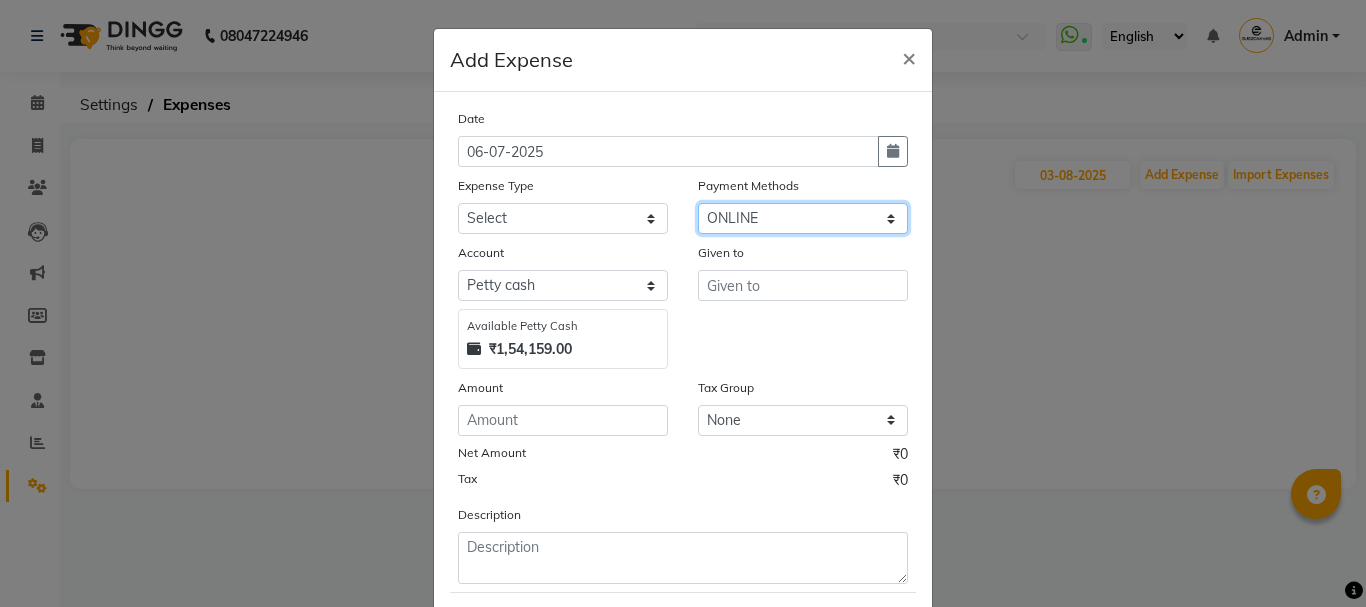 select on "3757" 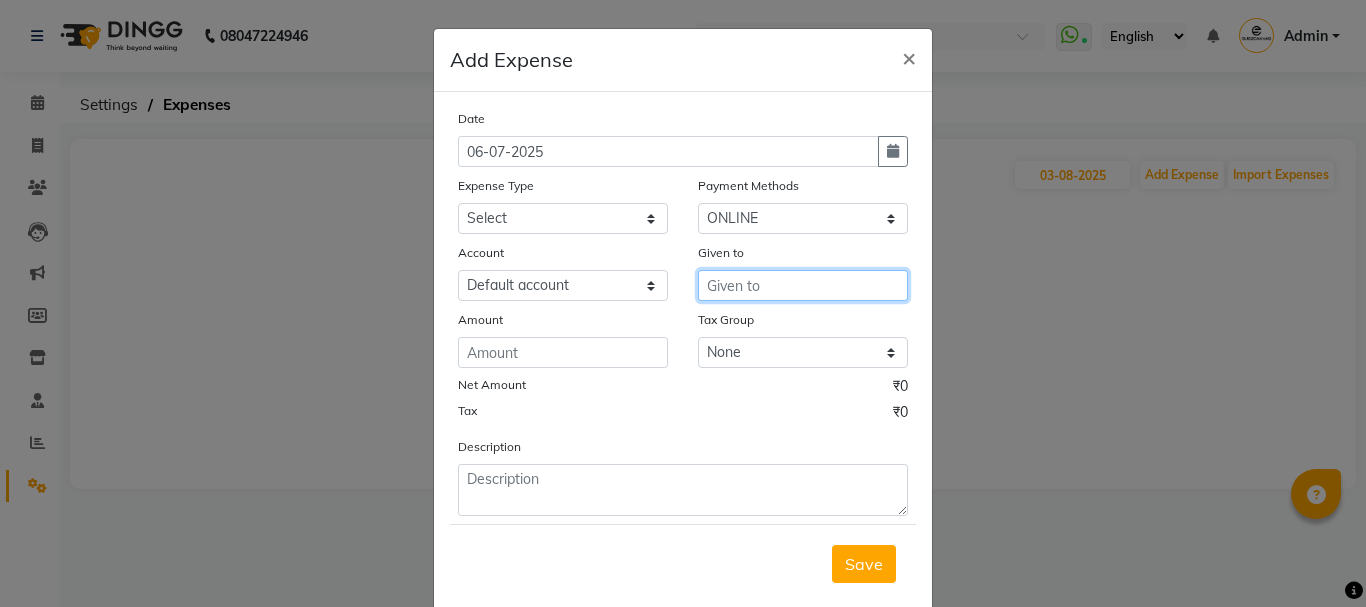 click at bounding box center (803, 285) 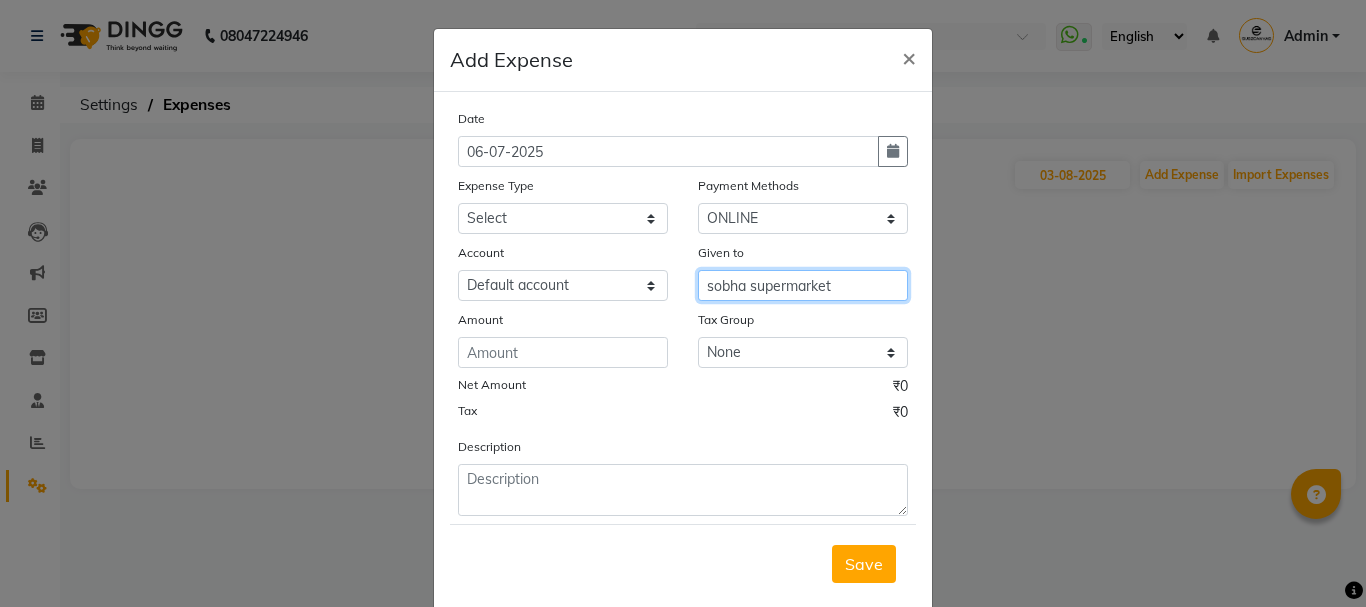 type on "sobha supermarket" 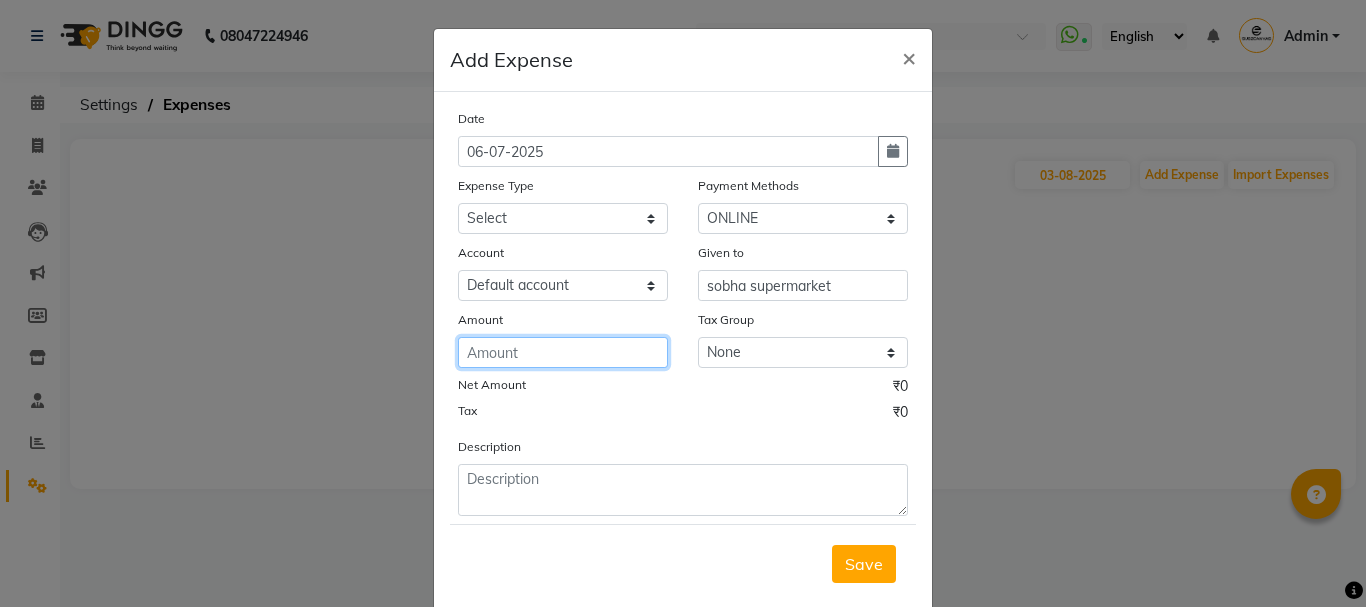 click 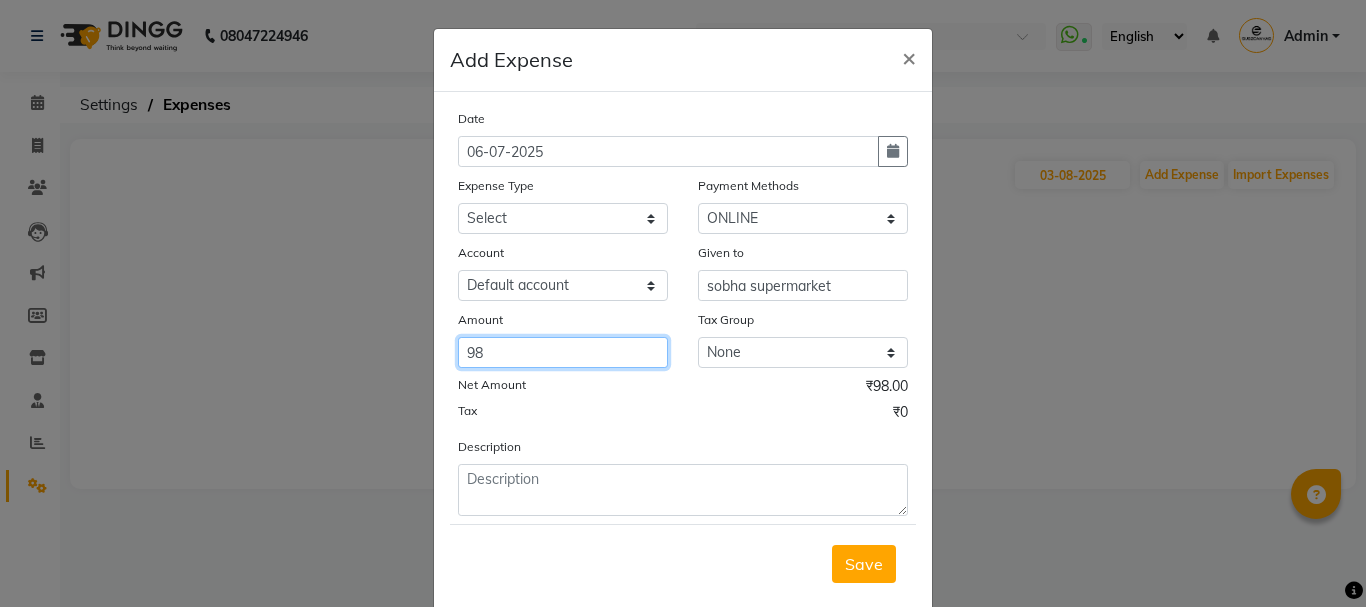 type on "98" 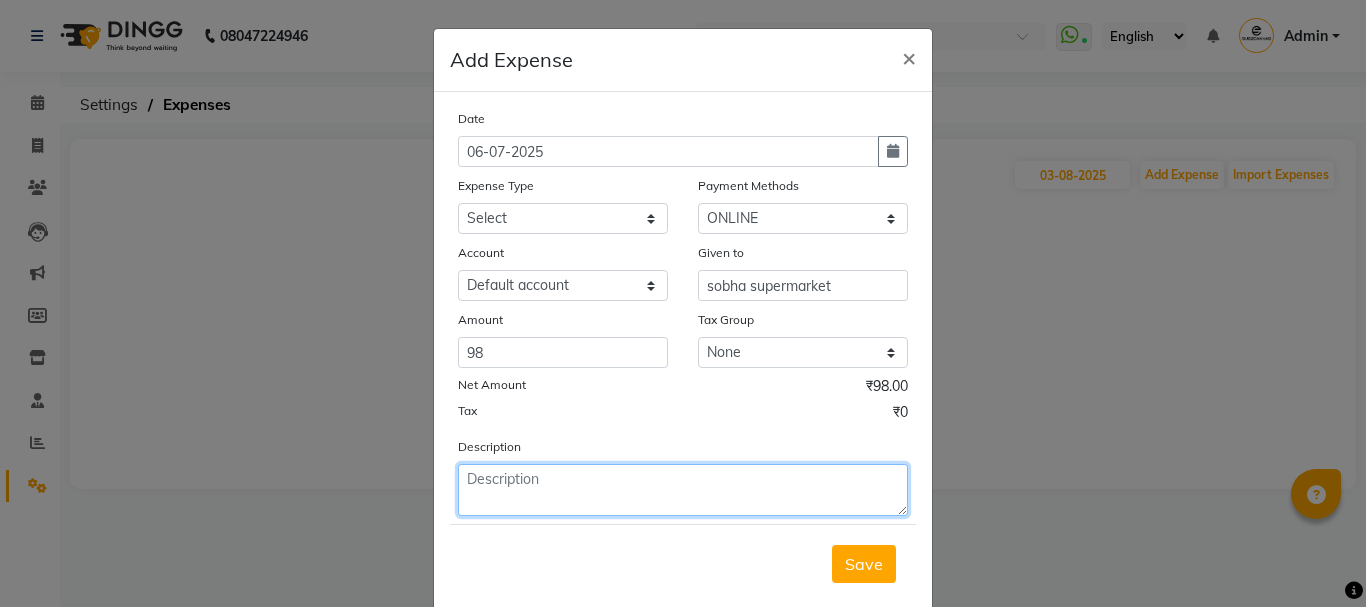 click 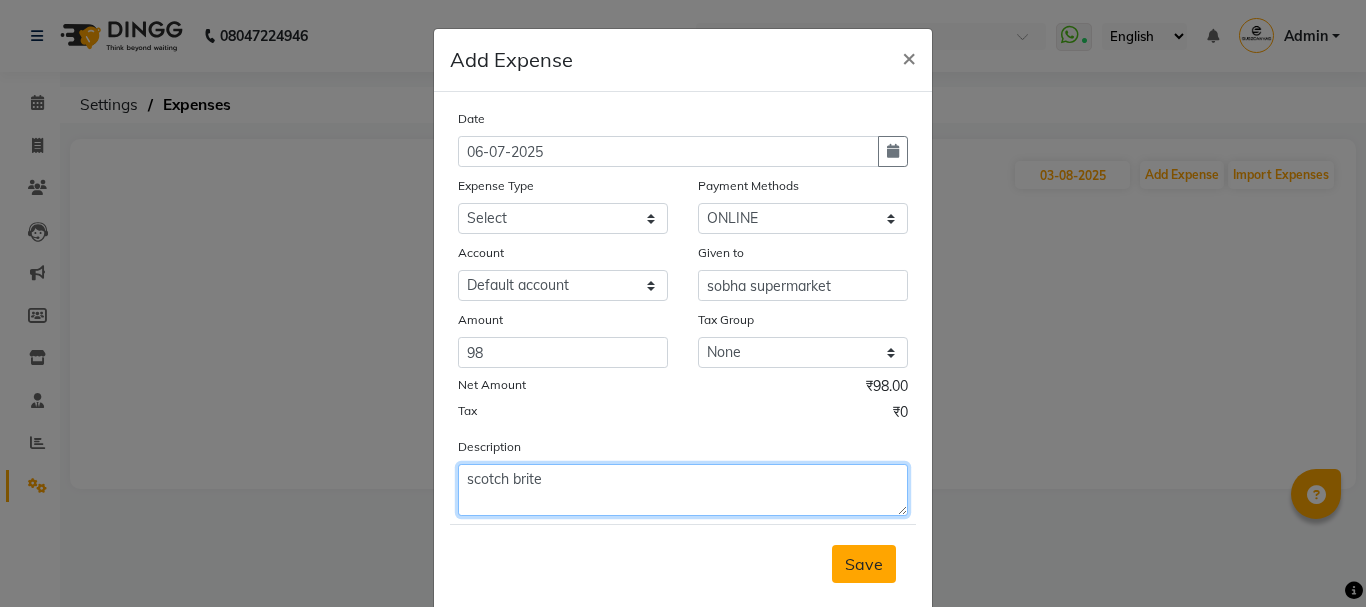type on "scotch brite" 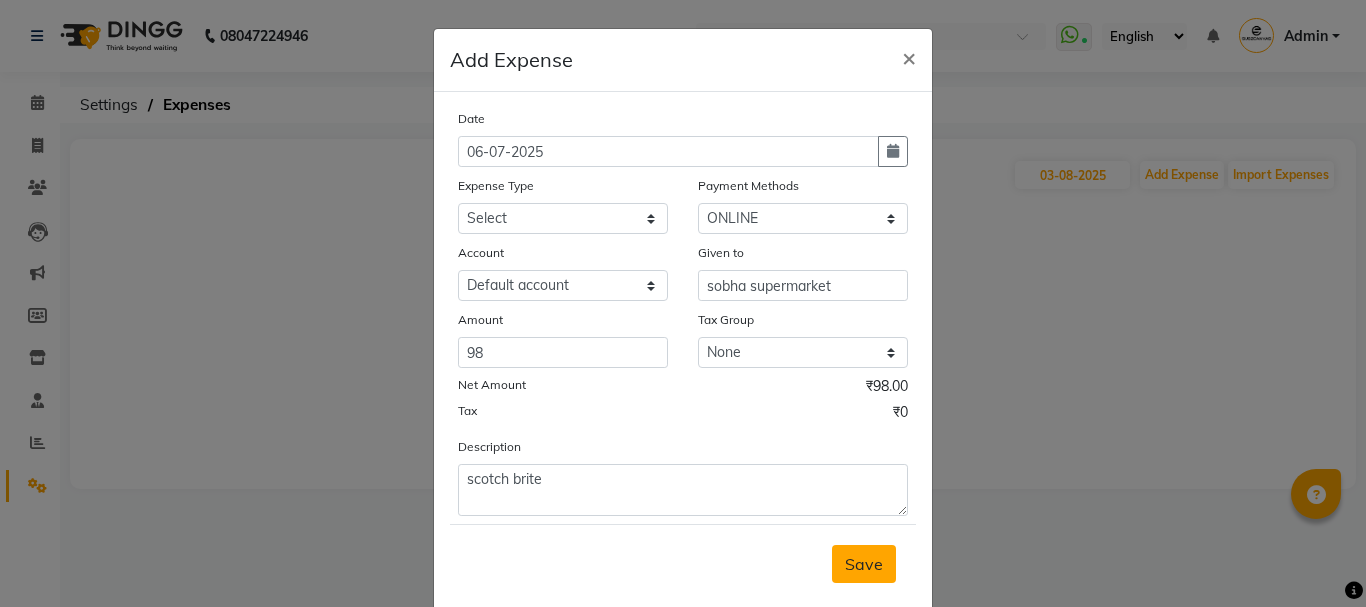 click on "Save" at bounding box center [864, 564] 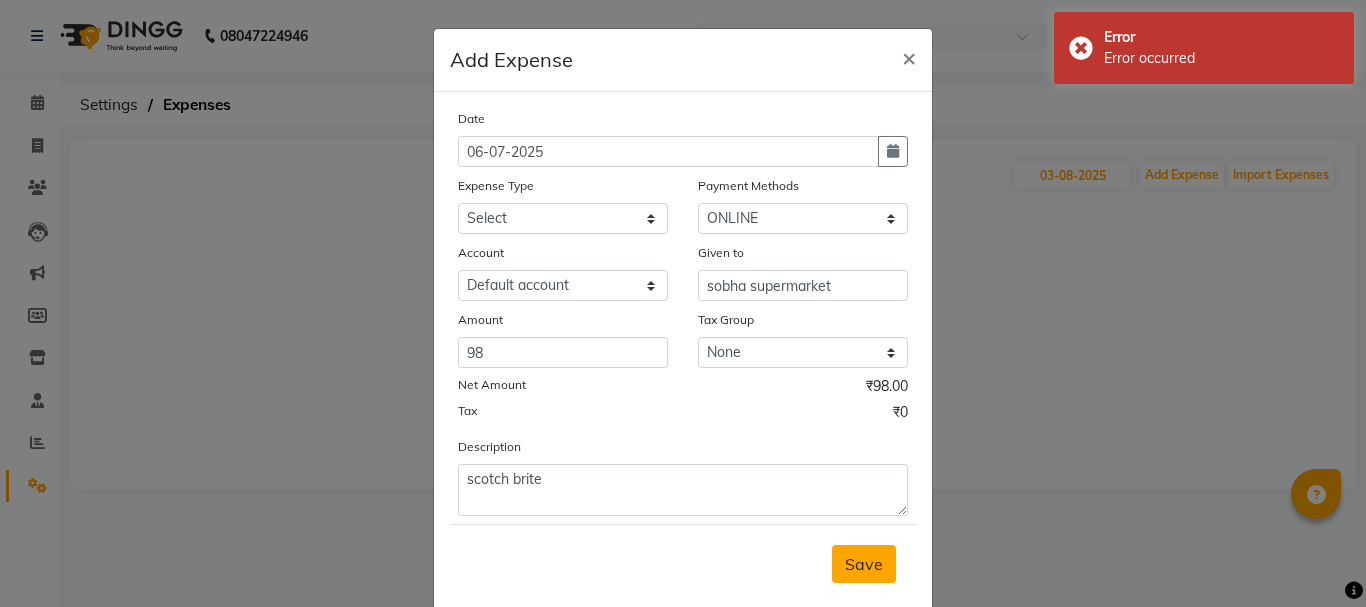 click on "Save" at bounding box center (864, 564) 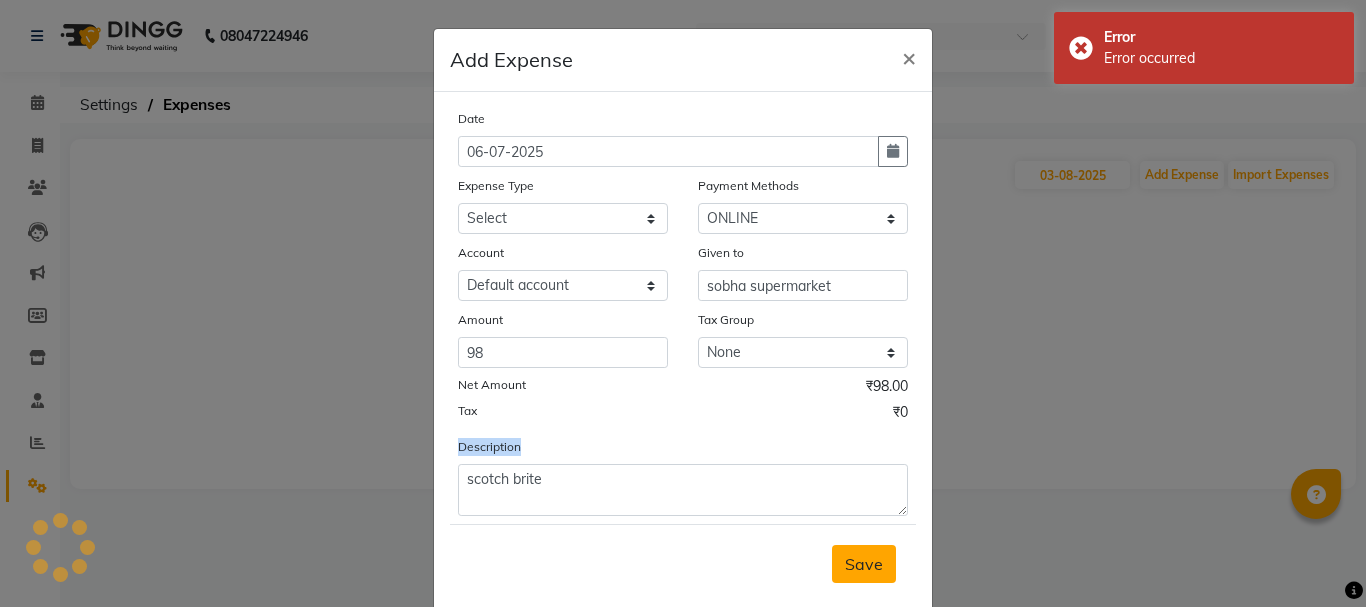 click on "Save" 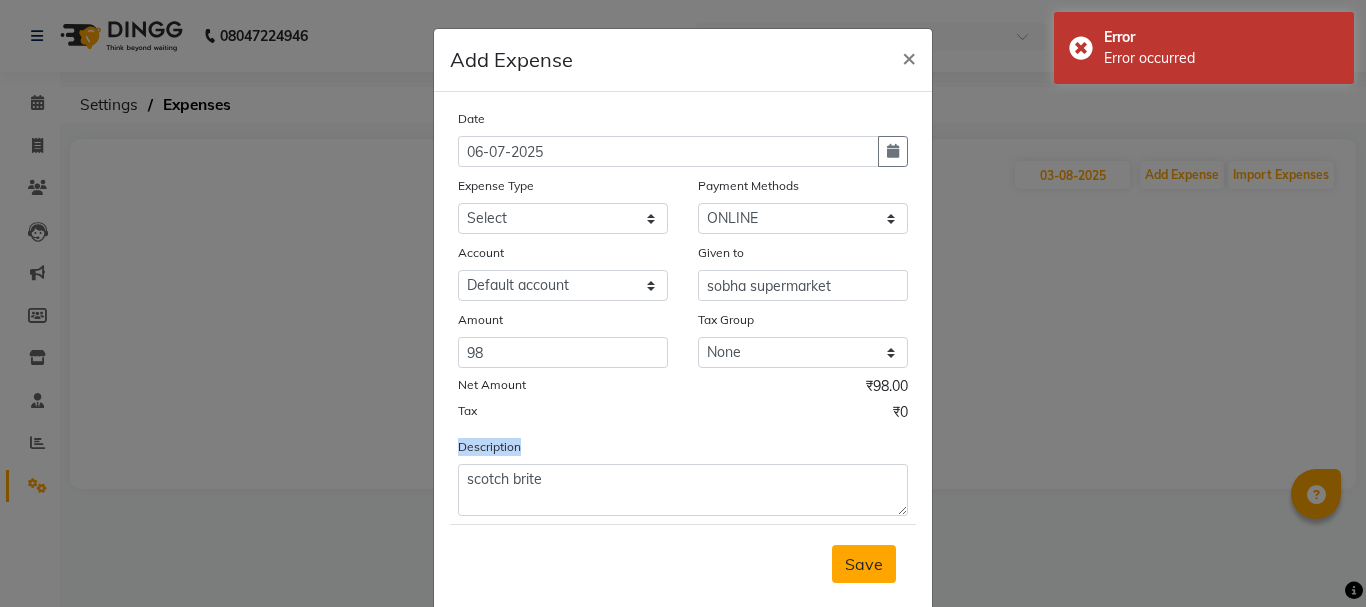 click on "Save" at bounding box center (864, 564) 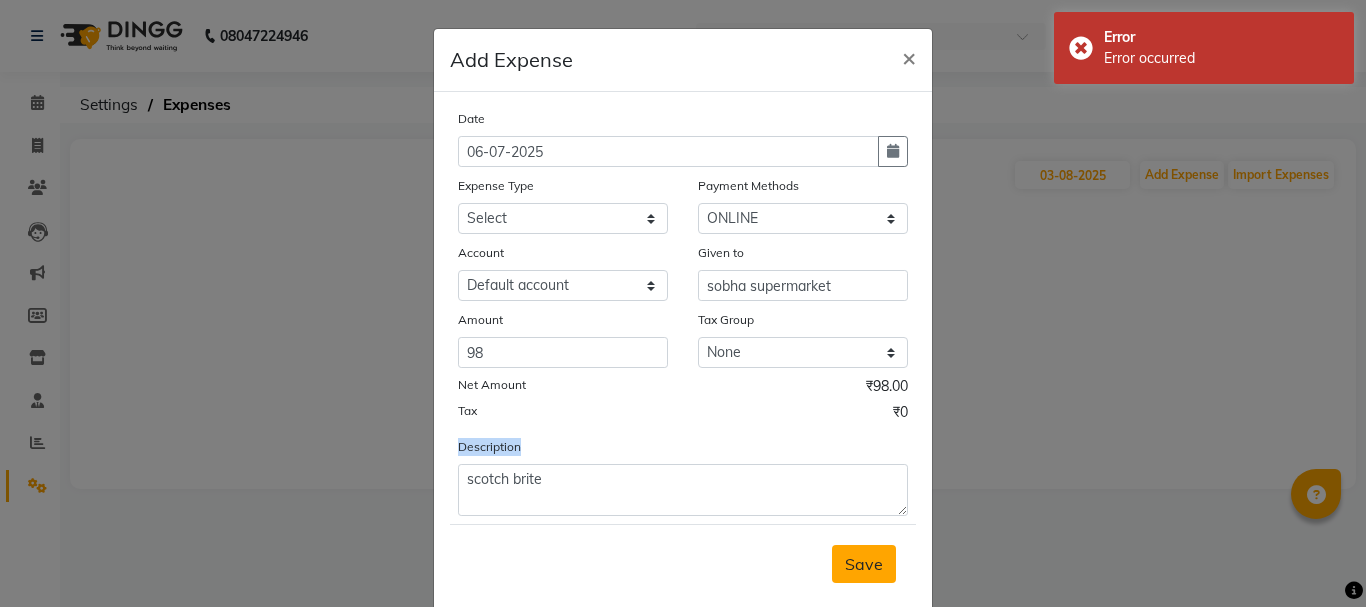click on "Save" at bounding box center [864, 564] 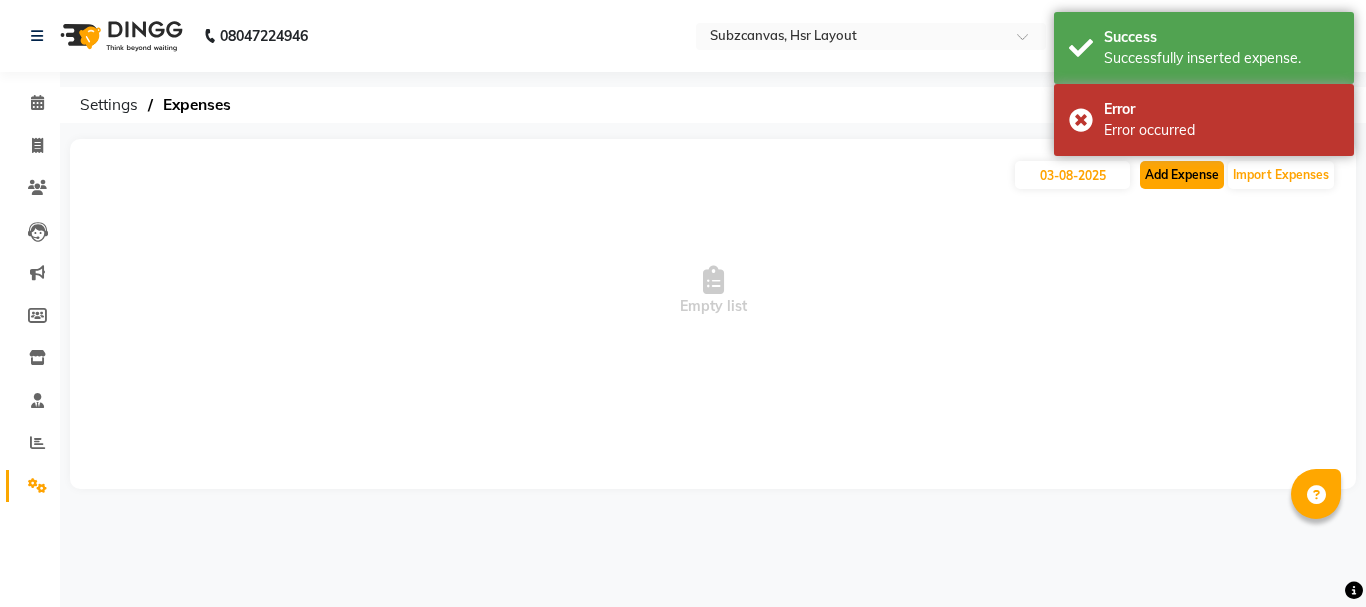 click on "Add Expense" 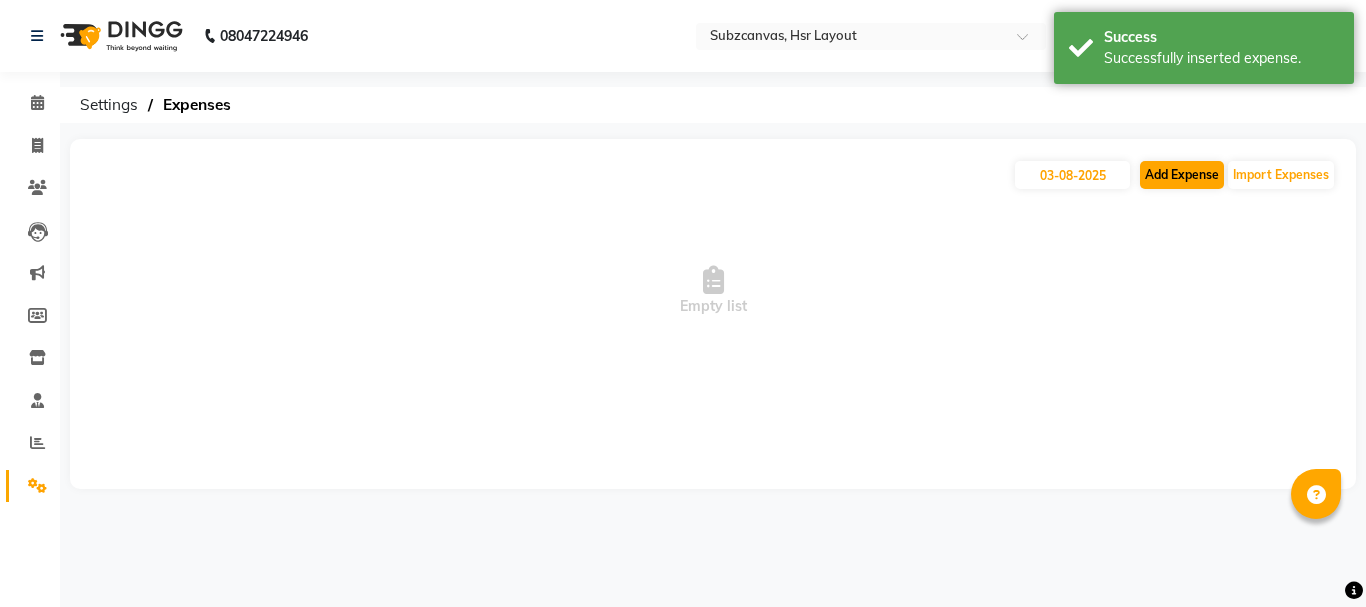 select on "1" 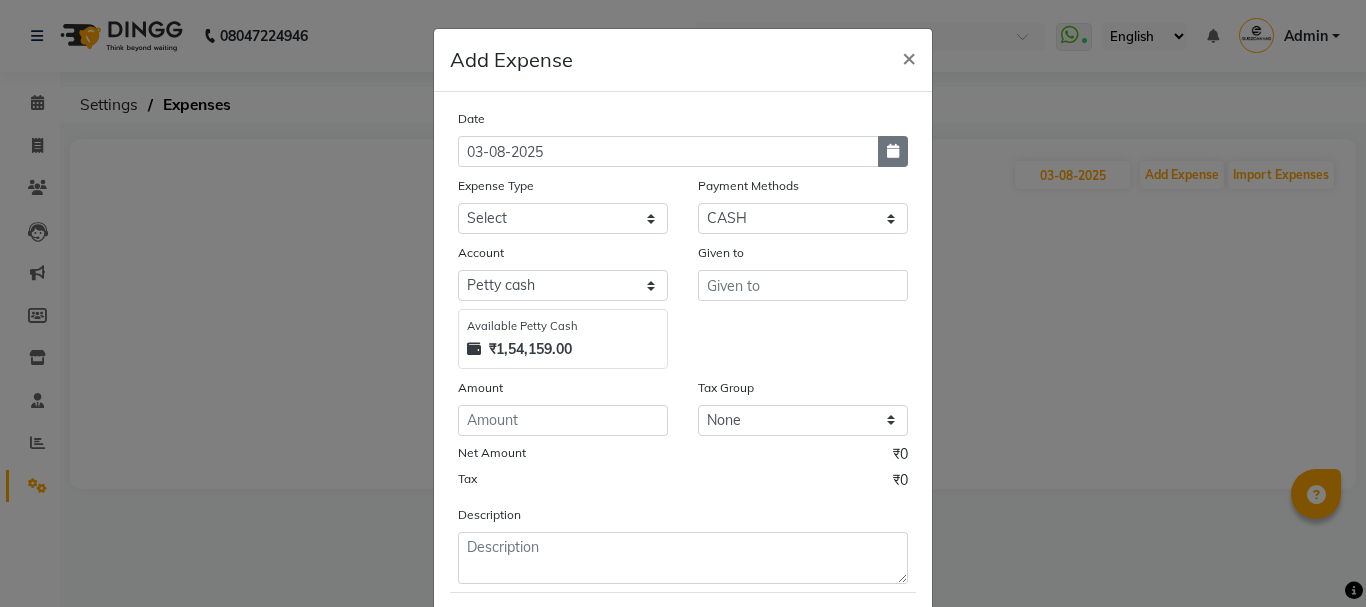 click 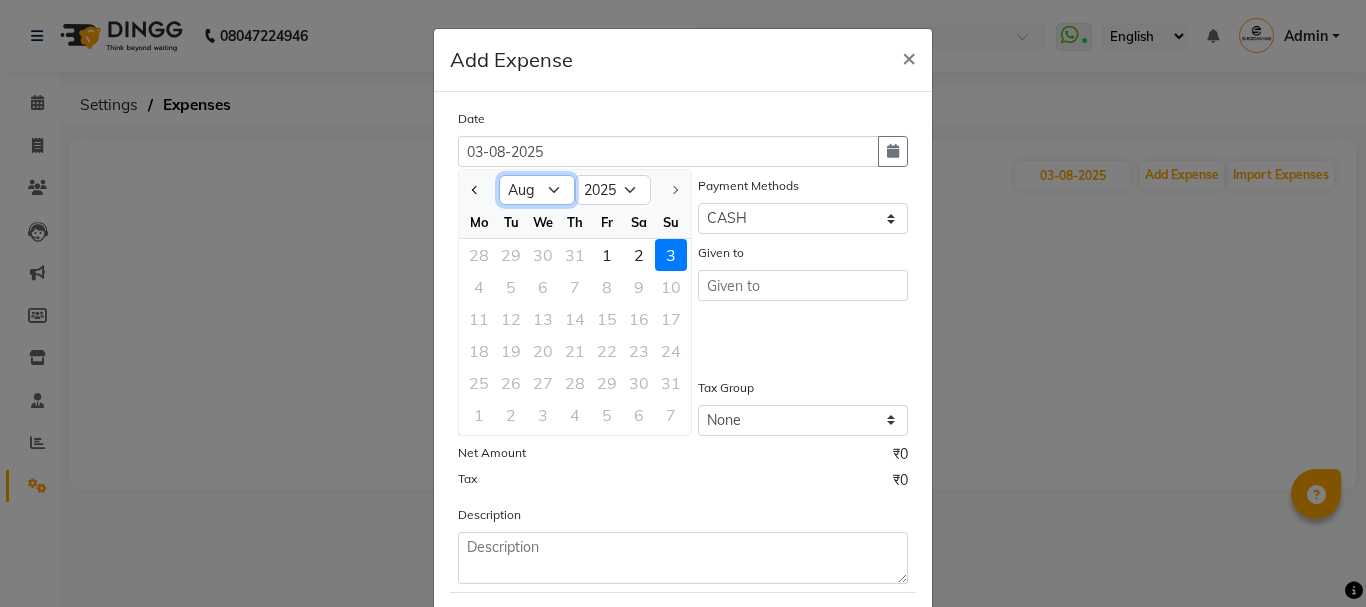 click on "Jan Feb Mar Apr May Jun Jul Aug" 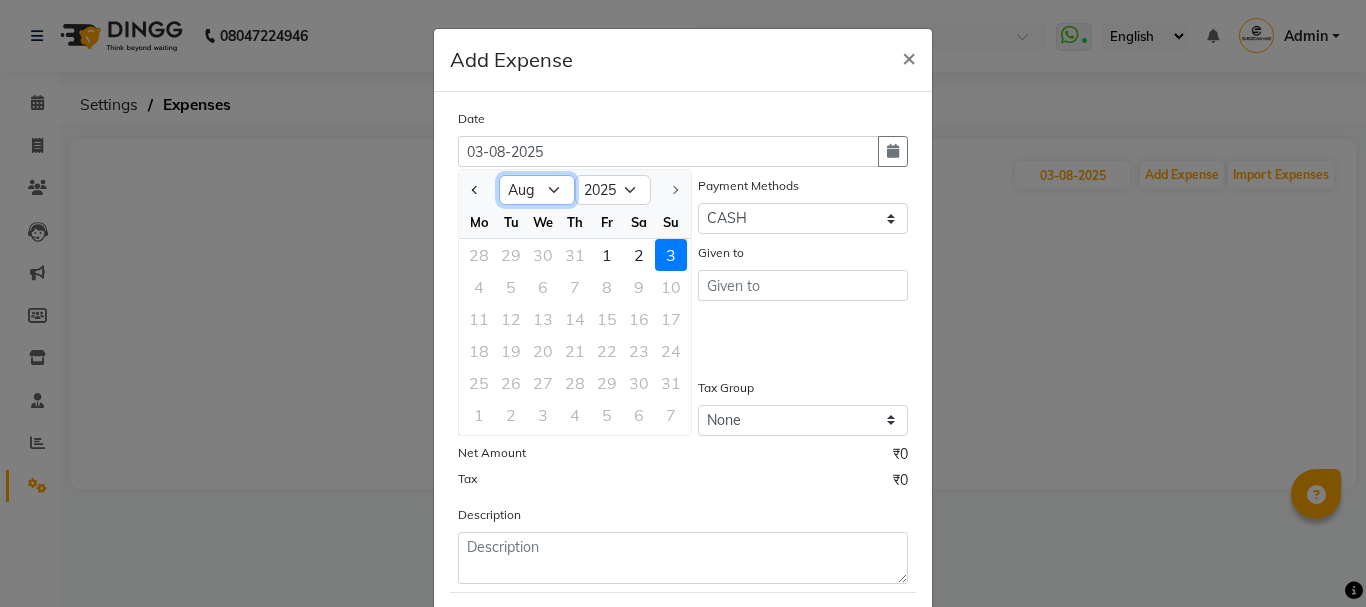 select on "7" 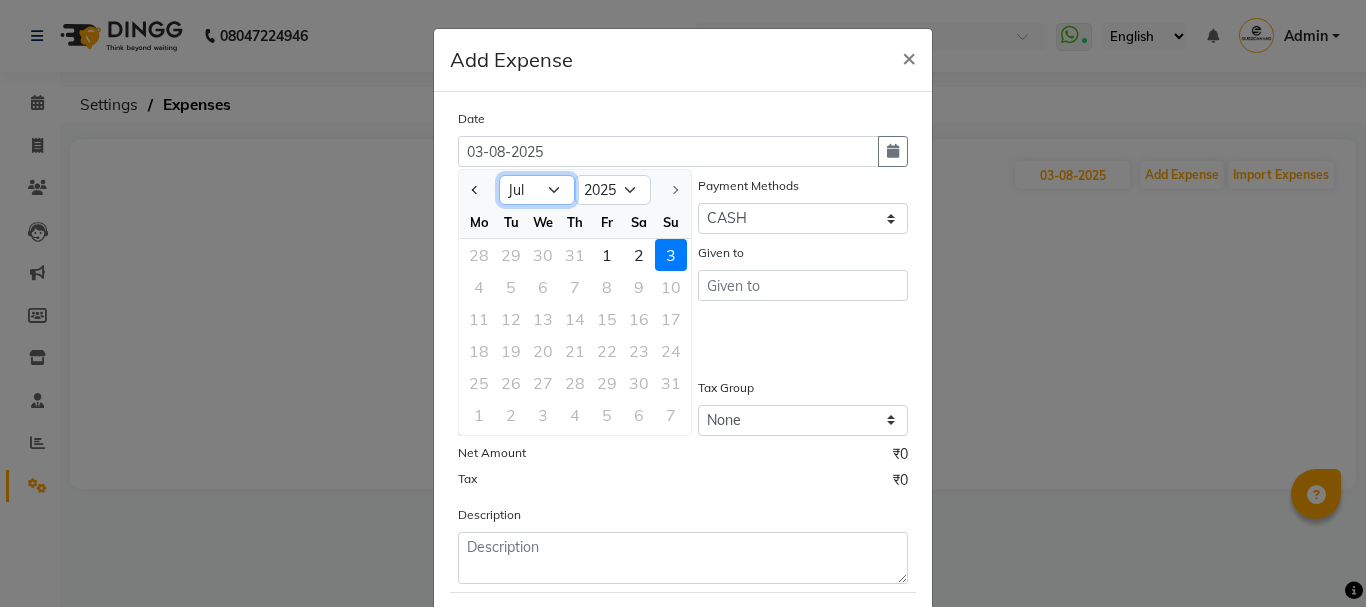 click on "Jan Feb Mar Apr May Jun Jul Aug" 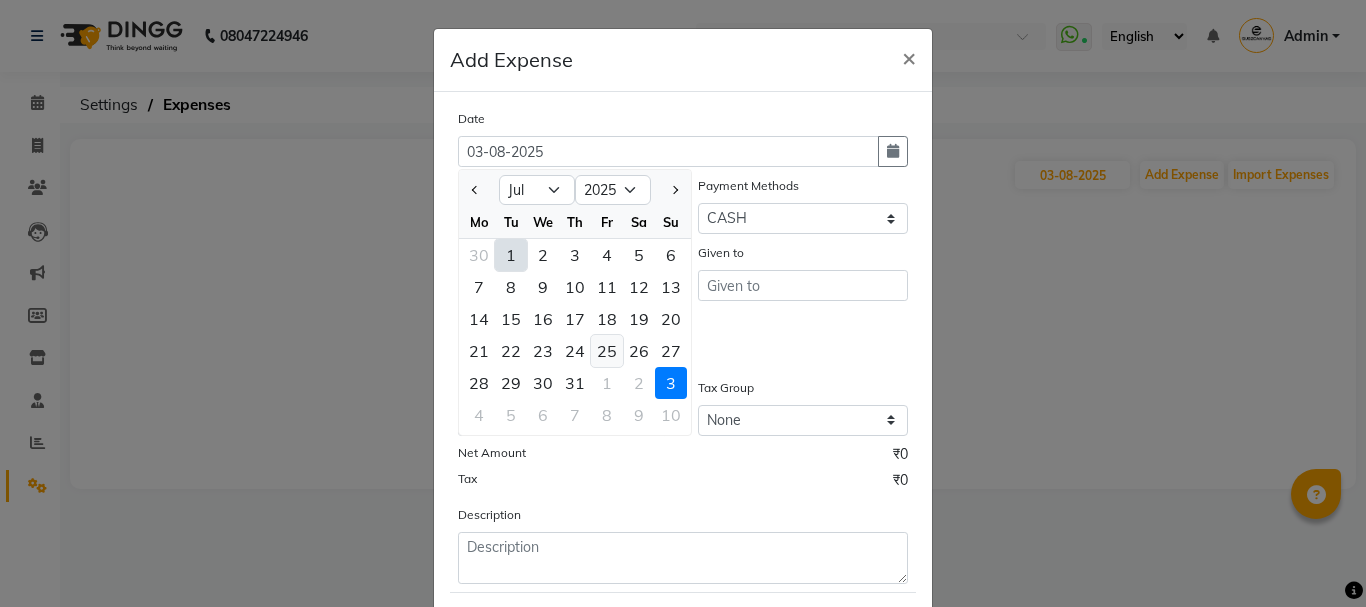 click on "25" 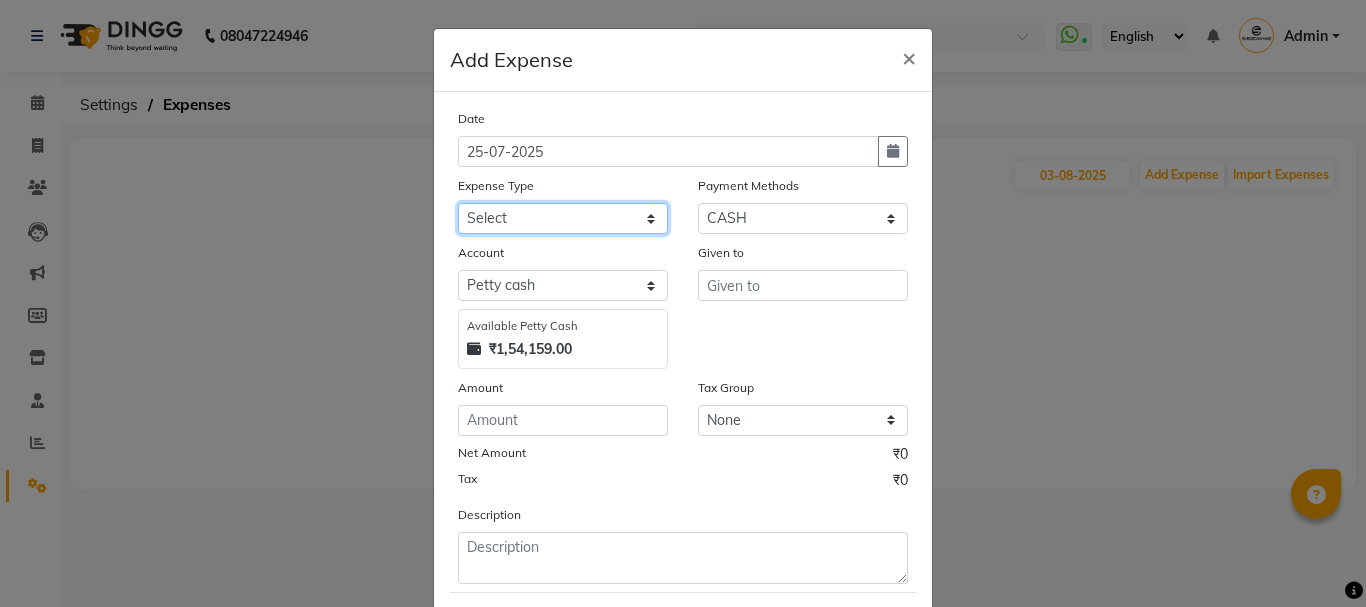 click on "Select Advance Salary Client Snacks current bill Expense Grocerries SALON EXPENSE STAFF TIPS" 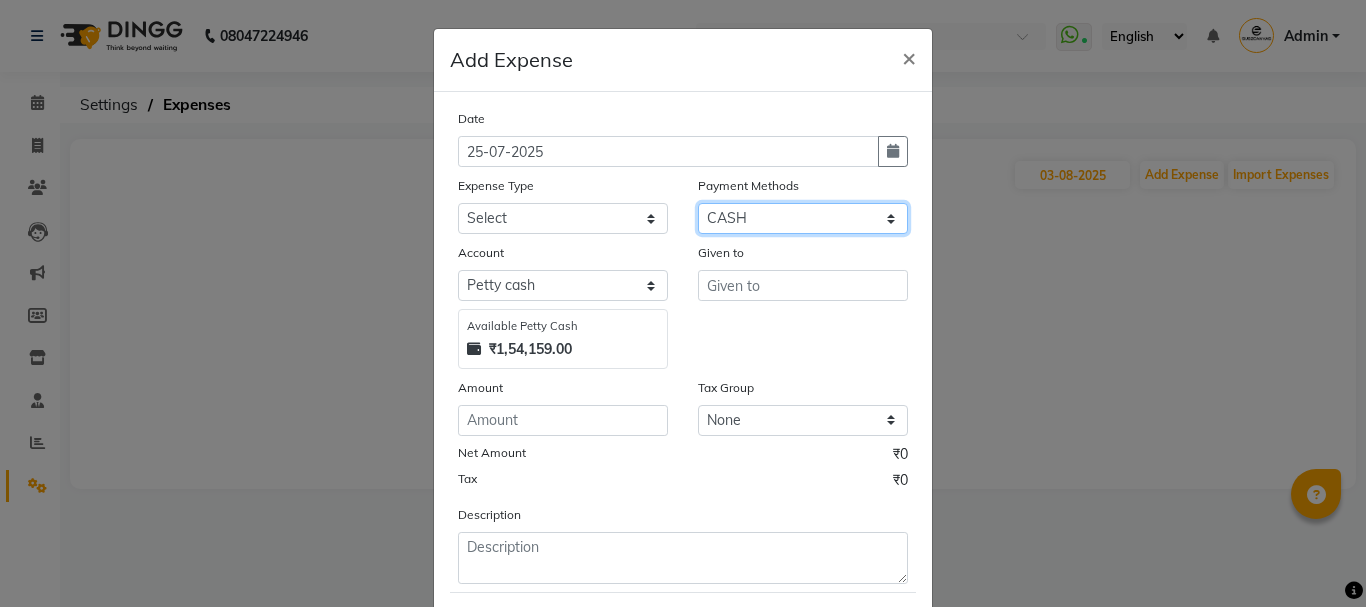 click on "Select CASH CARD ONLINE CUSTOM GPay PayTM PhonePe UPI NearBuy Points Wallet Loan BharatPay Cheque MosamBee MI Voucher Bank Family Visa Card Master Card Prepaid Package Voucher Gift Card BharatPay Card UPI BharatPay Other Cards Juice by MCB MyT Money MariDeal DefiDeal Deal.mu THD TCL CEdge Card M UPI M UPI Axis UPI Union Card (Indian Bank) Card (DL Bank) RS BTC Wellnessta Razorpay Complimentary Nift Spa Finder Spa Week Venmo BFL LoanTap SaveIN GMoney ATH Movil On Account Chamber Gift Card Trade Comp Donation Card on File Envision BRAC Card City Card bKash Credit Card Debit Card Shoutlo LUZO Jazz Cash AmEx Discover Tabby Online W Room Charge Room Charge USD Room Charge Euro Room Charge EGP Room Charge GBP Bajaj Finserv Bad Debts Card: IDFC Card: IOB Coupon Gcash PayMaya Instamojo COnline UOnline SOnline SCard Paypal PPR PPV PPC PPN PPG PPE CAMP Benefit ATH Movil Dittor App Rupay Diners iPrepaid iPackage District App Pine Labs Cash Payment Pnb Bank GPay NT Cash Lash GPay Lash Cash Nail GPay Nail Cash BANKTANSFER" 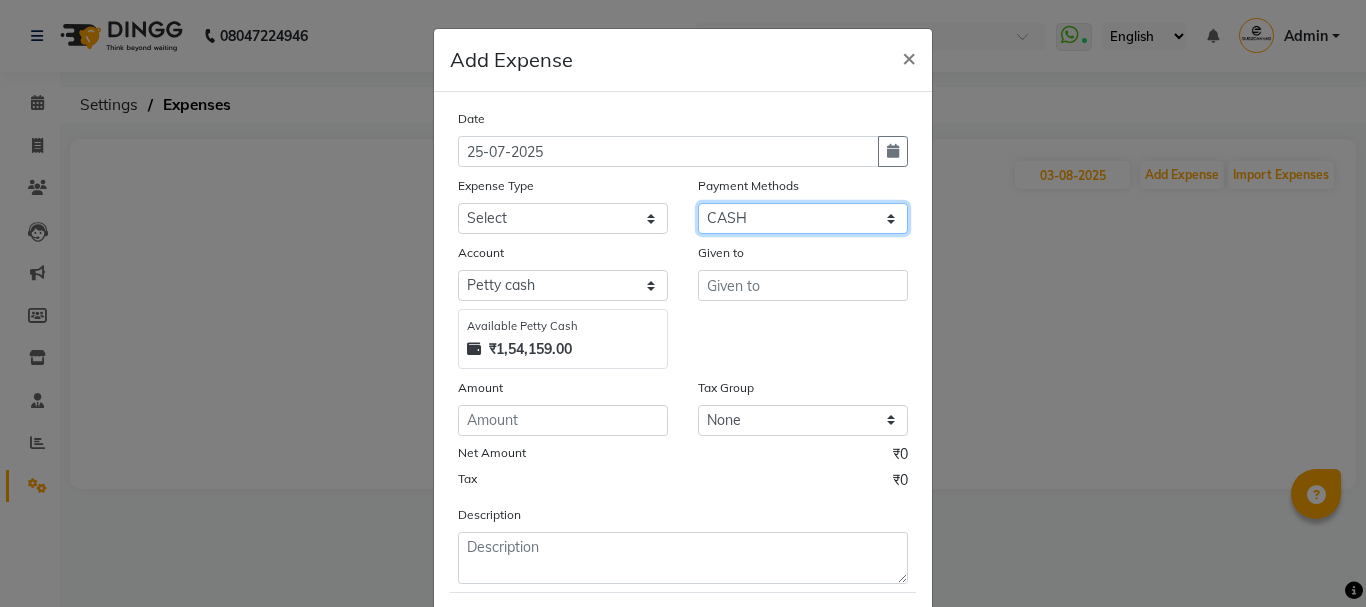 select on "3" 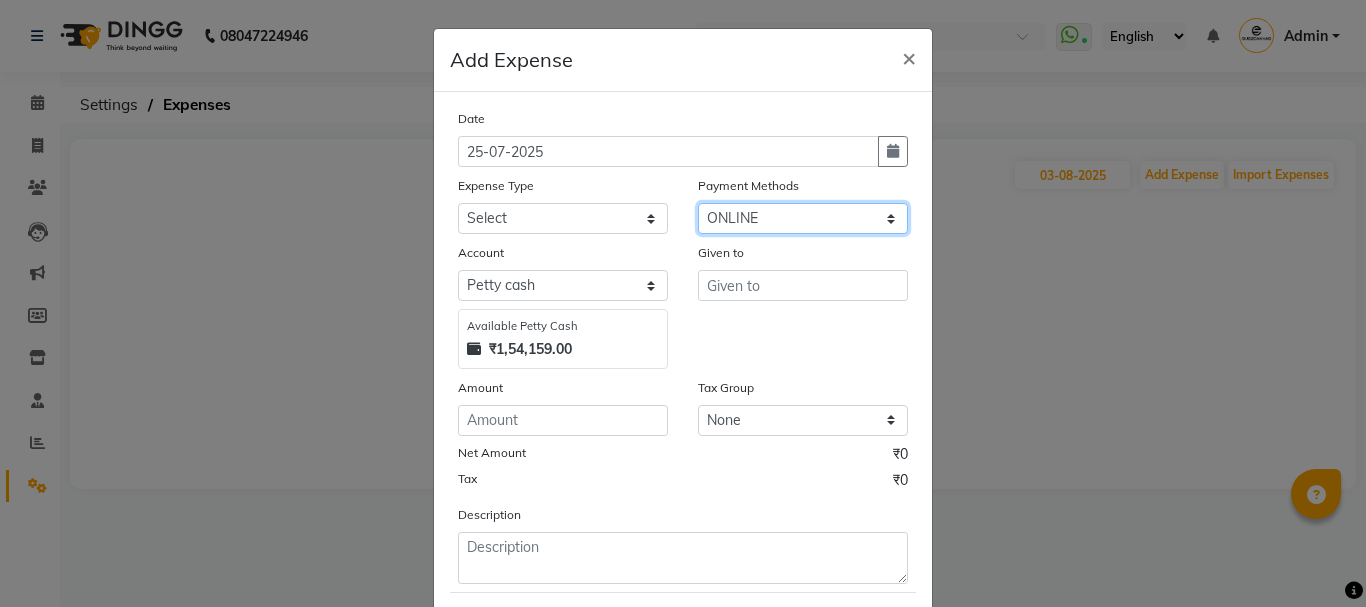 click on "Select CASH CARD ONLINE CUSTOM GPay PayTM PhonePe UPI NearBuy Points Wallet Loan BharatPay Cheque MosamBee MI Voucher Bank Family Visa Card Master Card Prepaid Package Voucher Gift Card BharatPay Card UPI BharatPay Other Cards Juice by MCB MyT Money MariDeal DefiDeal Deal.mu THD TCL CEdge Card M UPI M UPI Axis UPI Union Card (Indian Bank) Card (DL Bank) RS BTC Wellnessta Razorpay Complimentary Nift Spa Finder Spa Week Venmo BFL LoanTap SaveIN GMoney ATH Movil On Account Chamber Gift Card Trade Comp Donation Card on File Envision BRAC Card City Card bKash Credit Card Debit Card Shoutlo LUZO Jazz Cash AmEx Discover Tabby Online W Room Charge Room Charge USD Room Charge Euro Room Charge EGP Room Charge GBP Bajaj Finserv Bad Debts Card: IDFC Card: IOB Coupon Gcash PayMaya Instamojo COnline UOnline SOnline SCard Paypal PPR PPV PPC PPN PPG PPE CAMP Benefit ATH Movil Dittor App Rupay Diners iPrepaid iPackage District App Pine Labs Cash Payment Pnb Bank GPay NT Cash Lash GPay Lash Cash Nail GPay Nail Cash BANKTANSFER" 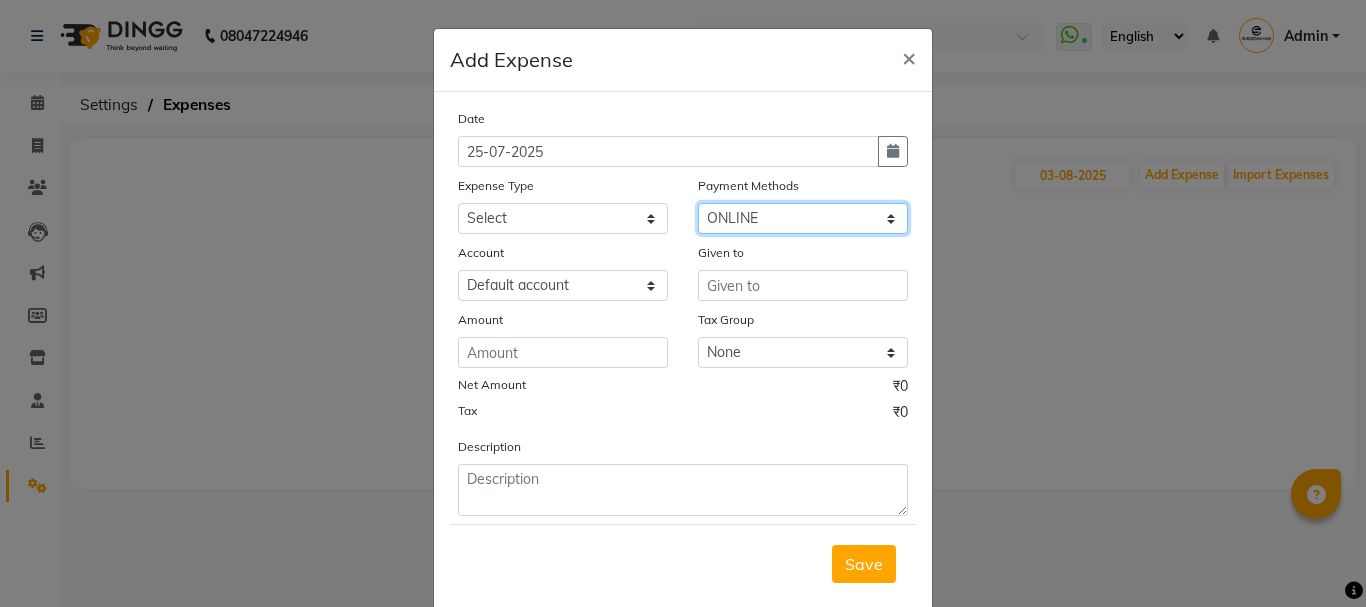 click on "Select CASH CARD ONLINE CUSTOM GPay PayTM PhonePe UPI NearBuy Points Wallet Loan BharatPay Cheque MosamBee MI Voucher Bank Family Visa Card Master Card Prepaid Package Voucher Gift Card BharatPay Card UPI BharatPay Other Cards Juice by MCB MyT Money MariDeal DefiDeal Deal.mu THD TCL CEdge Card M UPI M UPI Axis UPI Union Card (Indian Bank) Card (DL Bank) RS BTC Wellnessta Razorpay Complimentary Nift Spa Finder Spa Week Venmo BFL LoanTap SaveIN GMoney ATH Movil On Account Chamber Gift Card Trade Comp Donation Card on File Envision BRAC Card City Card bKash Credit Card Debit Card Shoutlo LUZO Jazz Cash AmEx Discover Tabby Online W Room Charge Room Charge USD Room Charge Euro Room Charge EGP Room Charge GBP Bajaj Finserv Bad Debts Card: IDFC Card: IOB Coupon Gcash PayMaya Instamojo COnline UOnline SOnline SCard Paypal PPR PPV PPC PPN PPG PPE CAMP Benefit ATH Movil Dittor App Rupay Diners iPrepaid iPackage District App Pine Labs Cash Payment Pnb Bank GPay NT Cash Lash GPay Lash Cash Nail GPay Nail Cash BANKTANSFER" 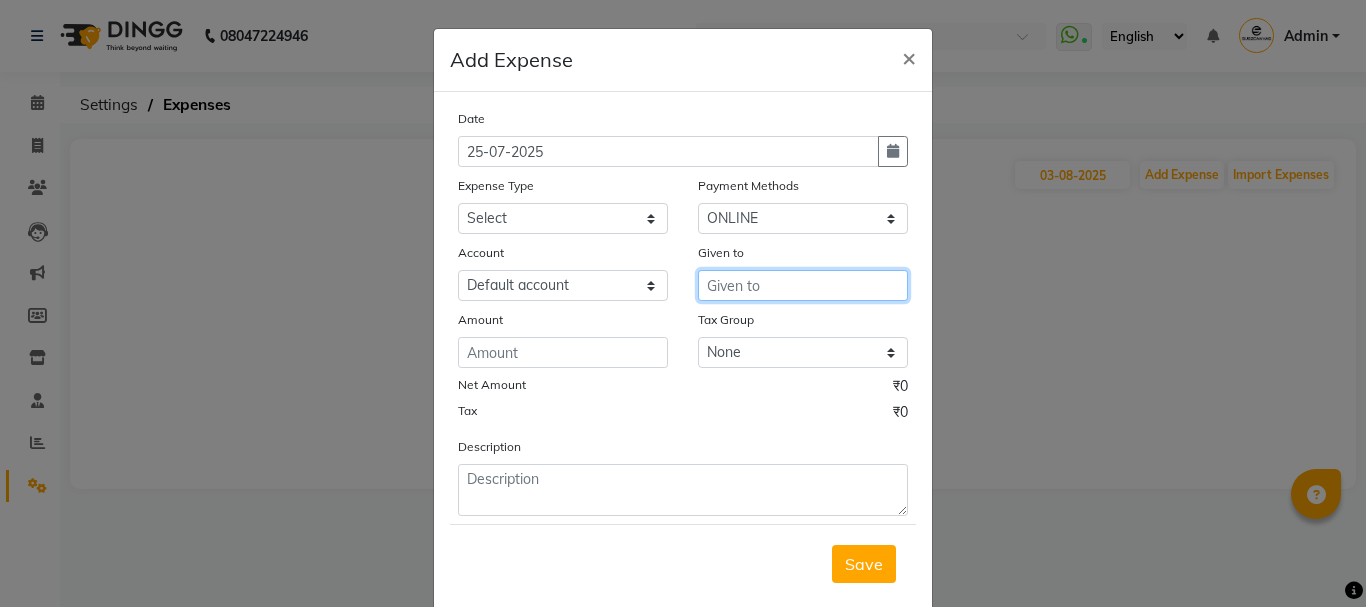 click at bounding box center (803, 285) 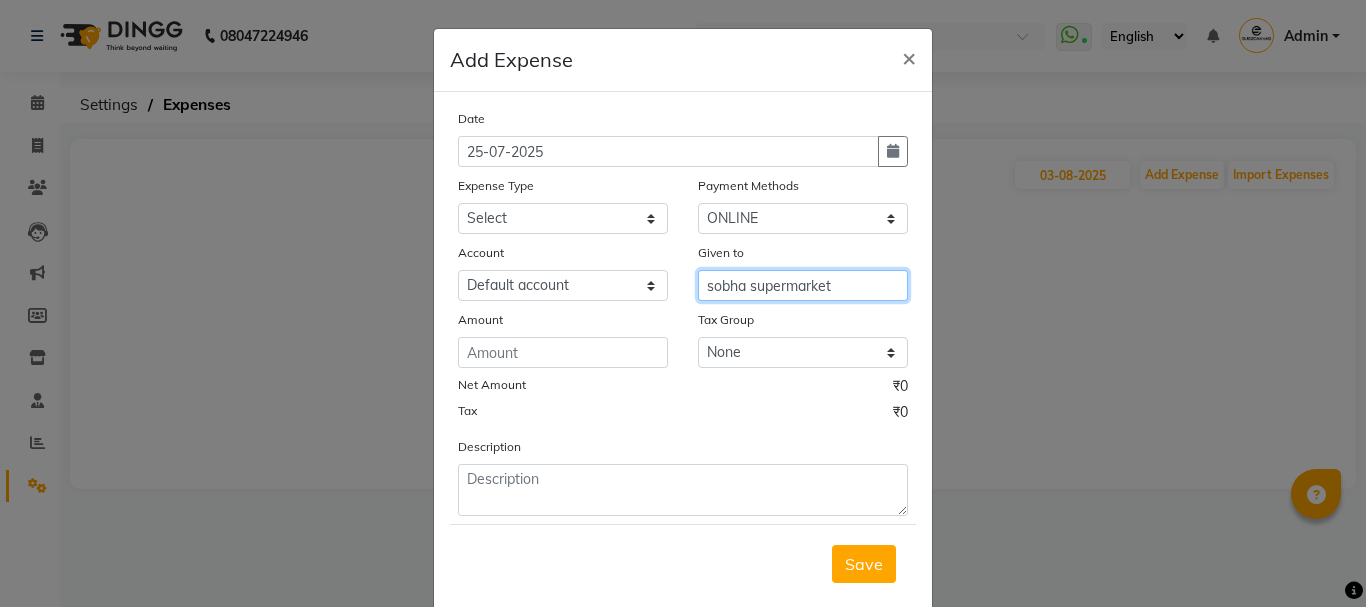 type on "sobha supermarket" 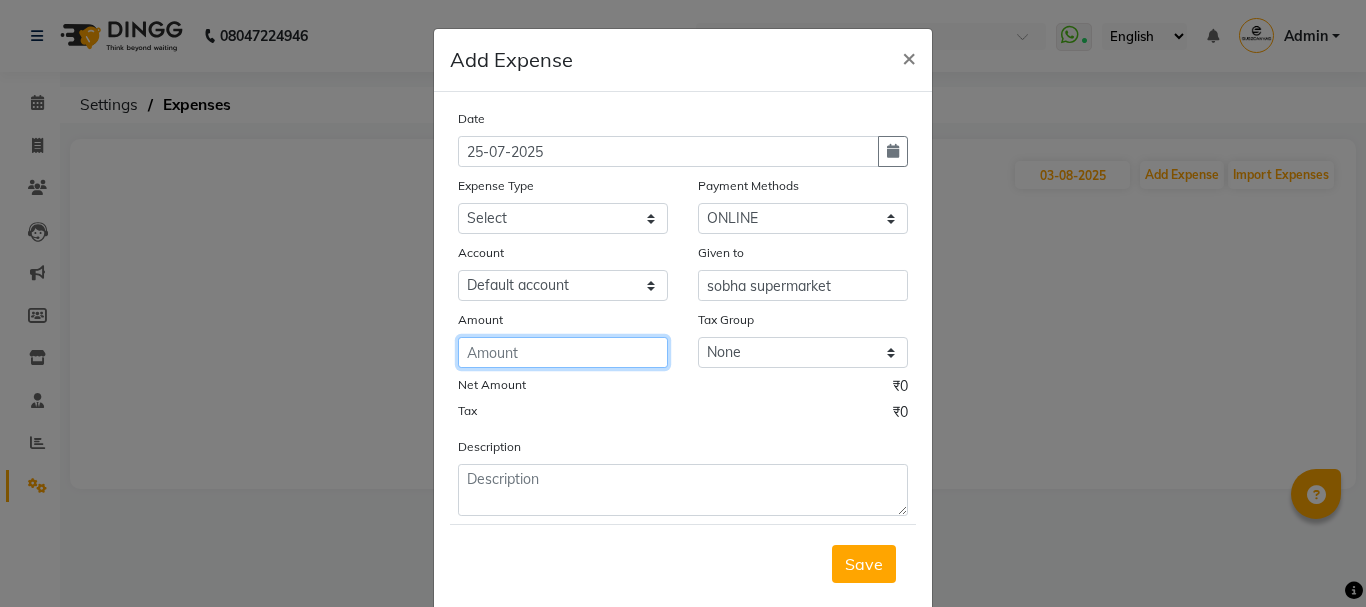 click 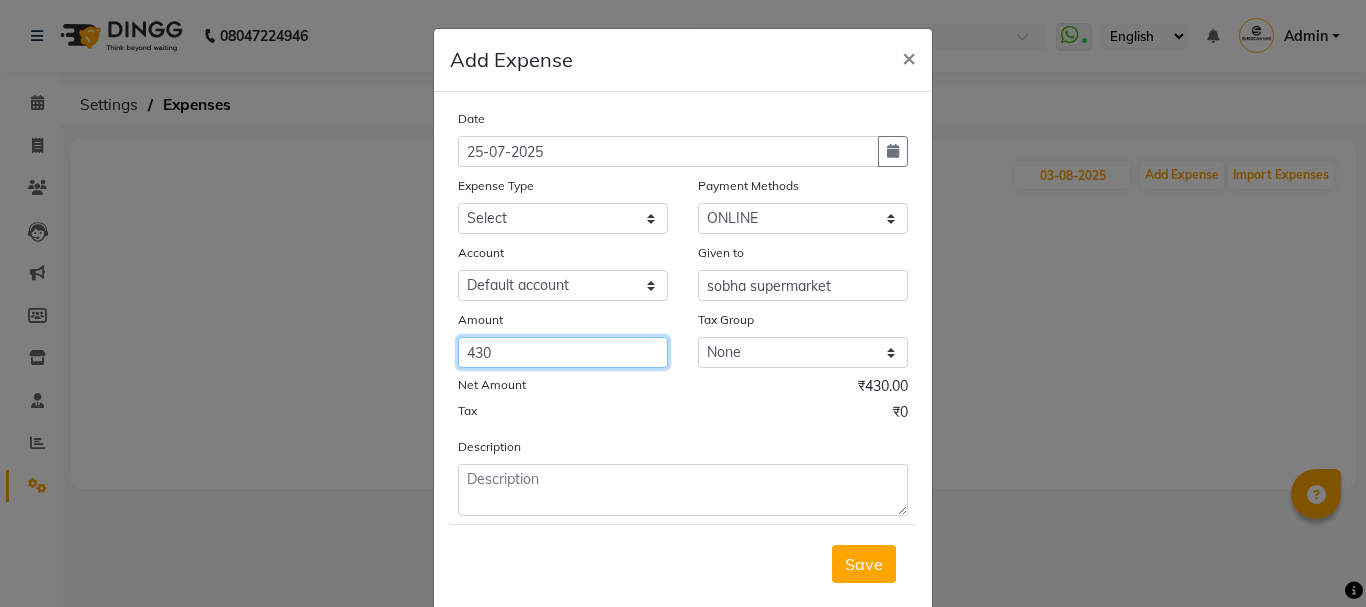 type on "430" 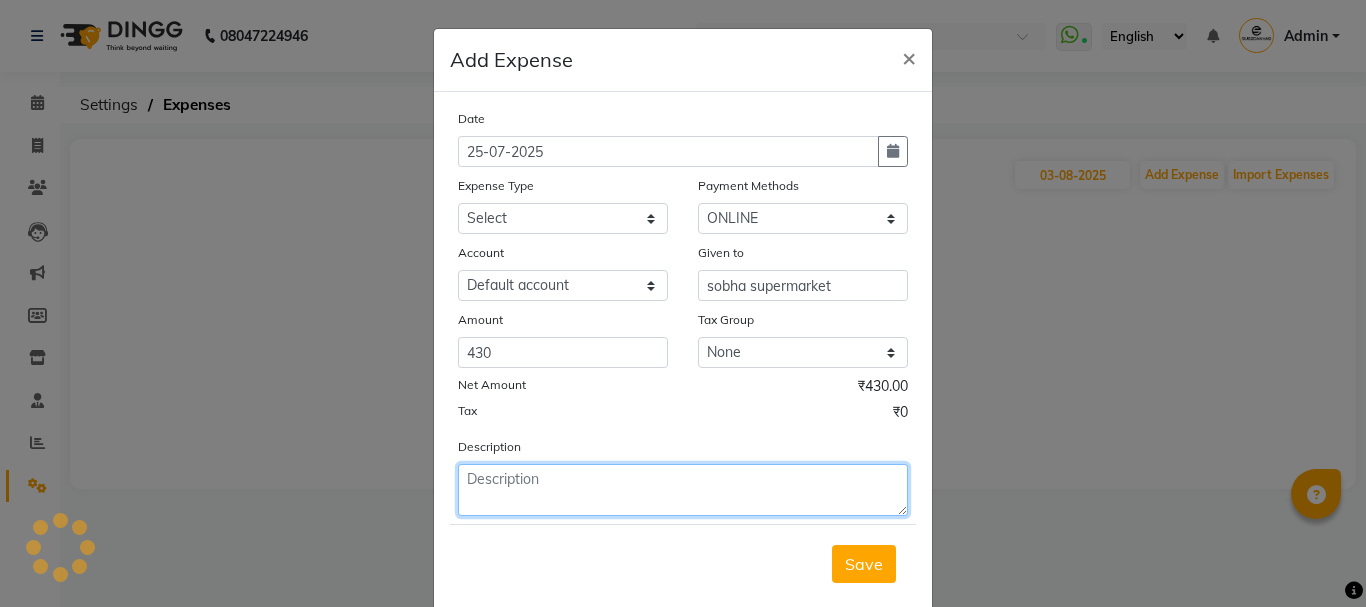 click 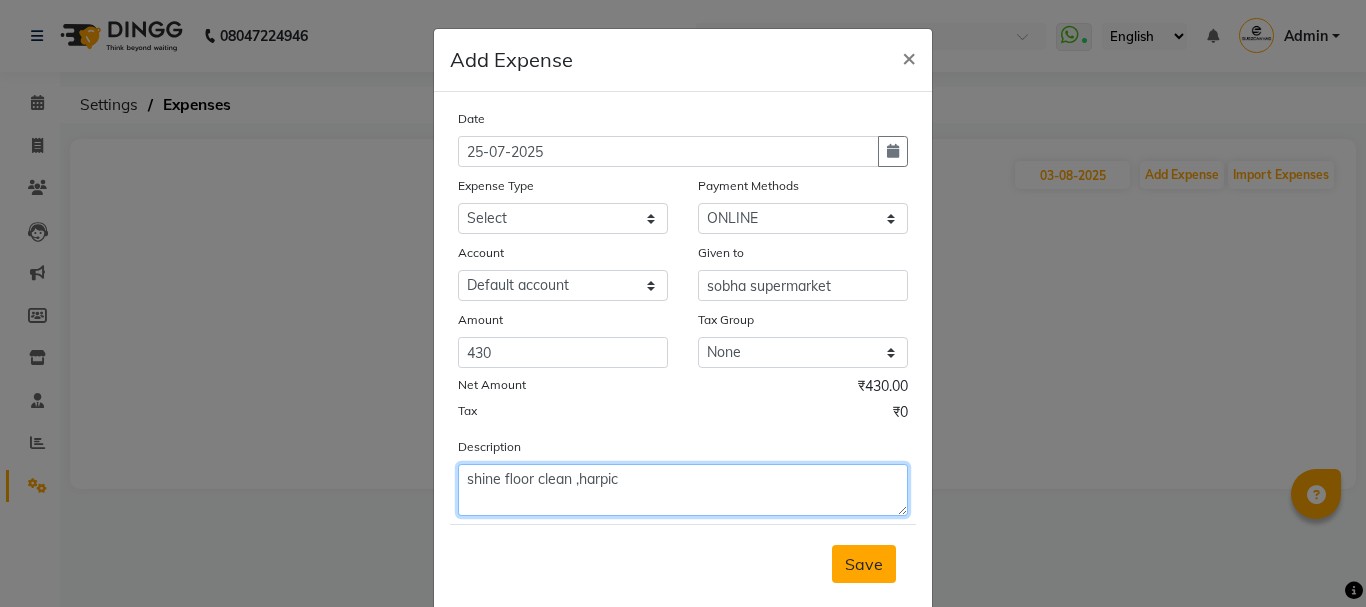 type on "shine floor clean ,harpic" 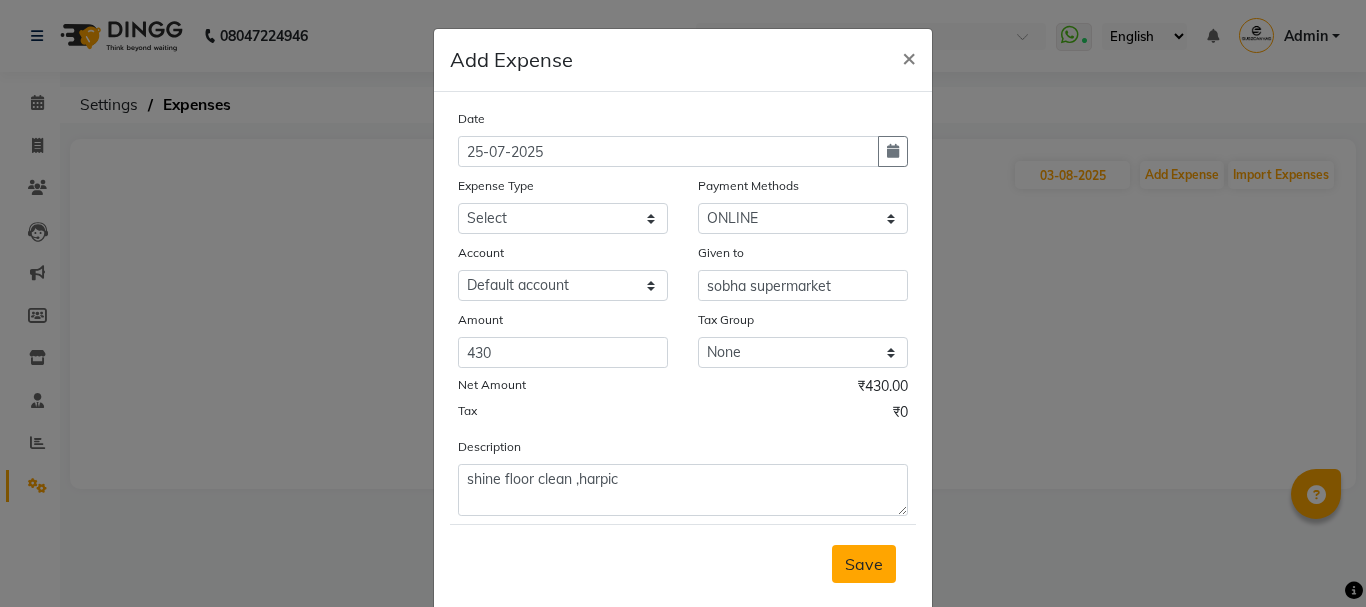 click on "Save" at bounding box center (864, 564) 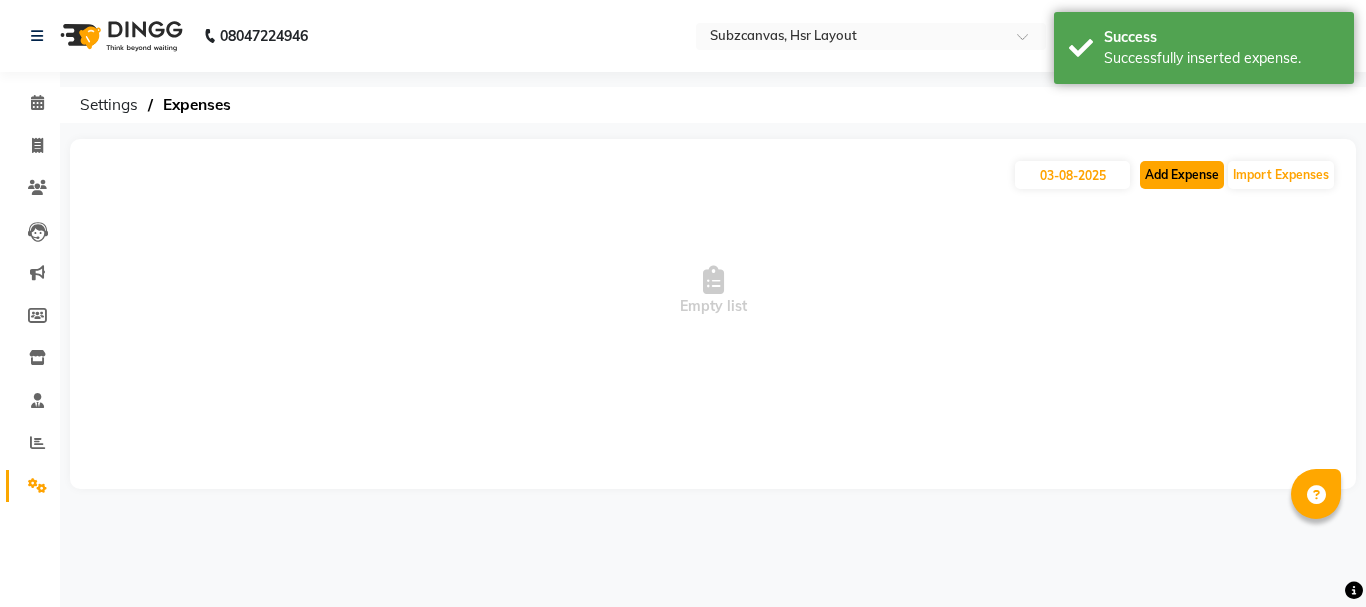 click on "Add Expense" 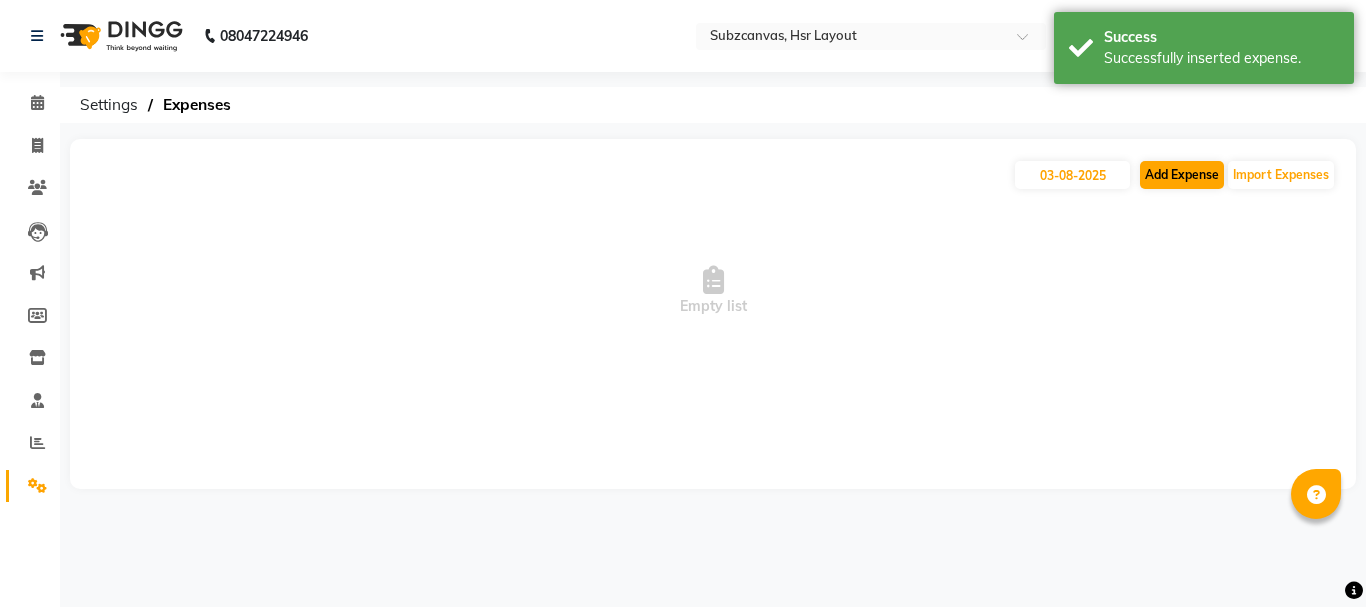 select on "1" 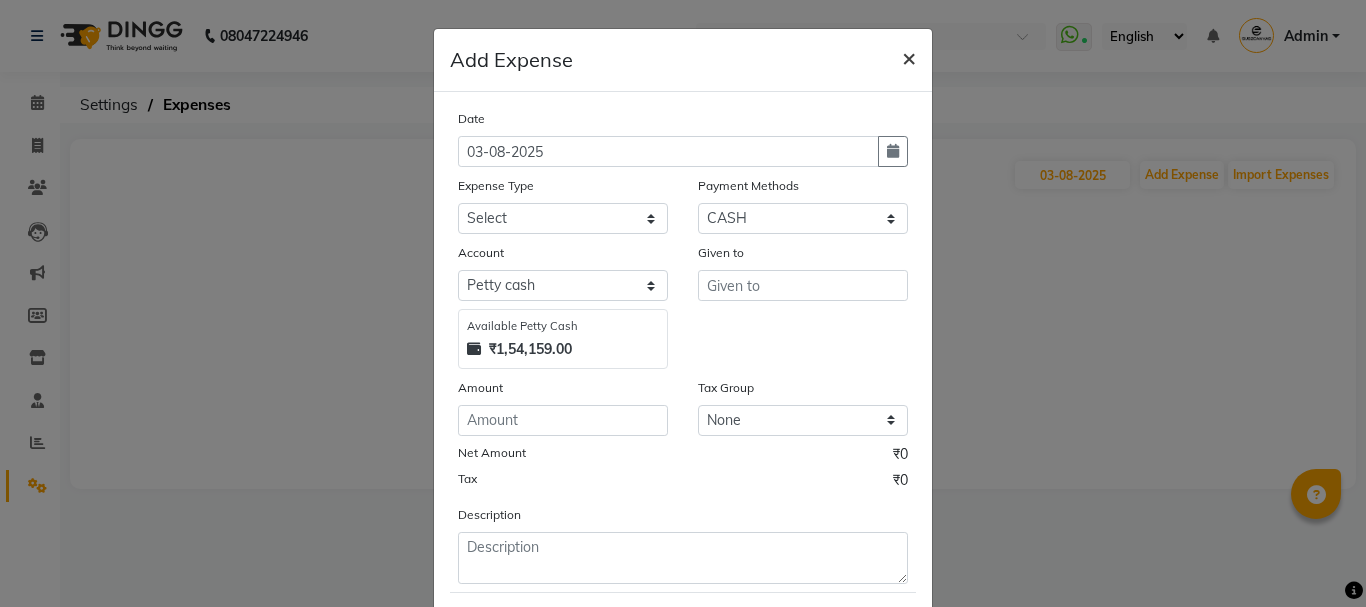 click on "×" 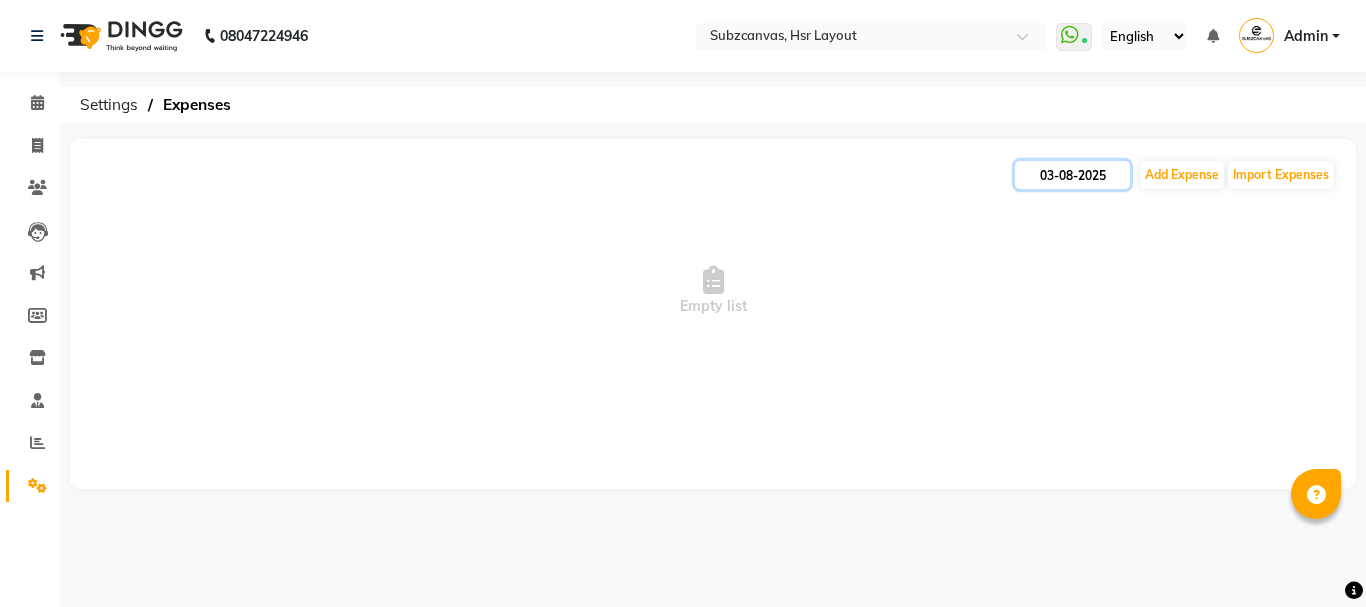 click on "03-08-2025" 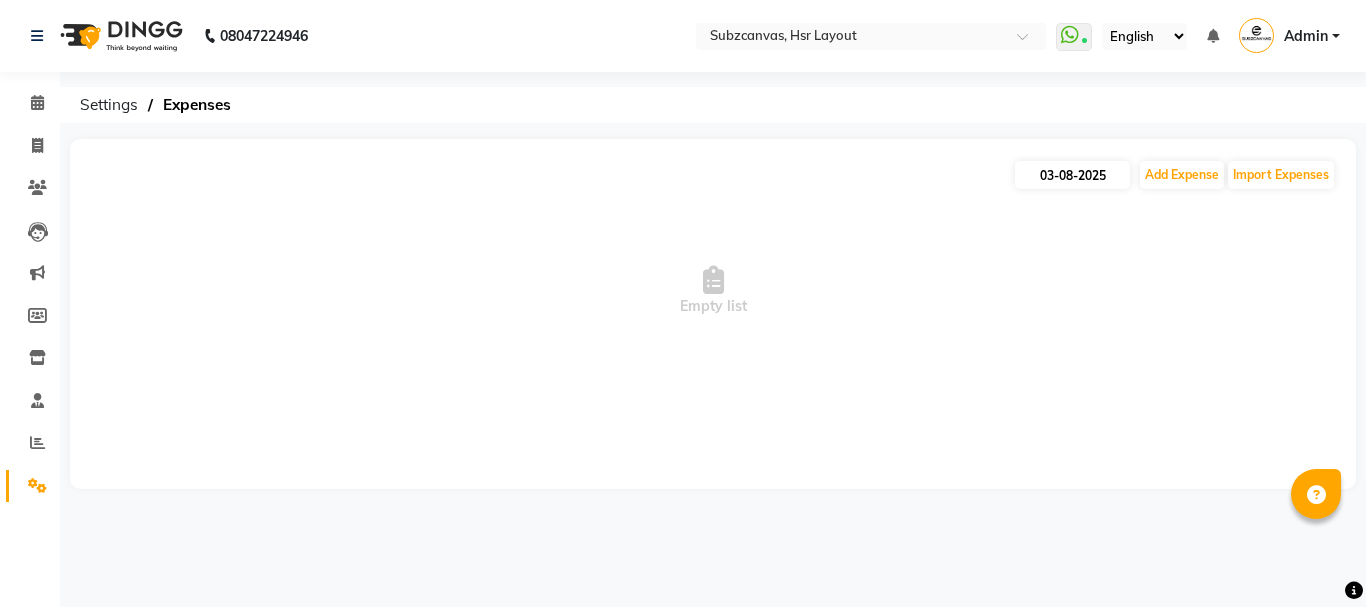 select on "8" 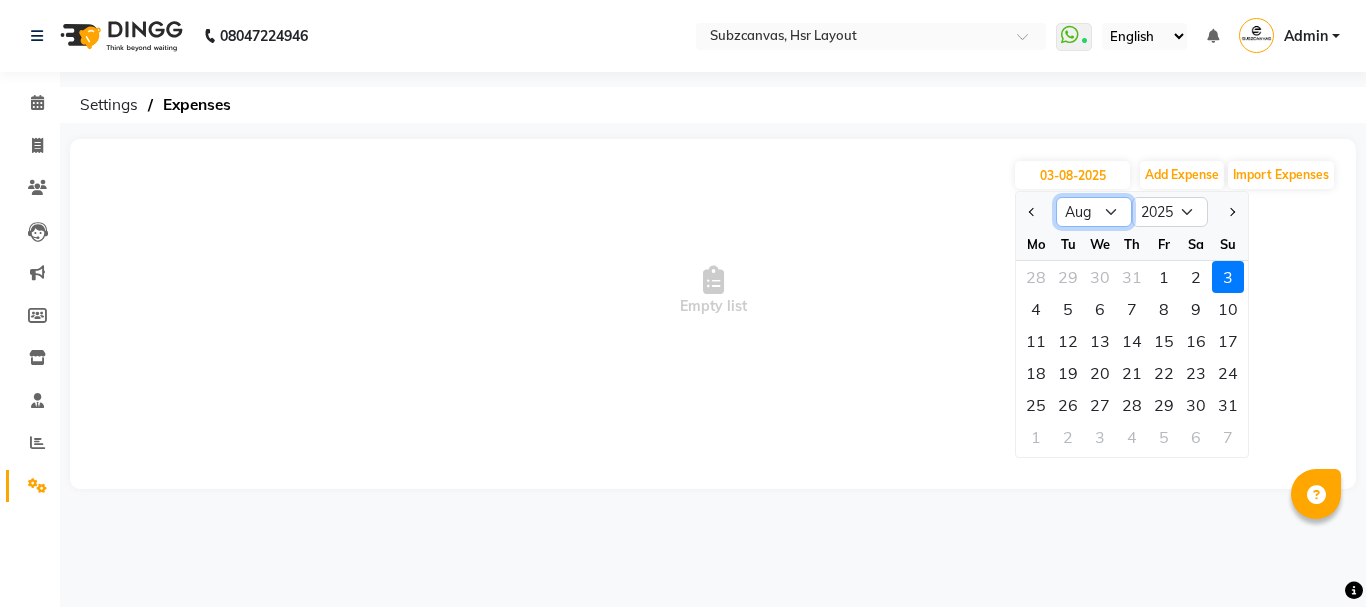 click on "Jan Feb Mar Apr May Jun Jul Aug Sep Oct Nov Dec" 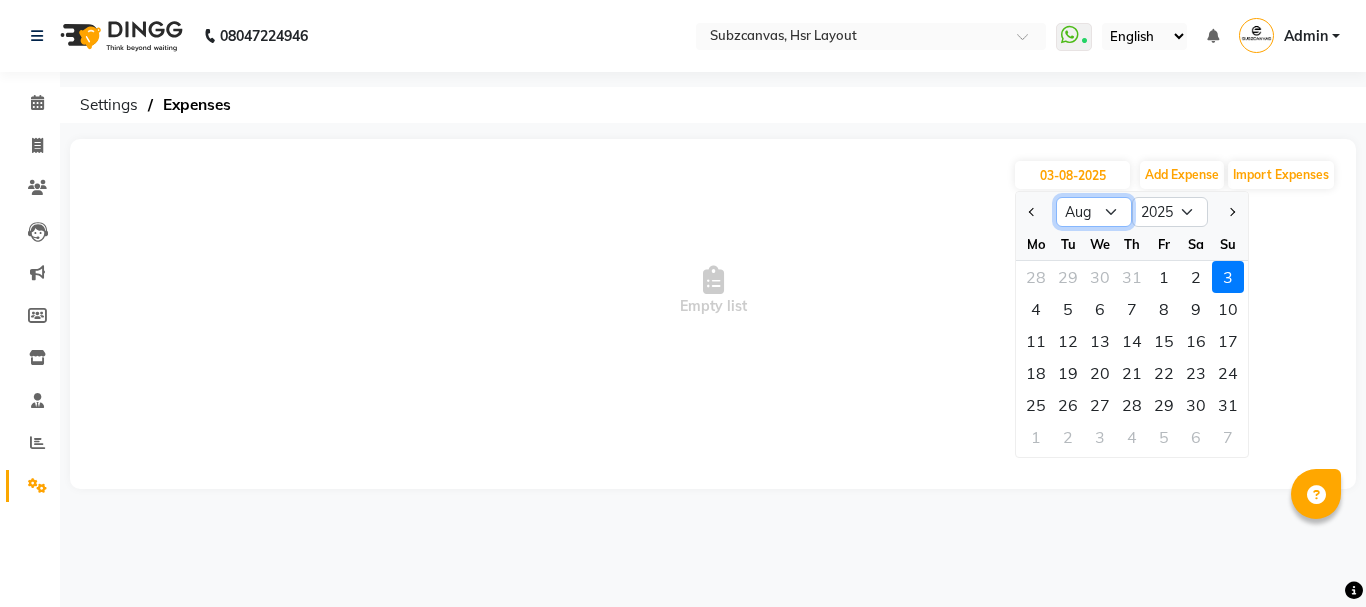 select on "7" 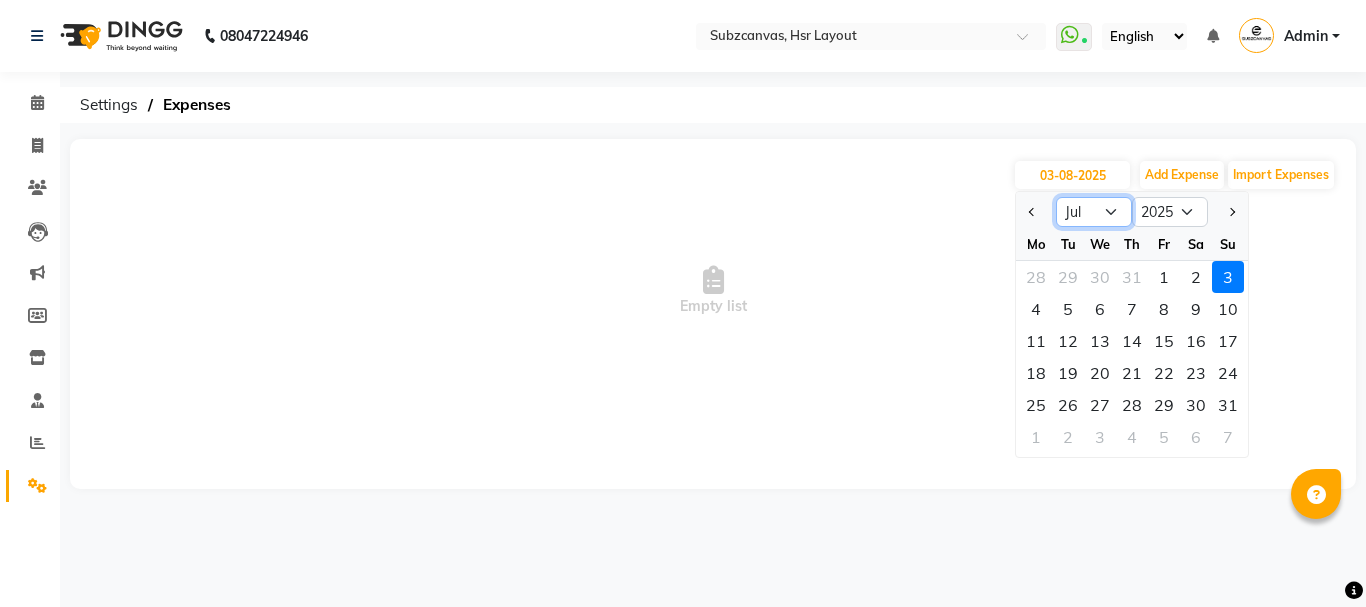 click on "Jan Feb Mar Apr May Jun Jul Aug Sep Oct Nov Dec" 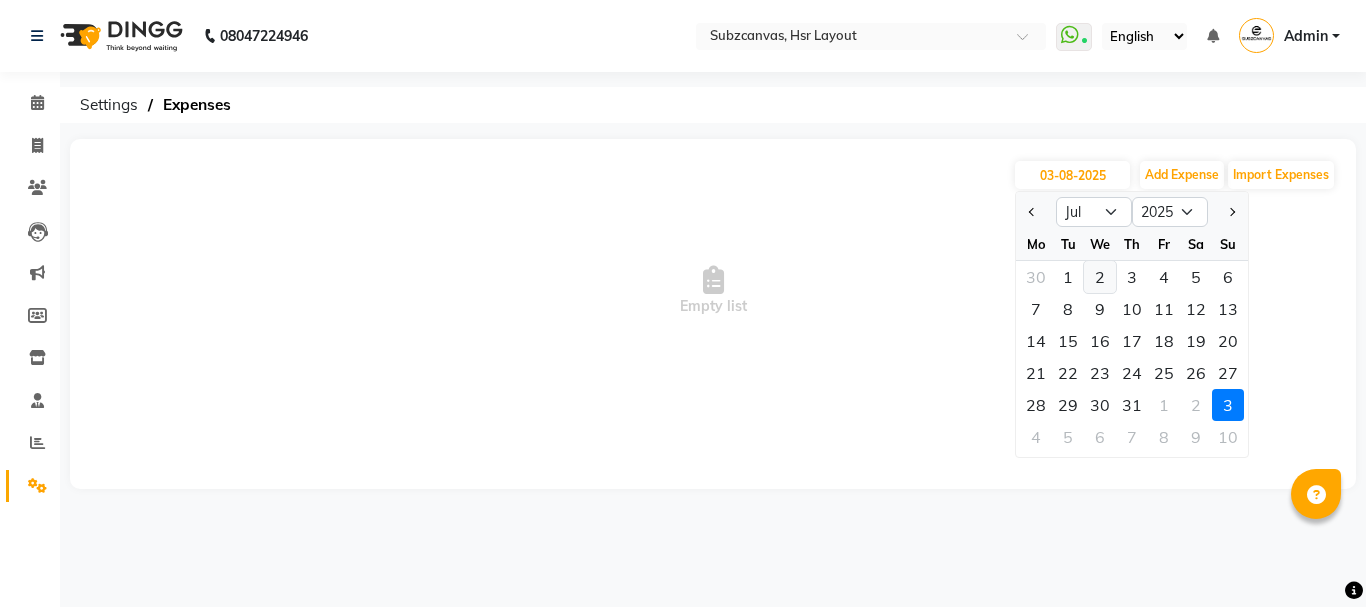 click on "2" 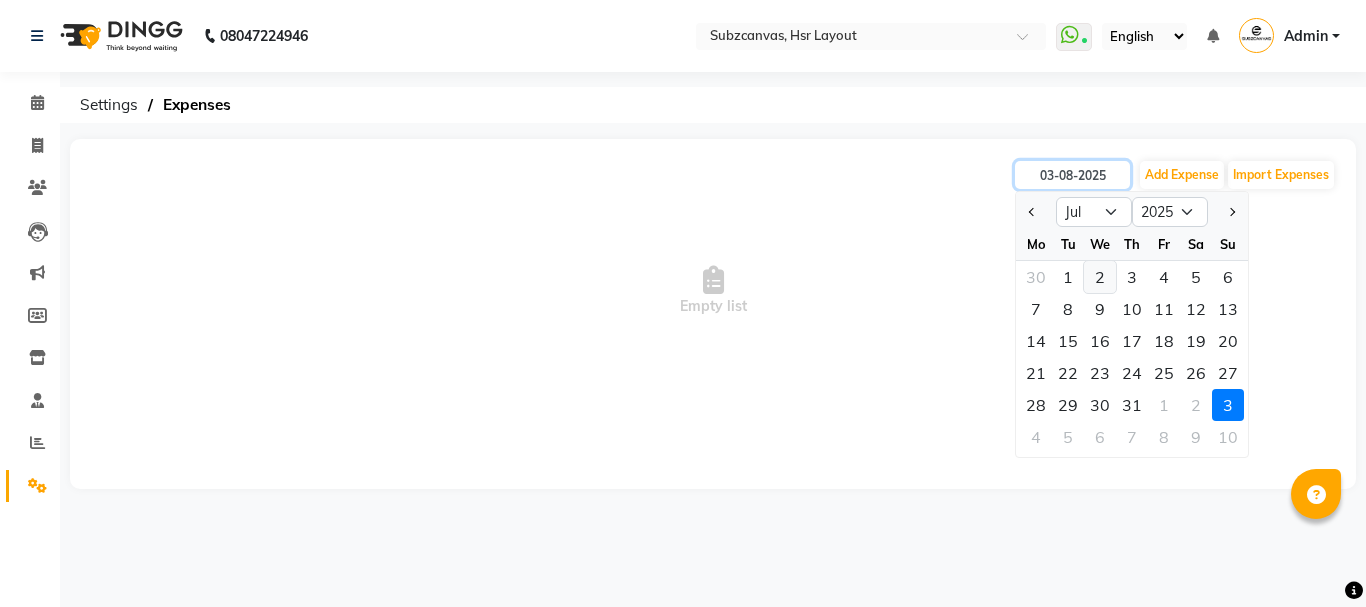 type on "02-07-2025" 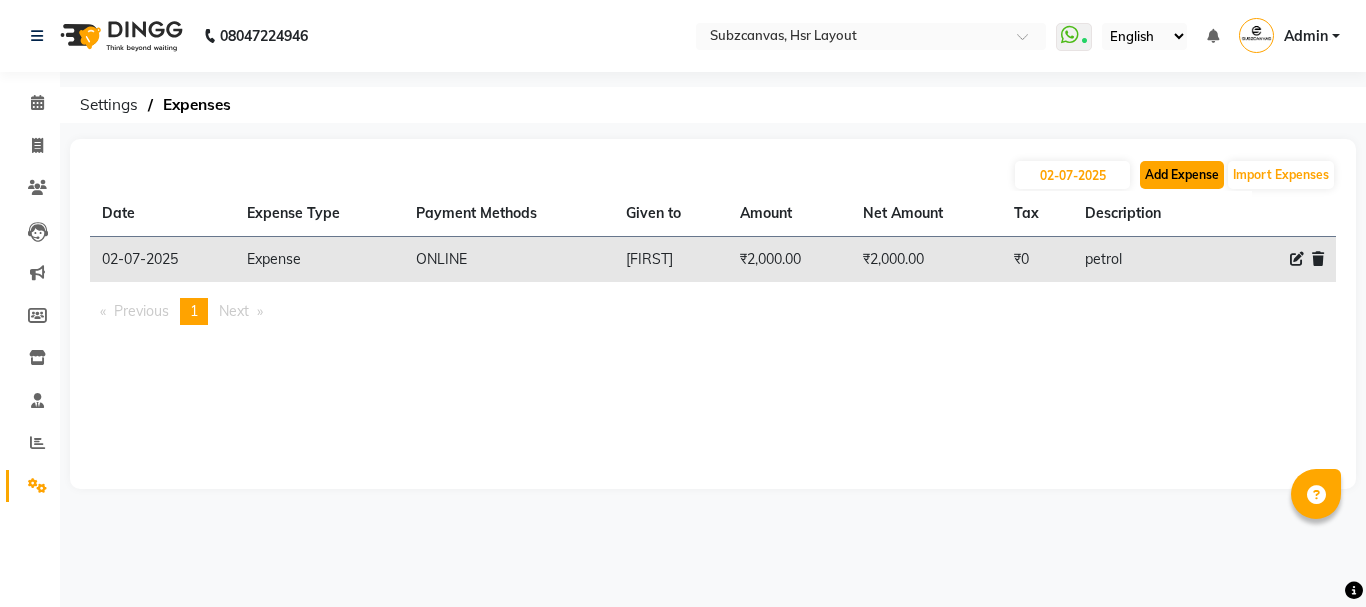 click on "Add Expense" 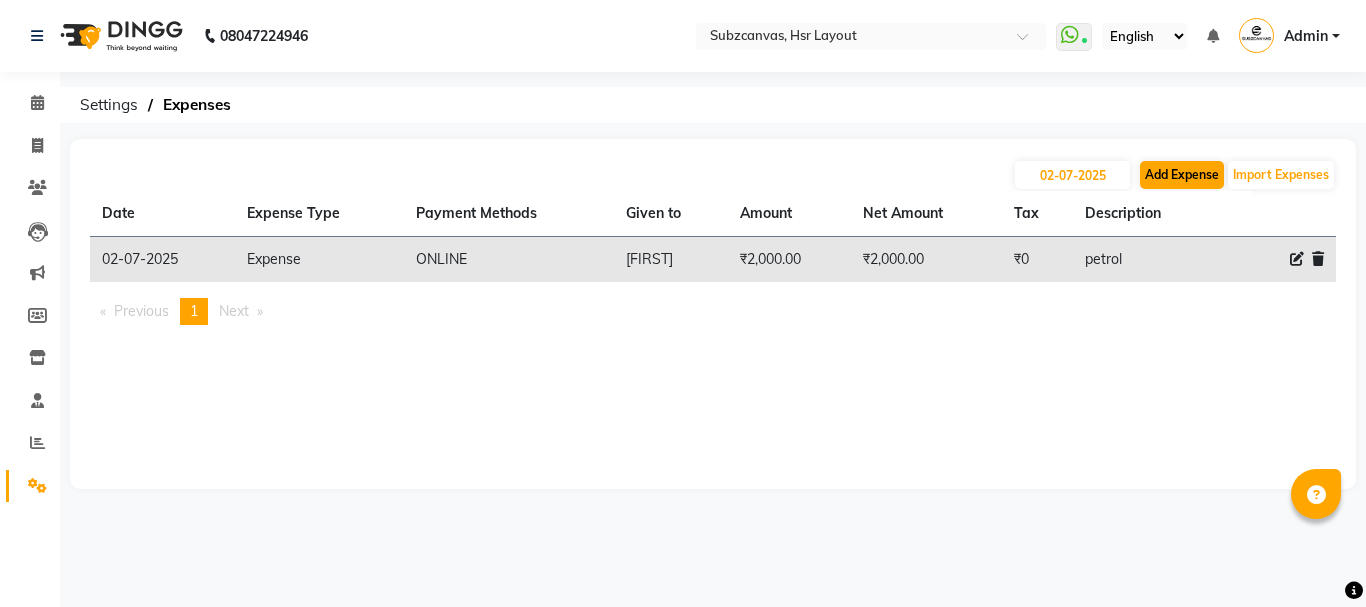 select on "1" 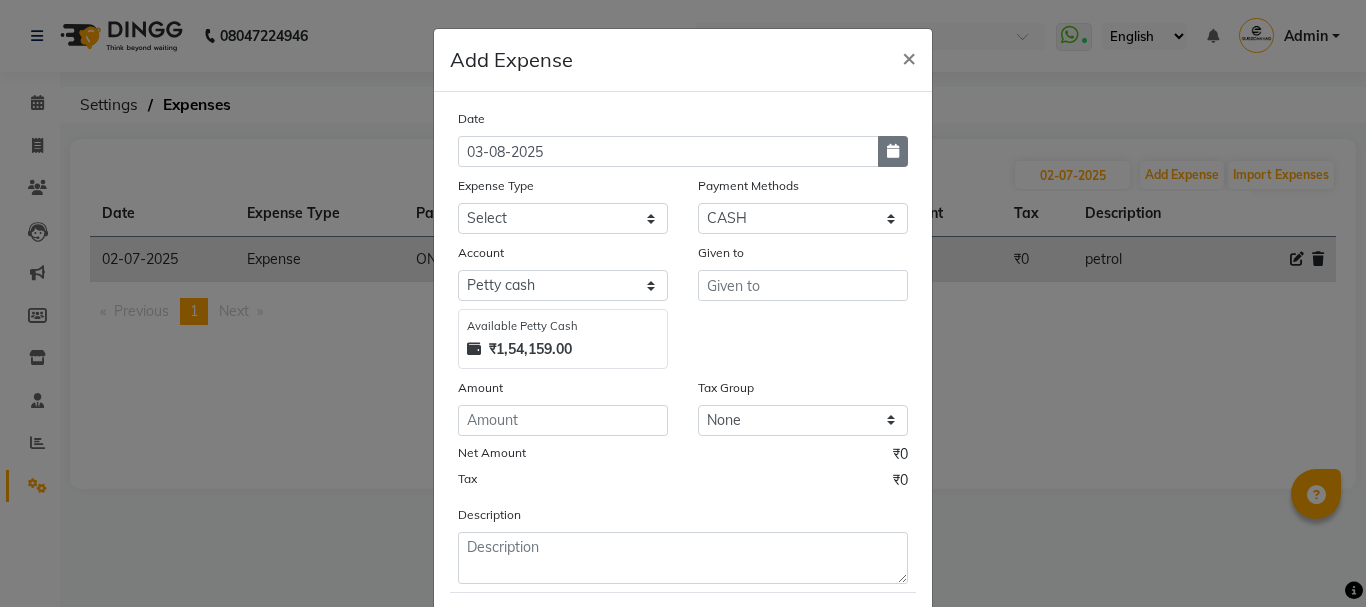 click 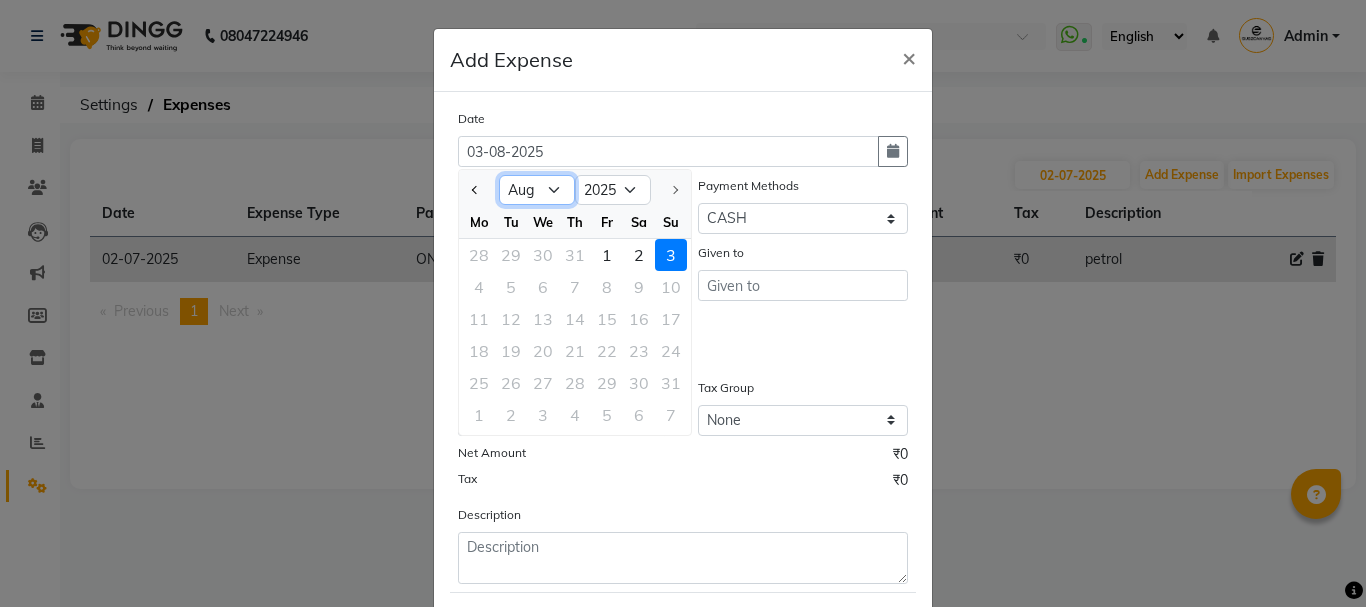 click on "Jan Feb Mar Apr May Jun Jul Aug" 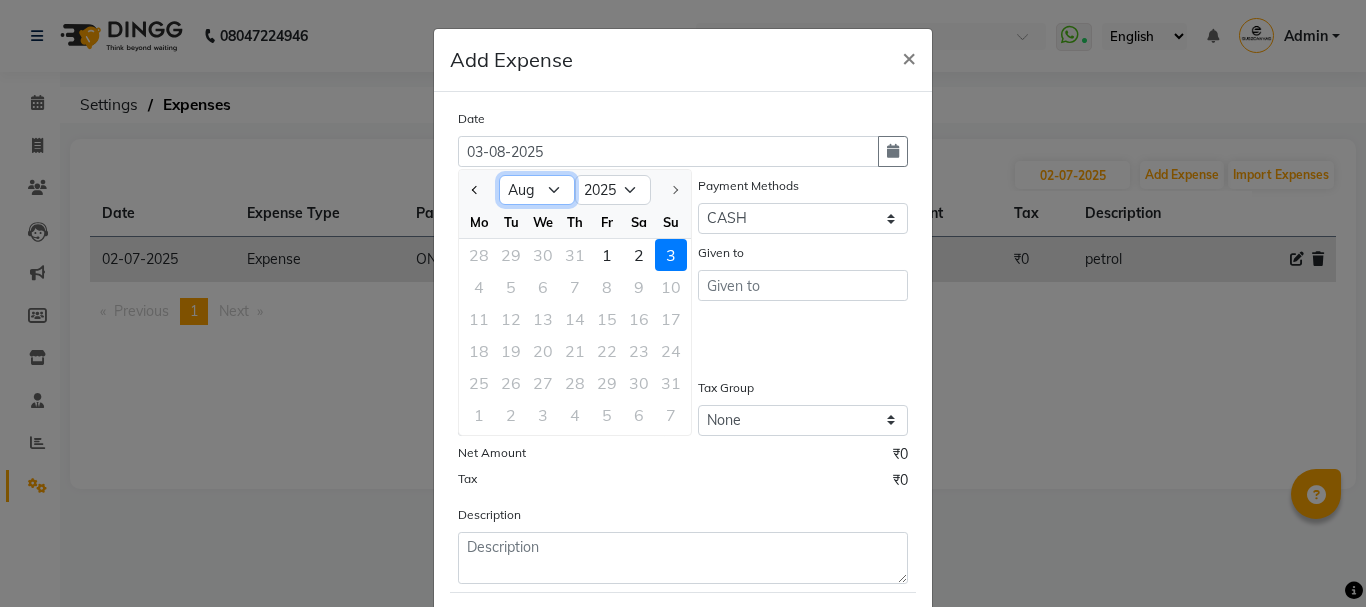 select on "7" 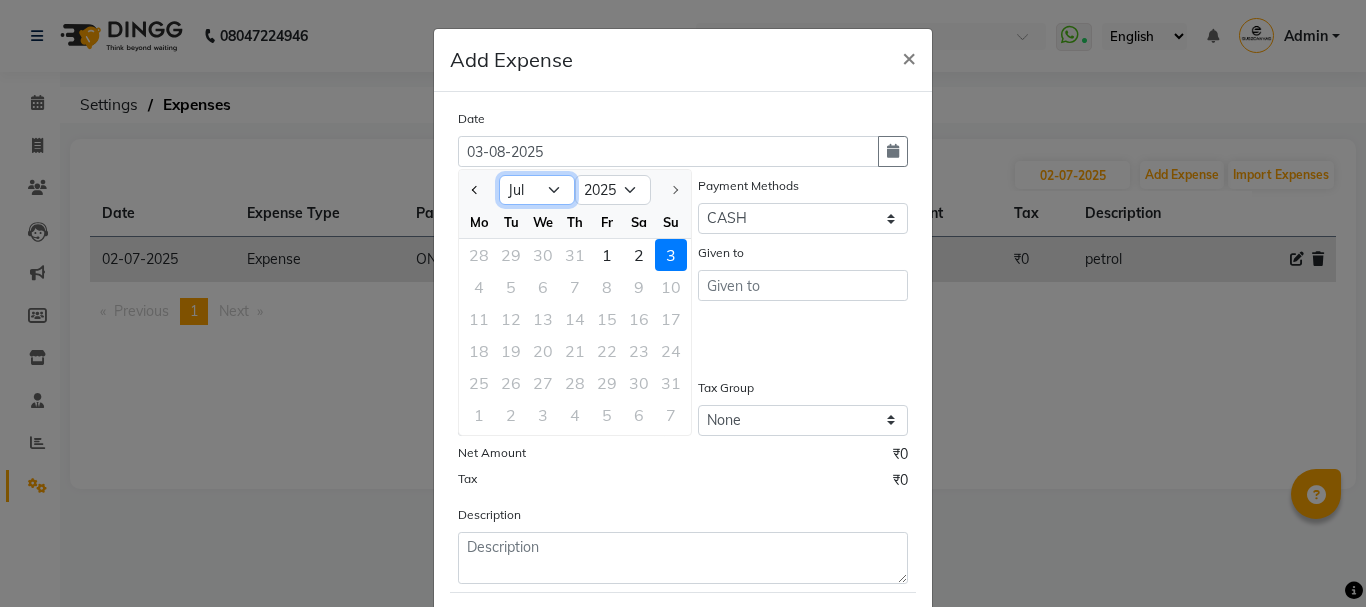 click on "Jan Feb Mar Apr May Jun Jul Aug" 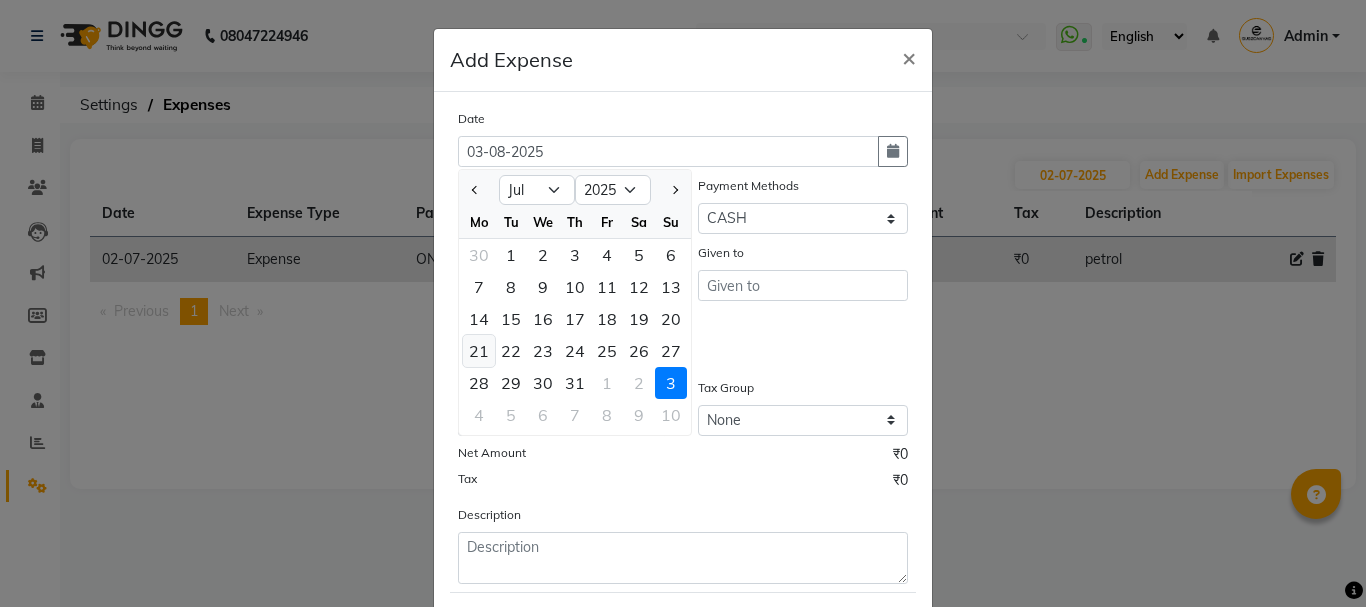 click on "21" 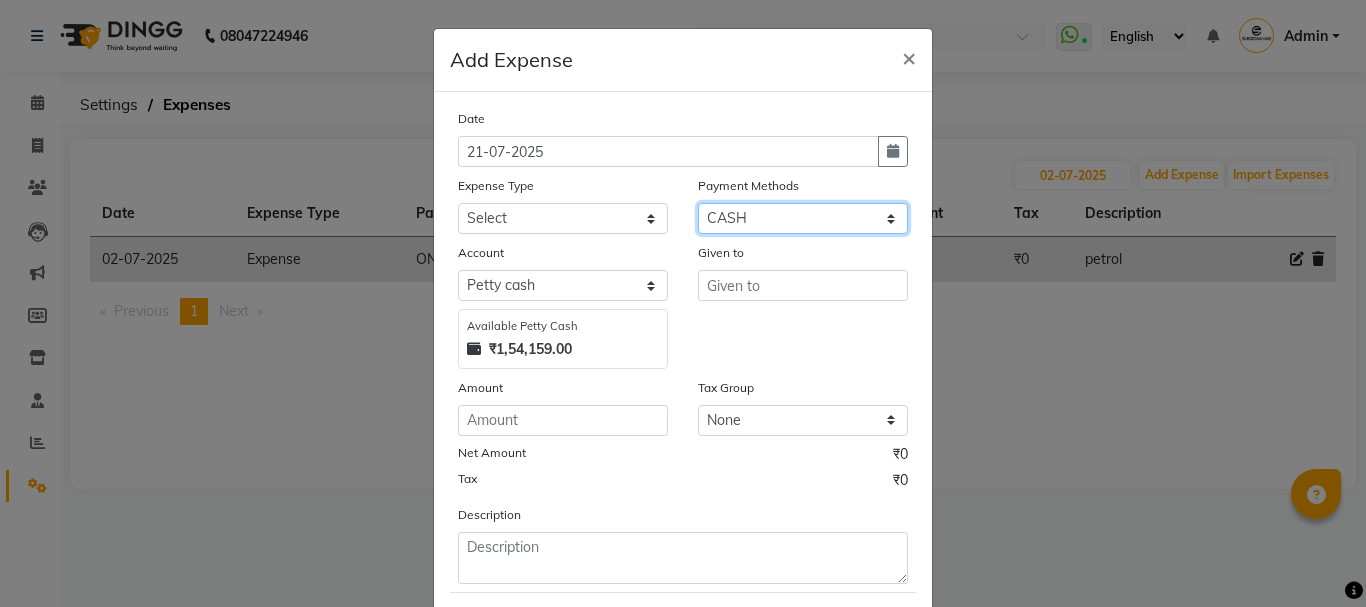 click on "Select CASH CARD ONLINE CUSTOM GPay PayTM PhonePe UPI NearBuy Points Wallet Loan BharatPay Cheque MosamBee MI Voucher Bank Family Visa Card Master Card Prepaid Package Voucher Gift Card BharatPay Card UPI BharatPay Other Cards Juice by MCB MyT Money MariDeal DefiDeal Deal.mu THD TCL CEdge Card M UPI M UPI Axis UPI Union Card (Indian Bank) Card (DL Bank) RS BTC Wellnessta Razorpay Complimentary Nift Spa Finder Spa Week Venmo BFL LoanTap SaveIN GMoney ATH Movil On Account Chamber Gift Card Trade Comp Donation Card on File Envision BRAC Card City Card bKash Credit Card Debit Card Shoutlo LUZO Jazz Cash AmEx Discover Tabby Online W Room Charge Room Charge USD Room Charge Euro Room Charge EGP Room Charge GBP Bajaj Finserv Bad Debts Card: IDFC Card: IOB Coupon Gcash PayMaya Instamojo COnline UOnline SOnline SCard Paypal PPR PPV PPC PPN PPG PPE CAMP Benefit ATH Movil Dittor App Rupay Diners iPrepaid iPackage District App Pine Labs Cash Payment Pnb Bank GPay NT Cash Lash GPay Lash Cash Nail GPay Nail Cash BANKTANSFER" 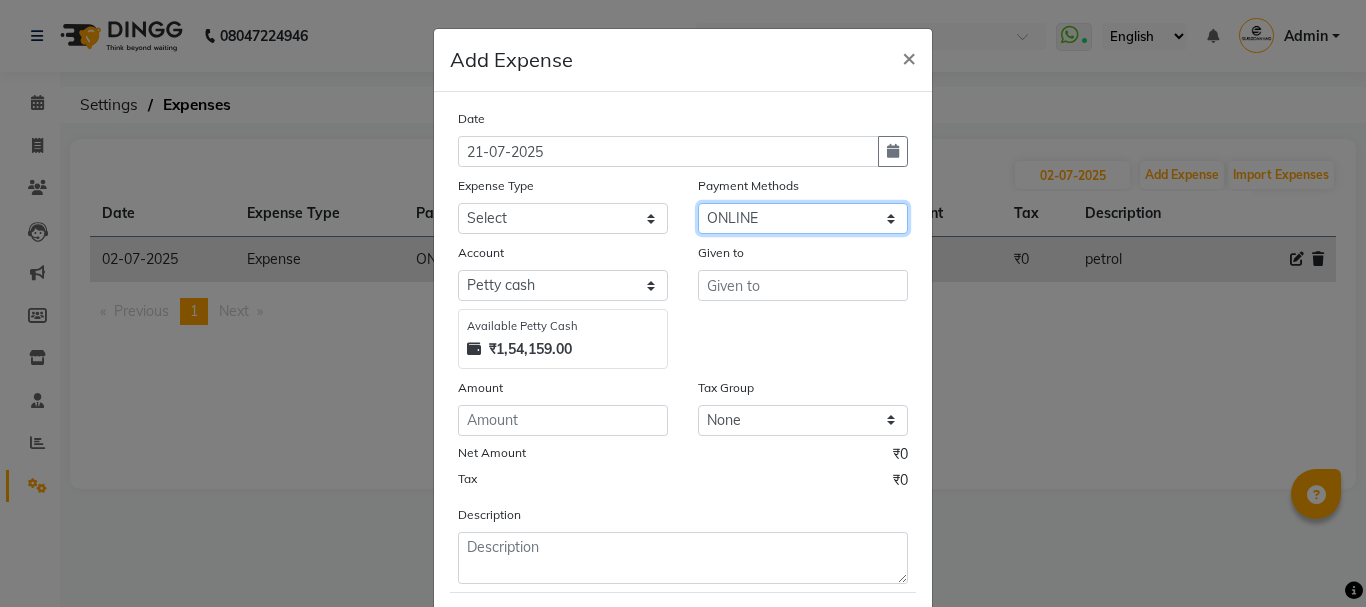 click on "Select CASH CARD ONLINE CUSTOM GPay PayTM PhonePe UPI NearBuy Points Wallet Loan BharatPay Cheque MosamBee MI Voucher Bank Family Visa Card Master Card Prepaid Package Voucher Gift Card BharatPay Card UPI BharatPay Other Cards Juice by MCB MyT Money MariDeal DefiDeal Deal.mu THD TCL CEdge Card M UPI M UPI Axis UPI Union Card (Indian Bank) Card (DL Bank) RS BTC Wellnessta Razorpay Complimentary Nift Spa Finder Spa Week Venmo BFL LoanTap SaveIN GMoney ATH Movil On Account Chamber Gift Card Trade Comp Donation Card on File Envision BRAC Card City Card bKash Credit Card Debit Card Shoutlo LUZO Jazz Cash AmEx Discover Tabby Online W Room Charge Room Charge USD Room Charge Euro Room Charge EGP Room Charge GBP Bajaj Finserv Bad Debts Card: IDFC Card: IOB Coupon Gcash PayMaya Instamojo COnline UOnline SOnline SCard Paypal PPR PPV PPC PPN PPG PPE CAMP Benefit ATH Movil Dittor App Rupay Diners iPrepaid iPackage District App Pine Labs Cash Payment Pnb Bank GPay NT Cash Lash GPay Lash Cash Nail GPay Nail Cash BANKTANSFER" 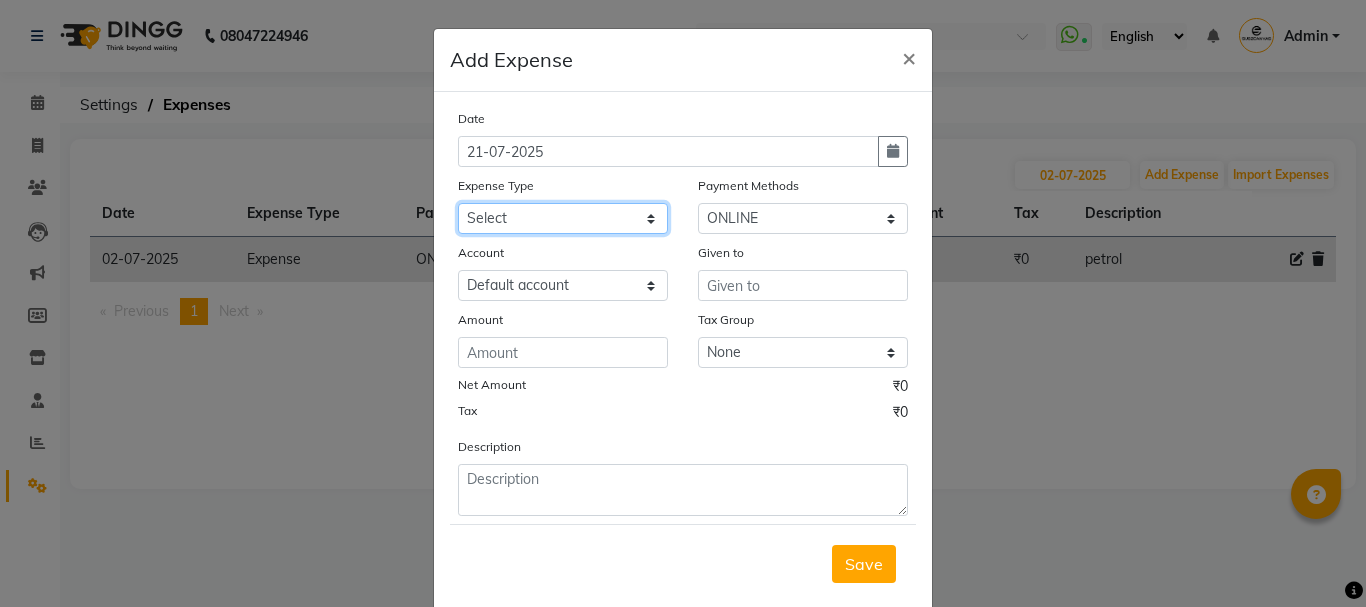 click on "Select Advance Salary Client Snacks current bill Expense Grocerries SALON EXPENSE STAFF TIPS" 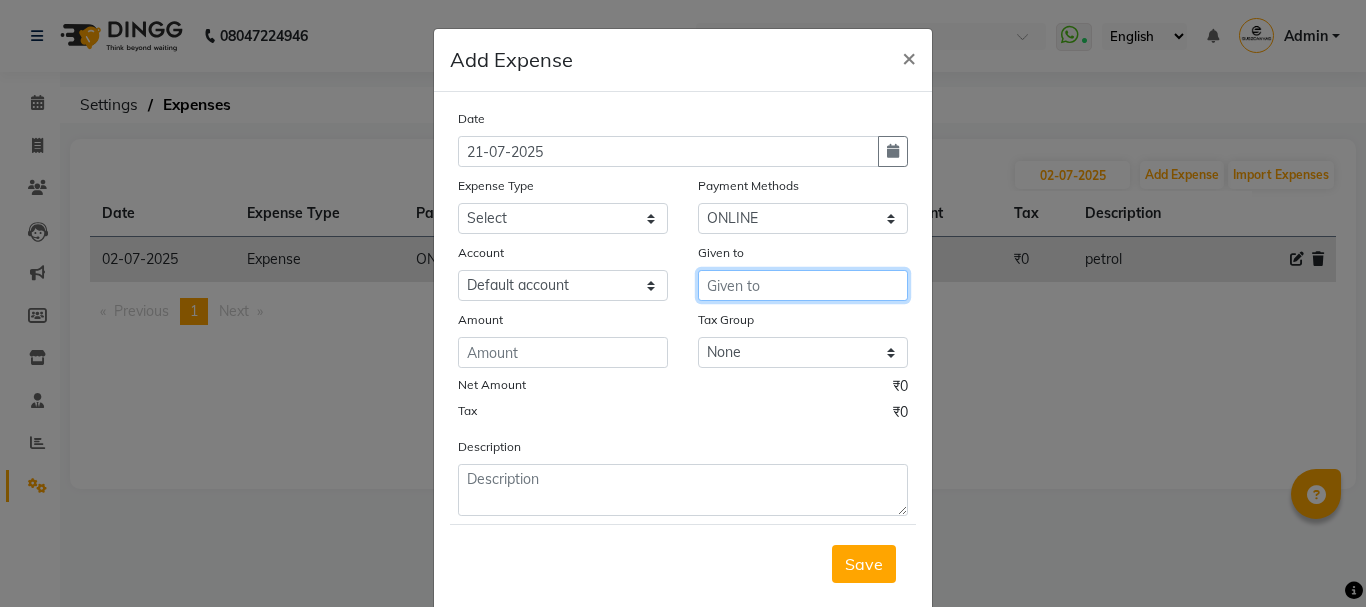 click at bounding box center (803, 285) 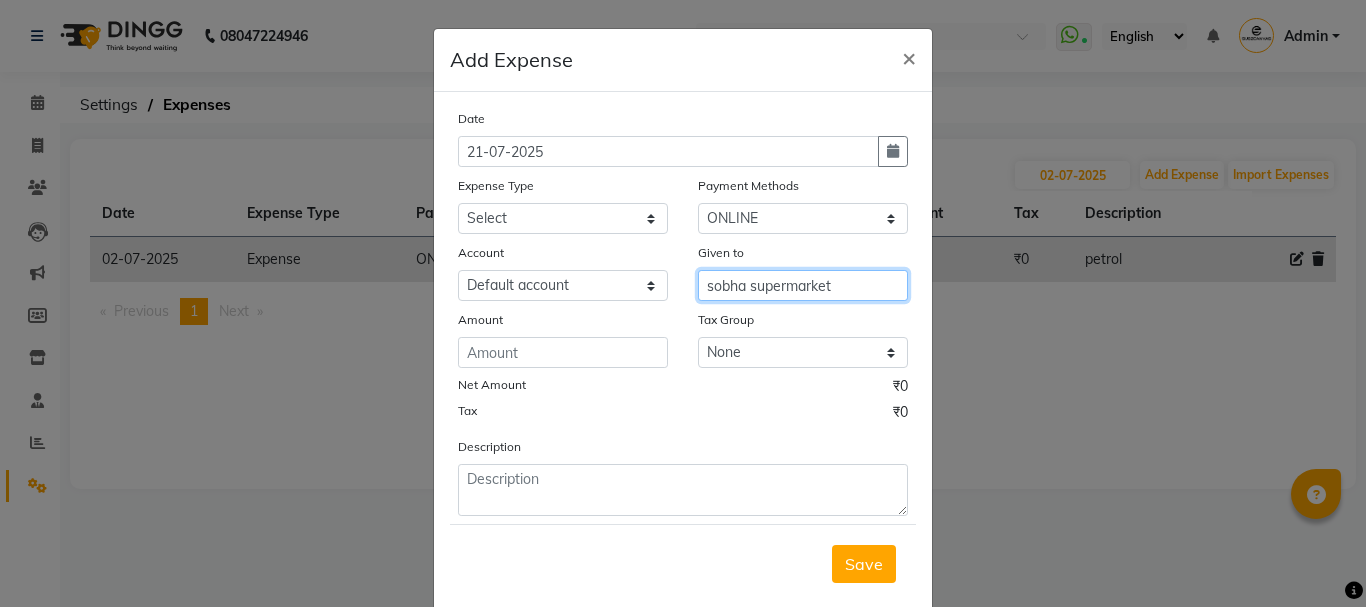 type on "sobha supermarket" 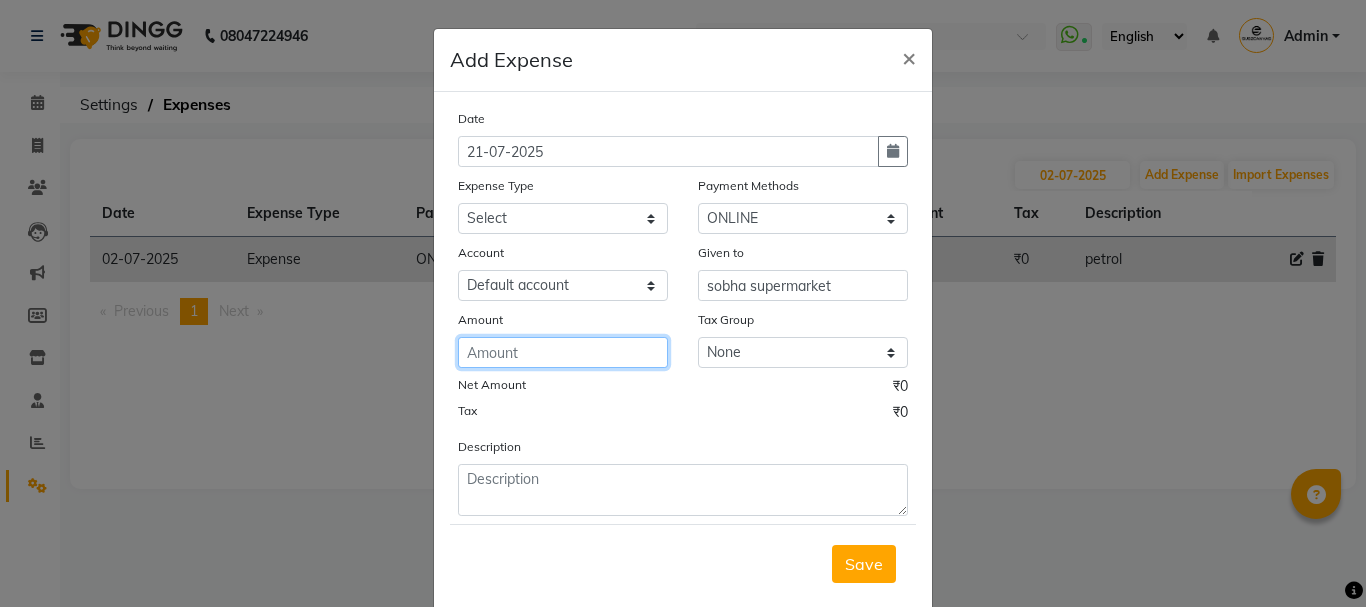 click 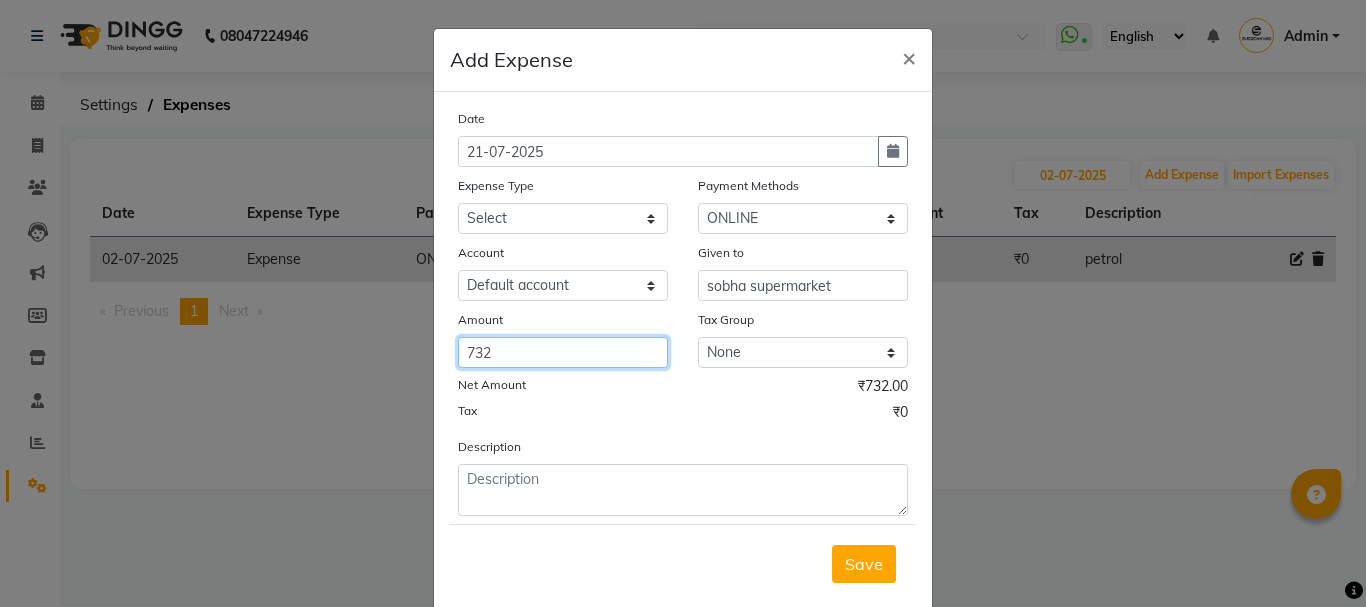 type on "732" 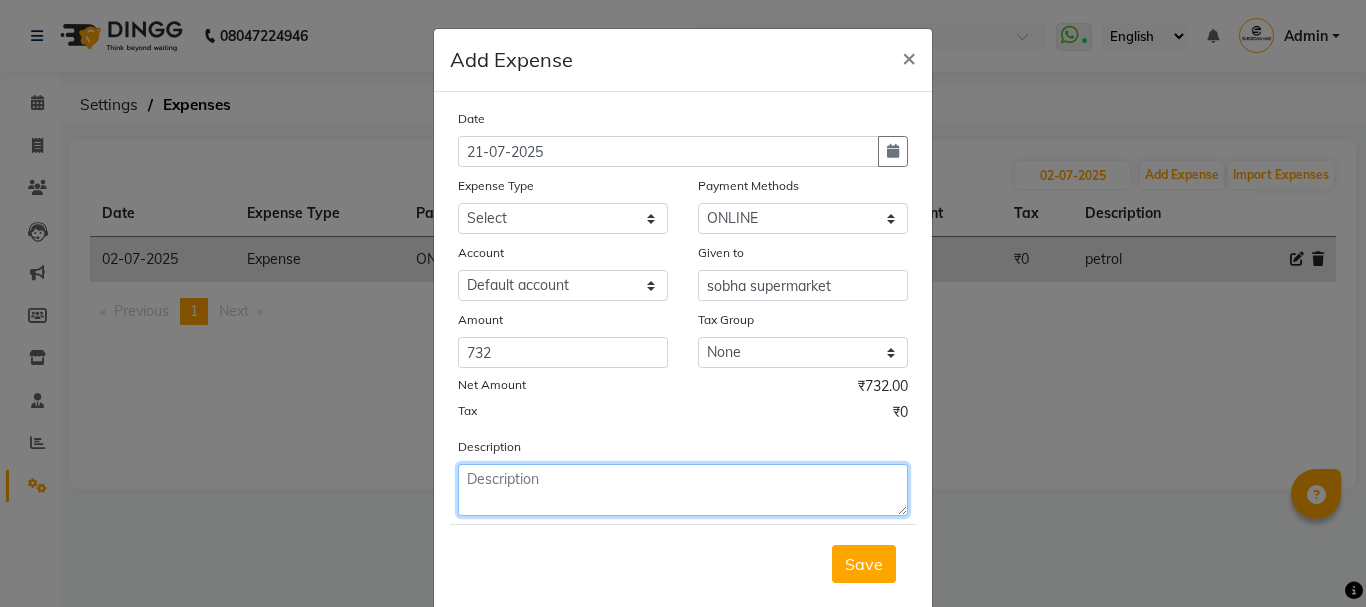 click 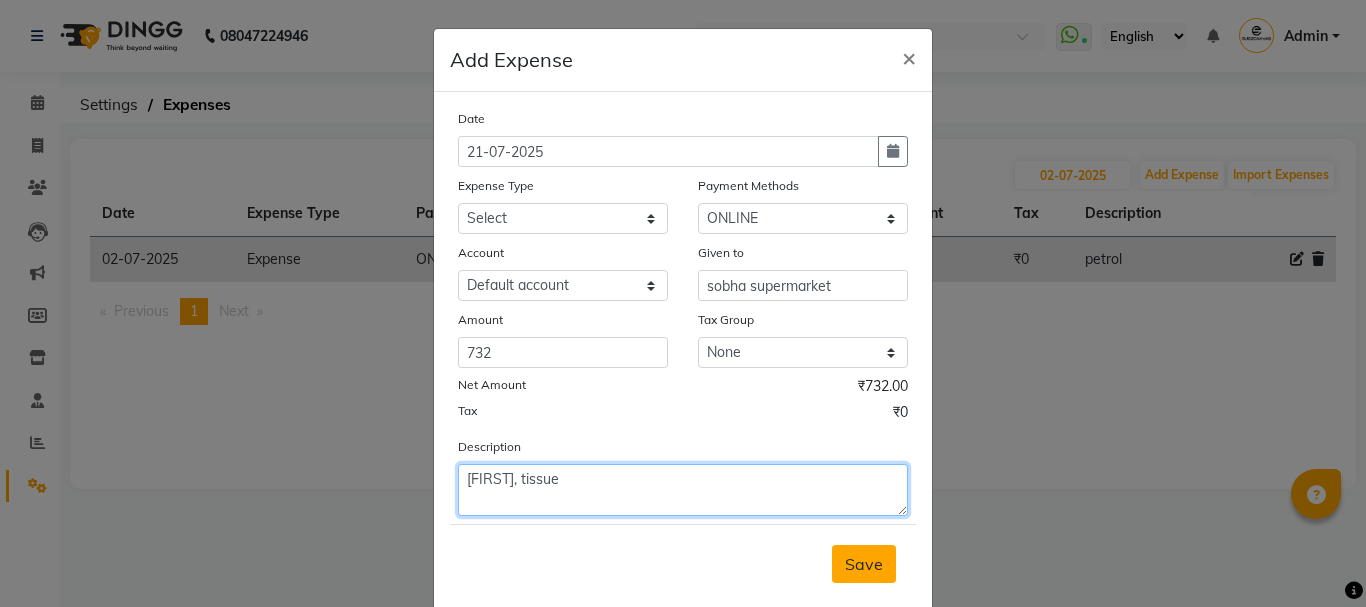 type on "[FIRST], tissue" 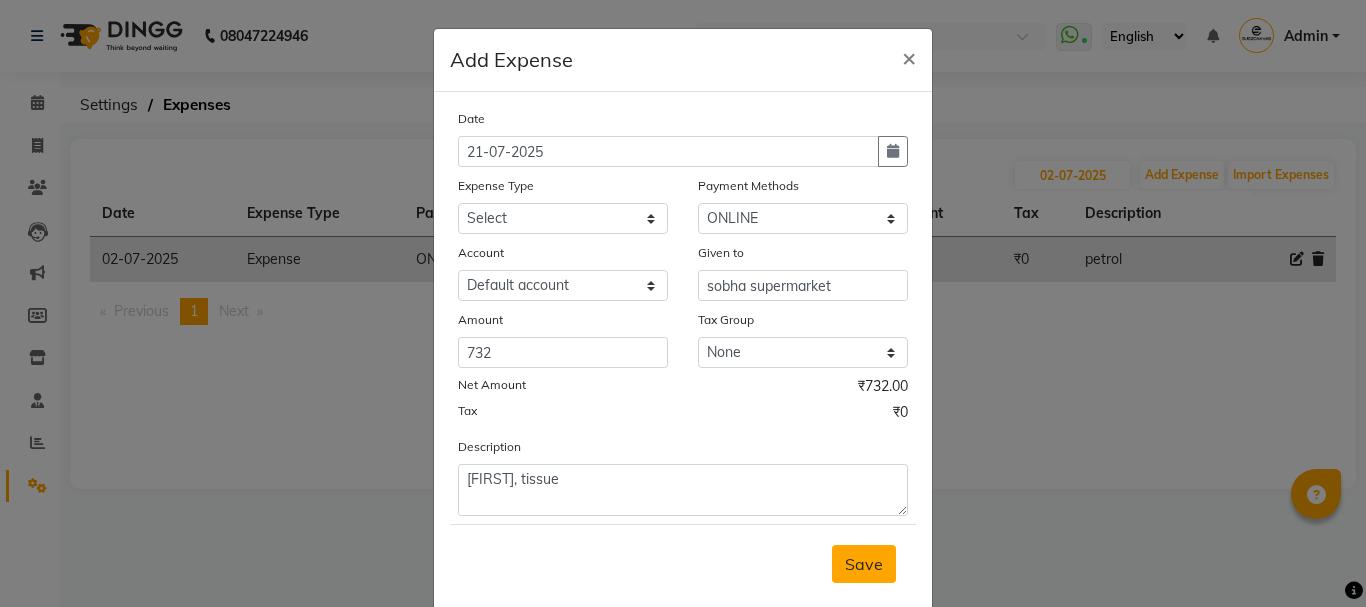 click on "Save" at bounding box center (864, 564) 